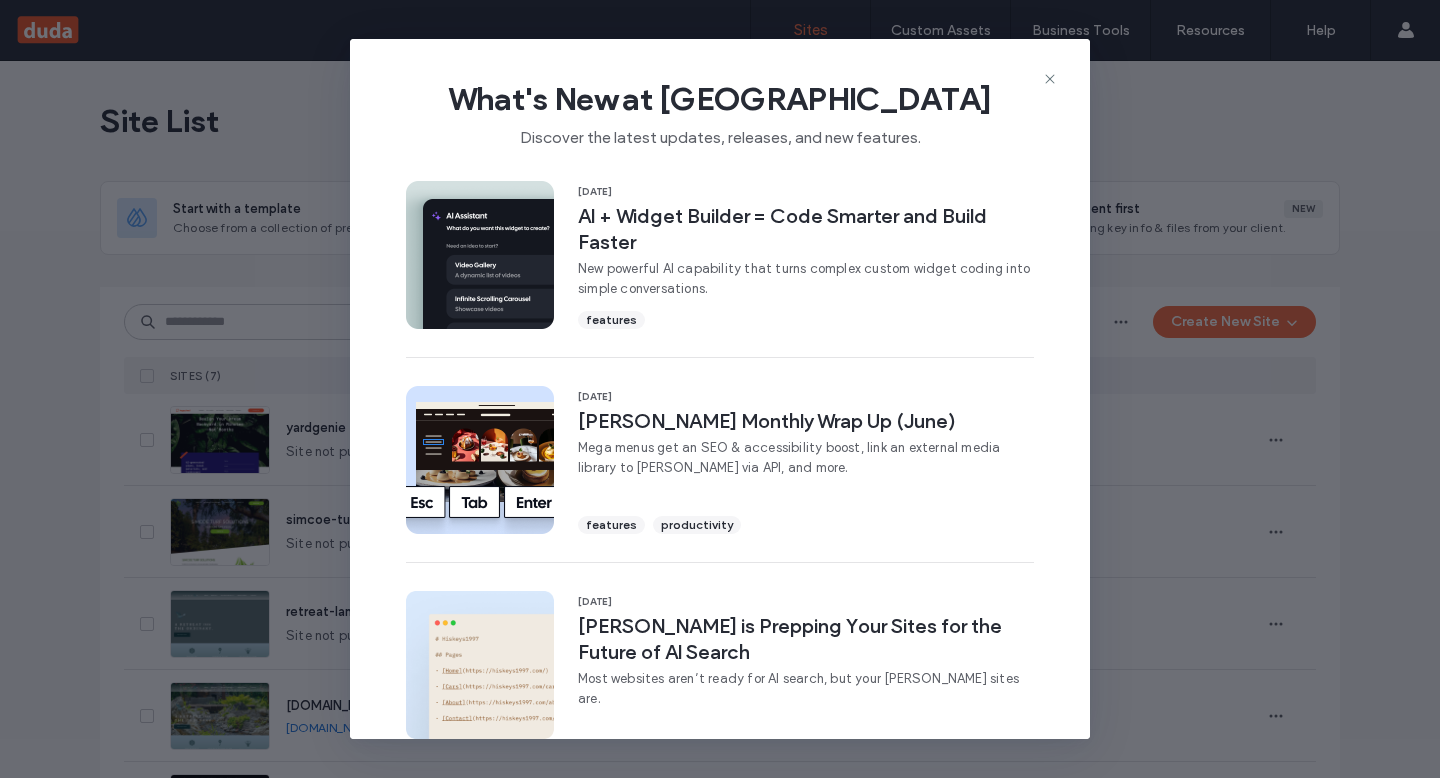 scroll, scrollTop: 0, scrollLeft: 0, axis: both 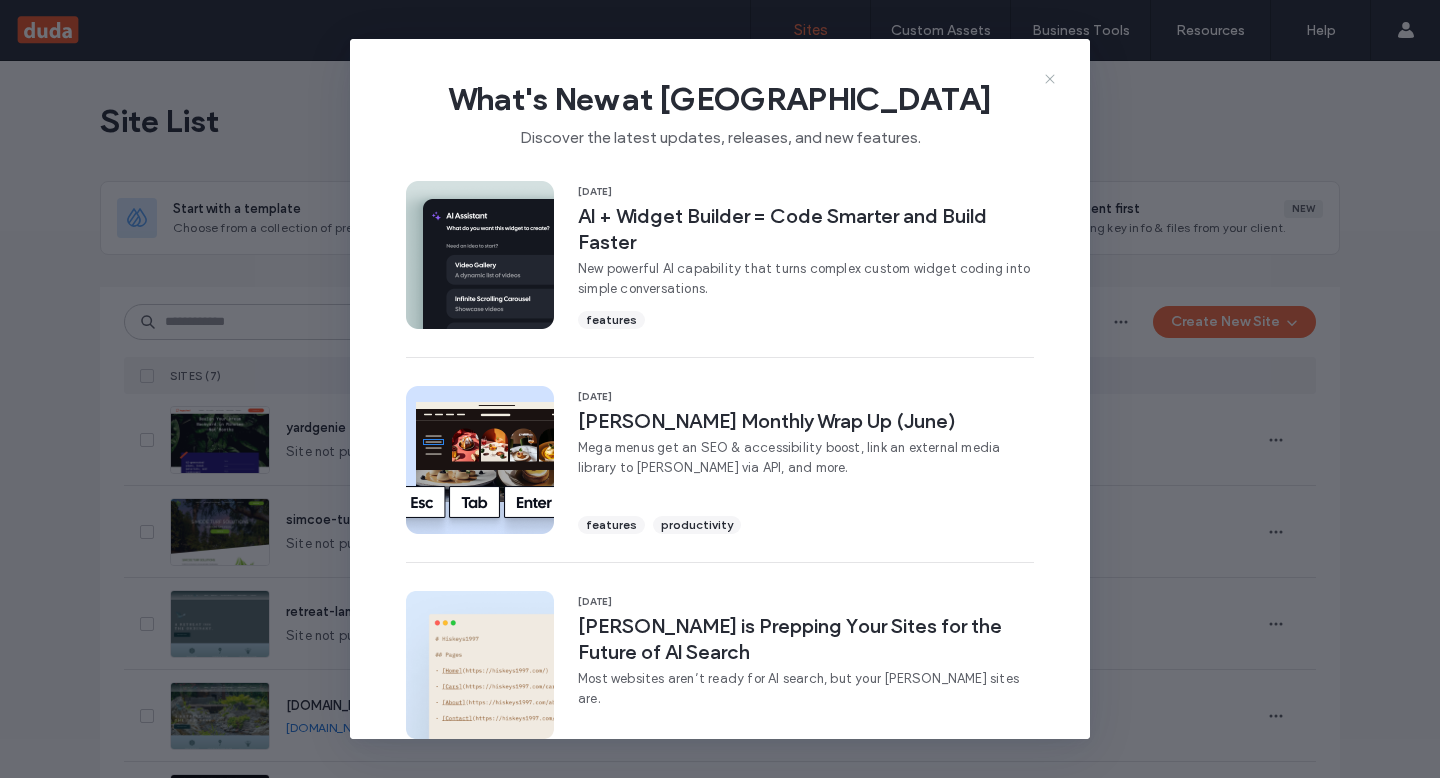 click 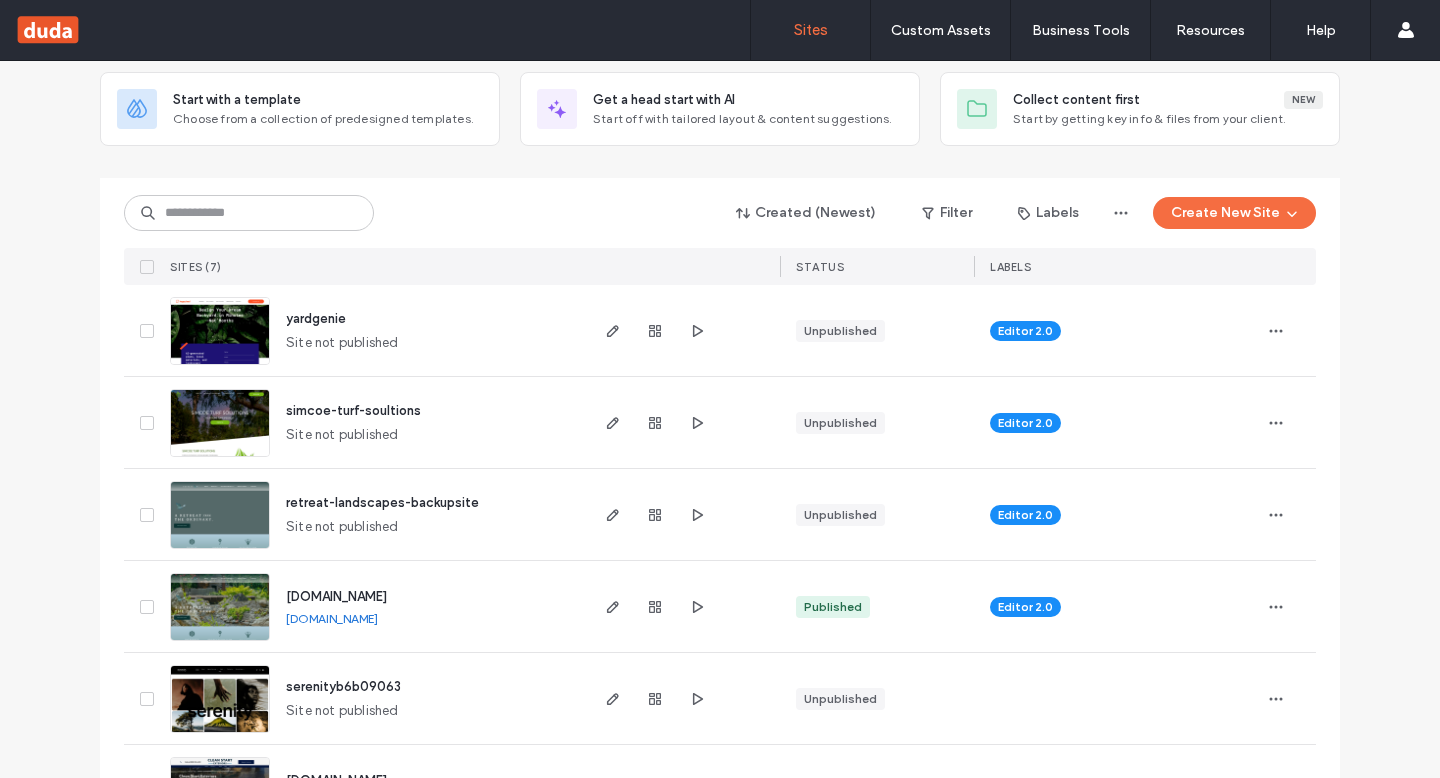 scroll, scrollTop: 183, scrollLeft: 0, axis: vertical 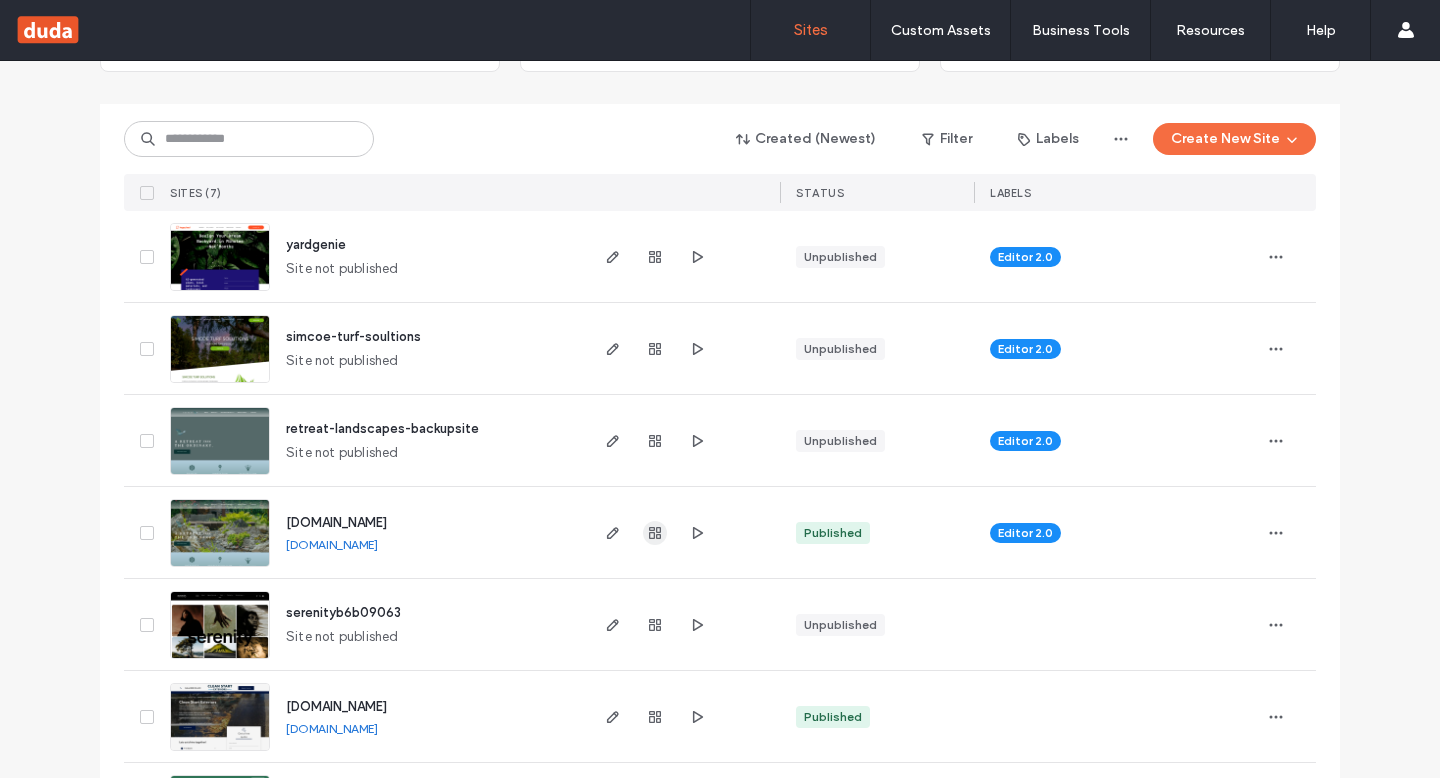 click 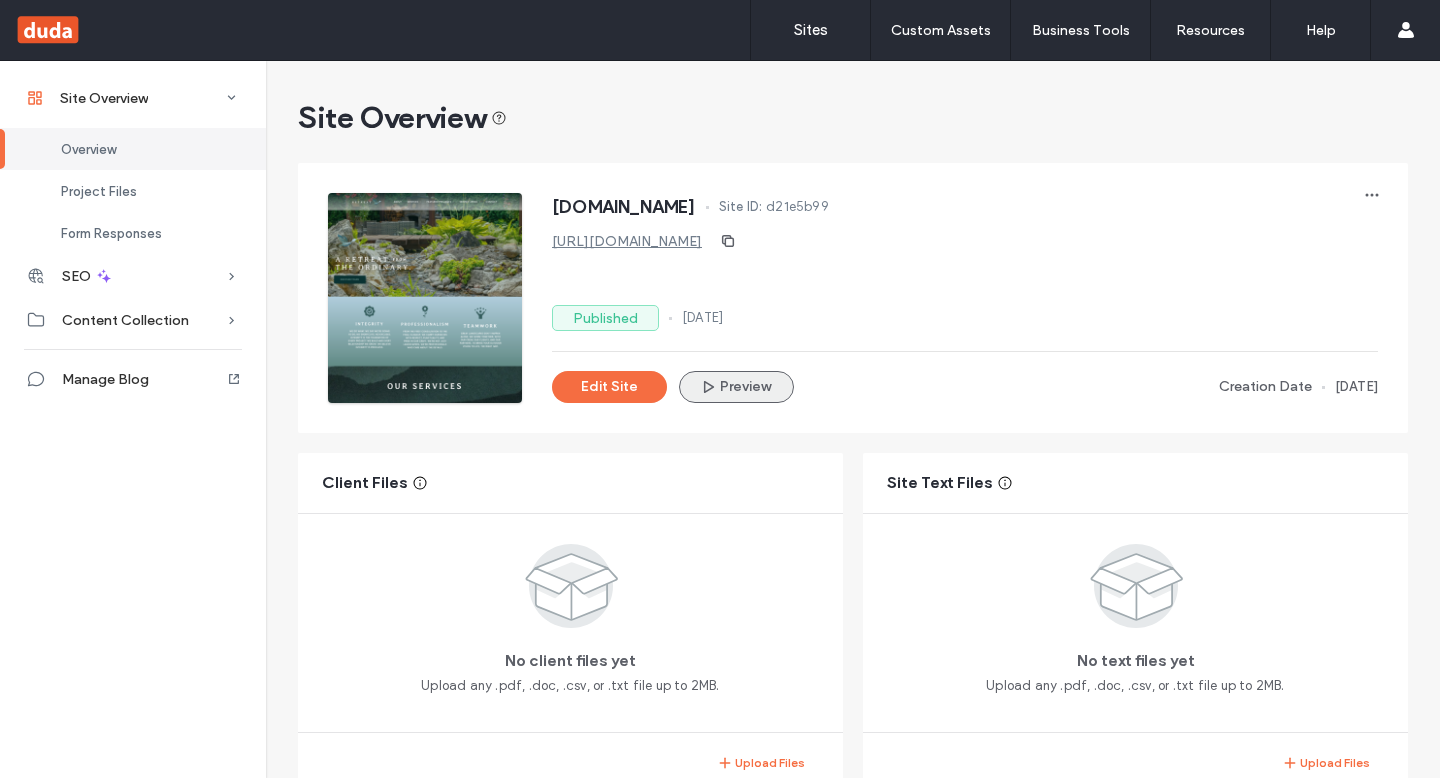 click on "Preview" at bounding box center [736, 387] 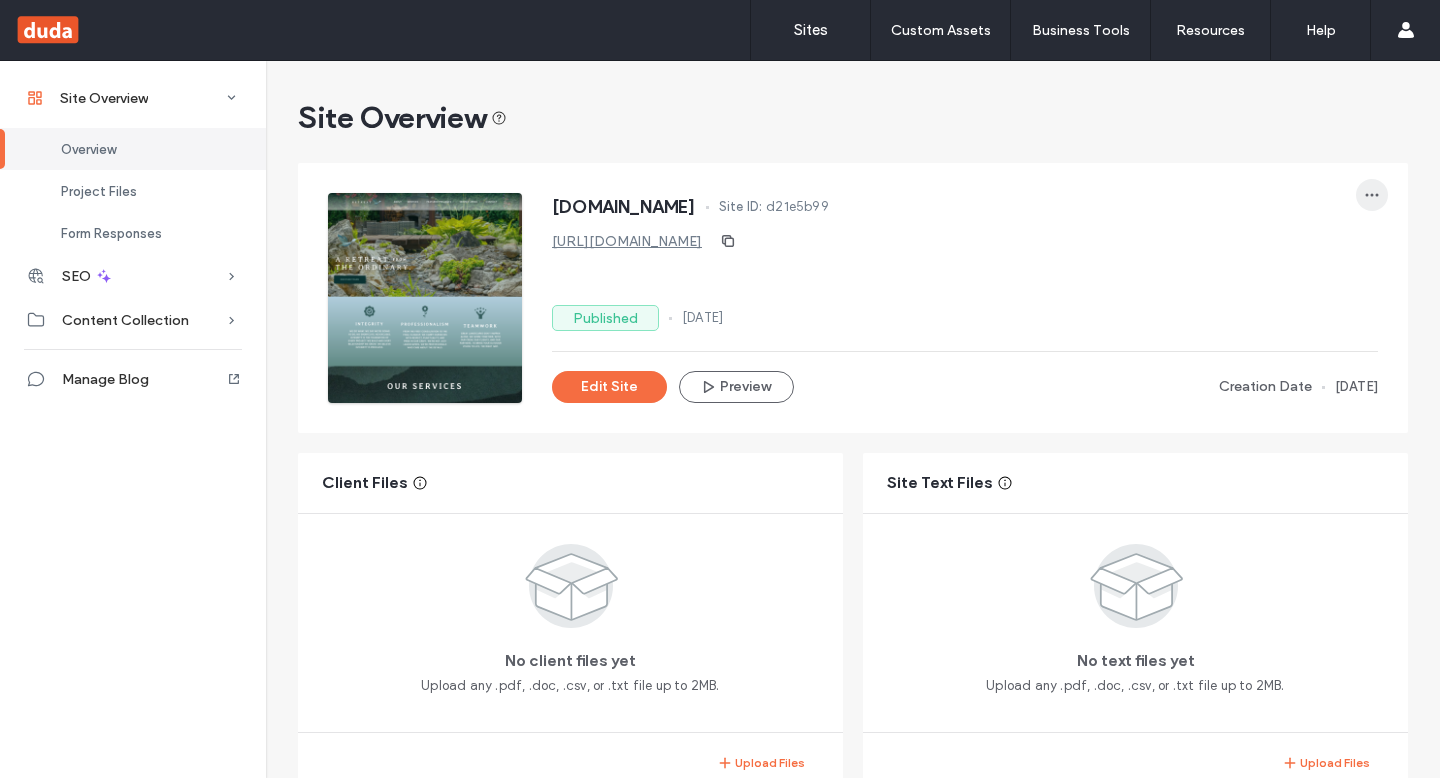 click 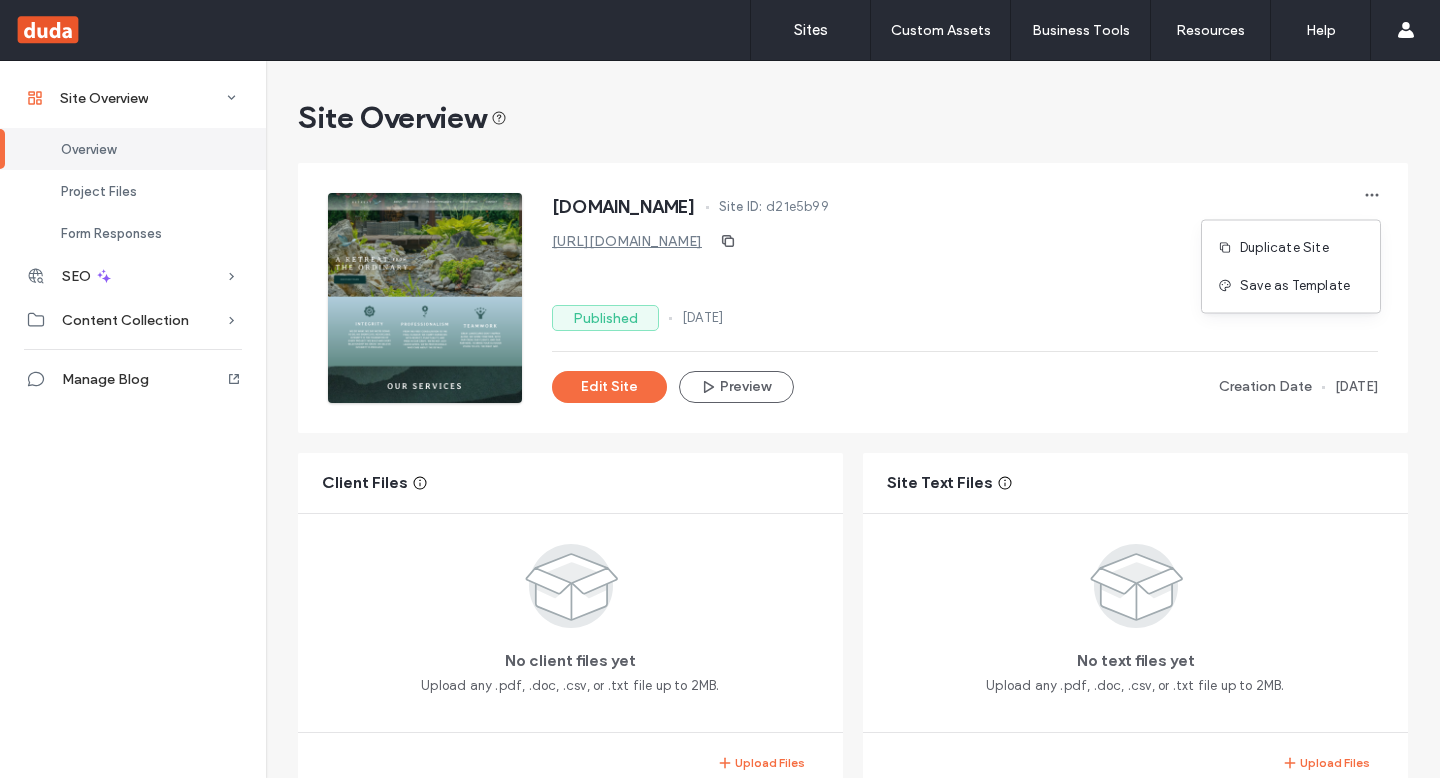 click on "discoveryourretreat.ca Site ID: d21e5b99 https://www.discoveryourretreat.ca Published 18 Jun, 2025 Edit Site Preview Creation Date 19 Mar, 2025" at bounding box center [965, 298] 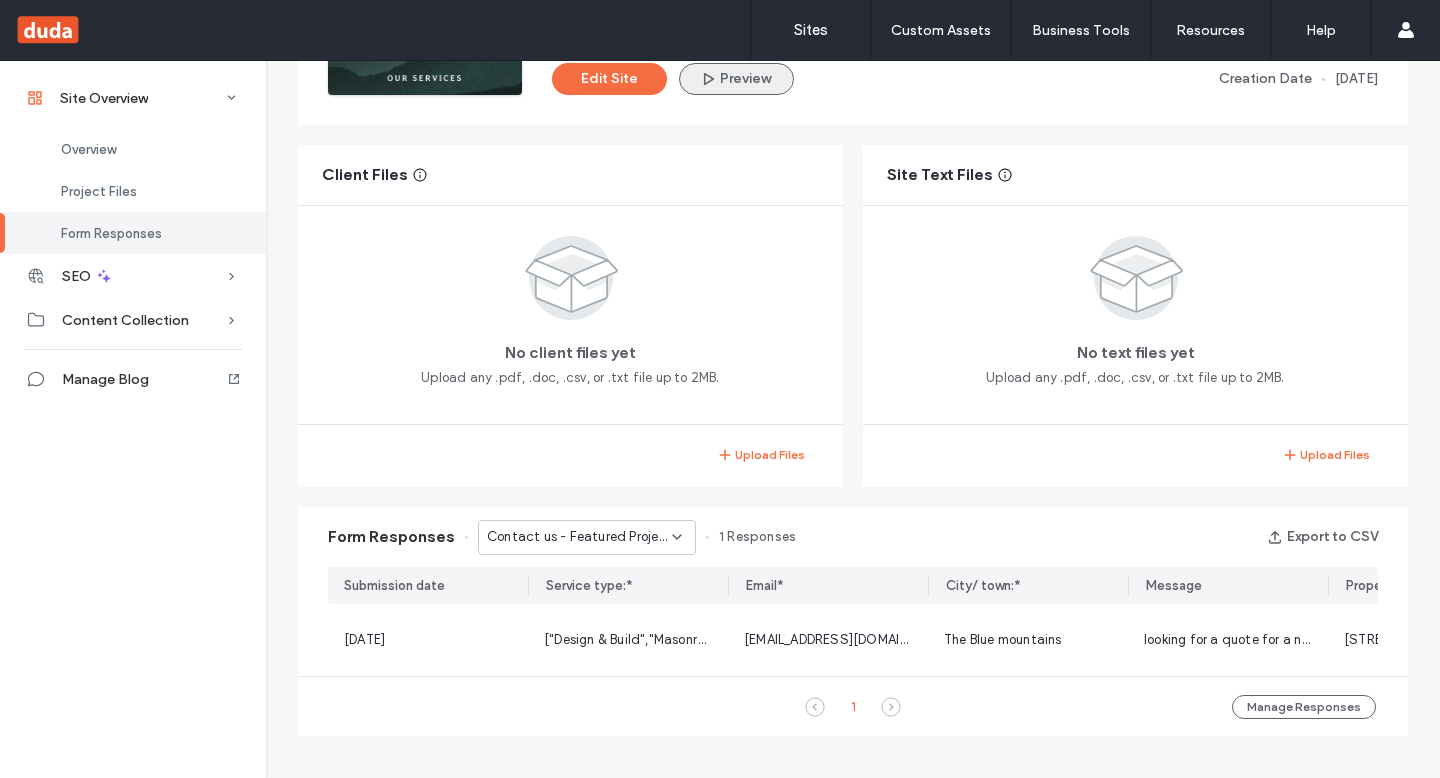 scroll, scrollTop: 340, scrollLeft: 0, axis: vertical 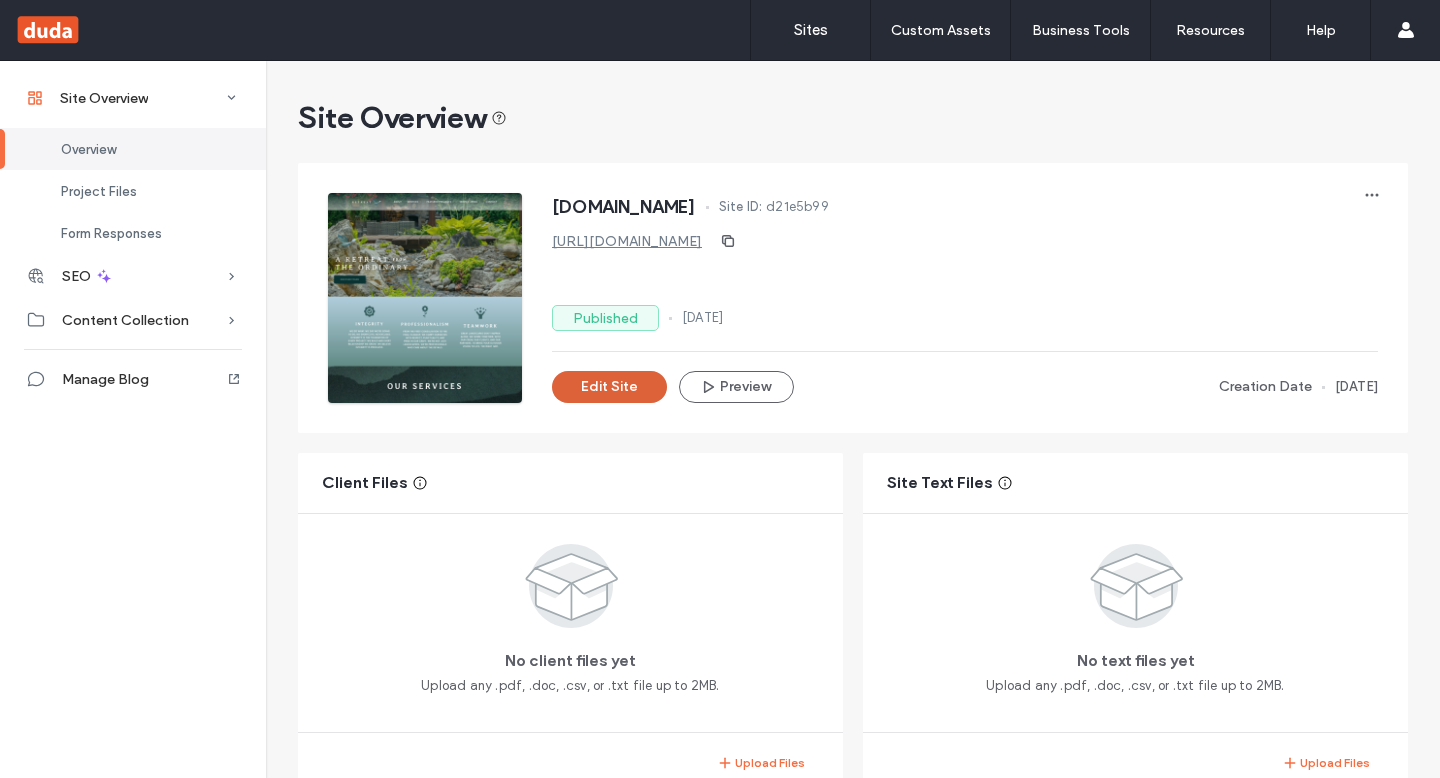 click on "Edit Site" at bounding box center (609, 387) 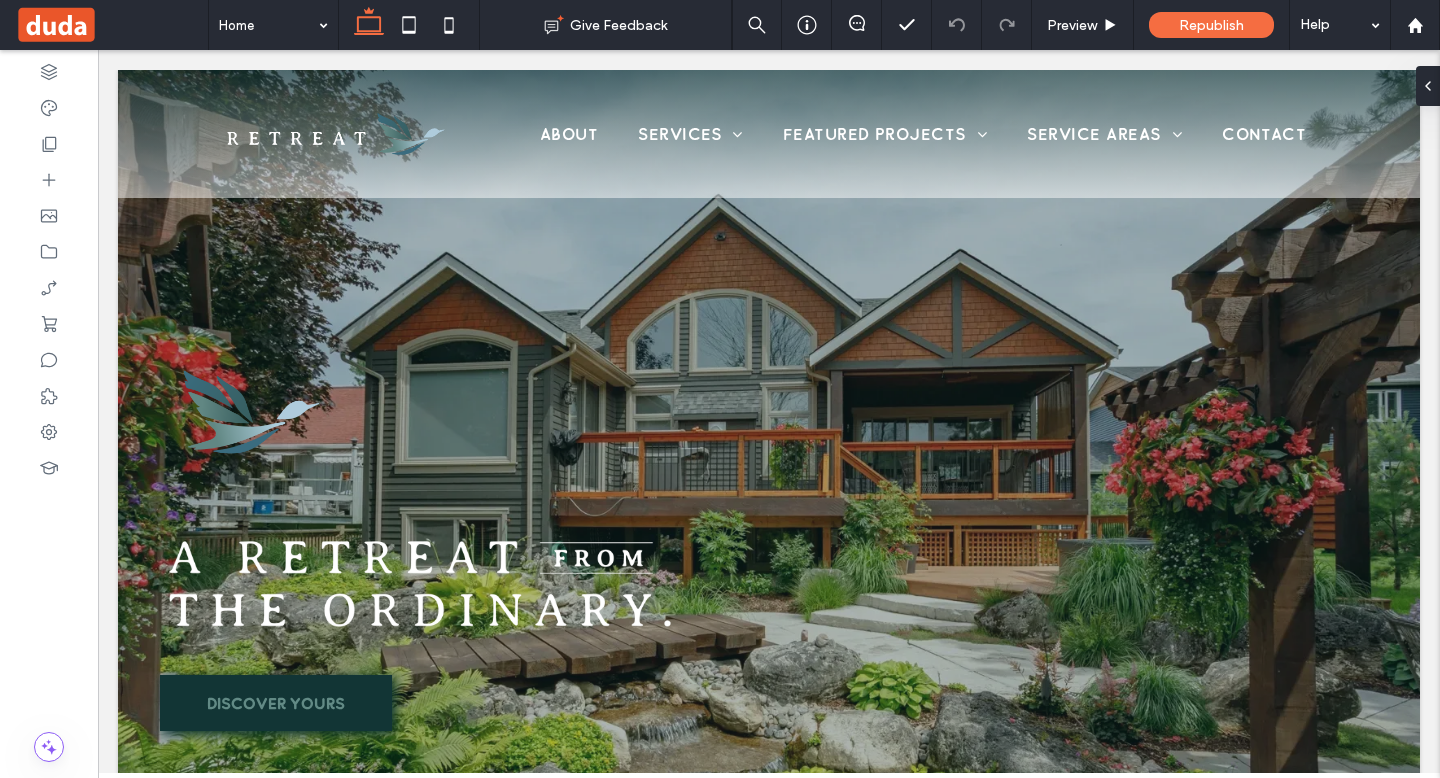 scroll, scrollTop: 0, scrollLeft: 0, axis: both 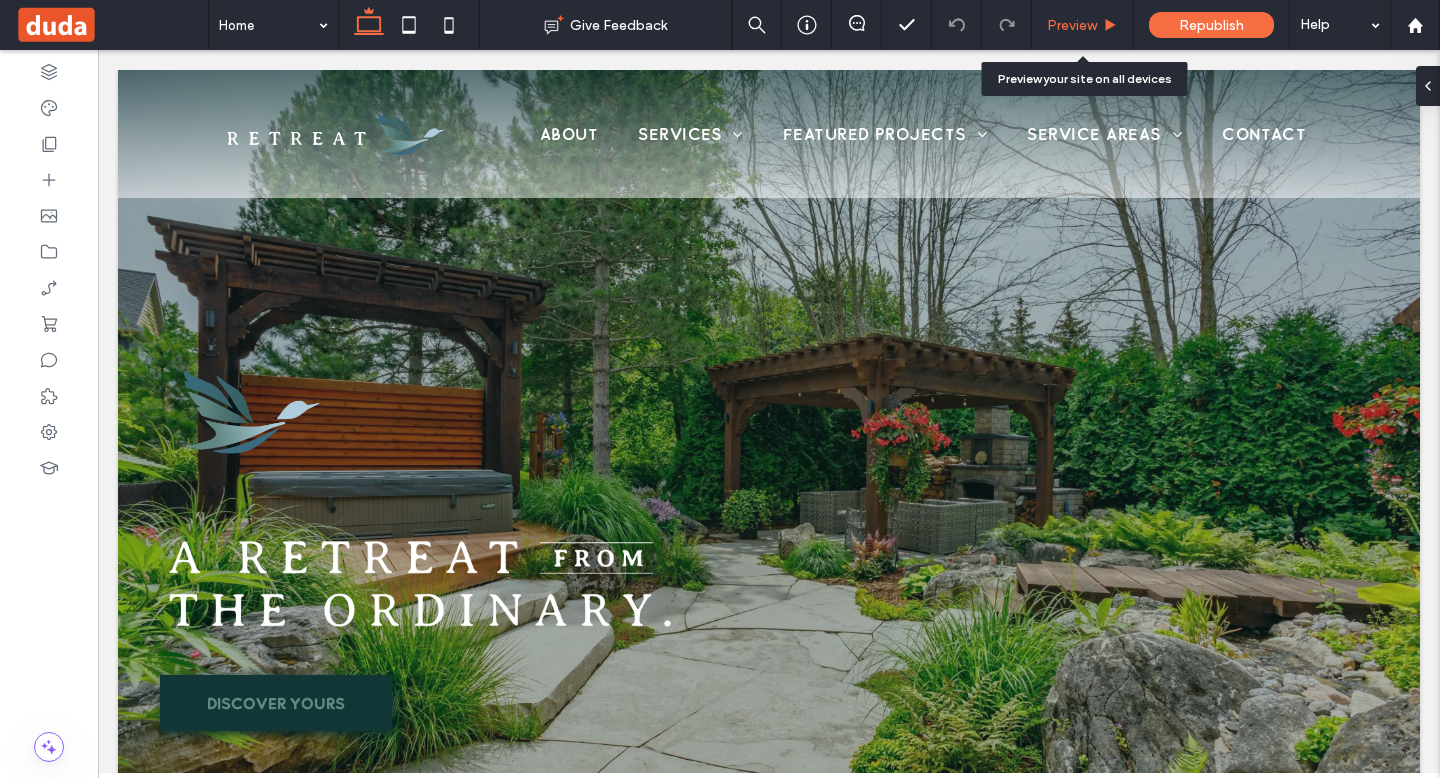 click on "Preview" at bounding box center (1072, 25) 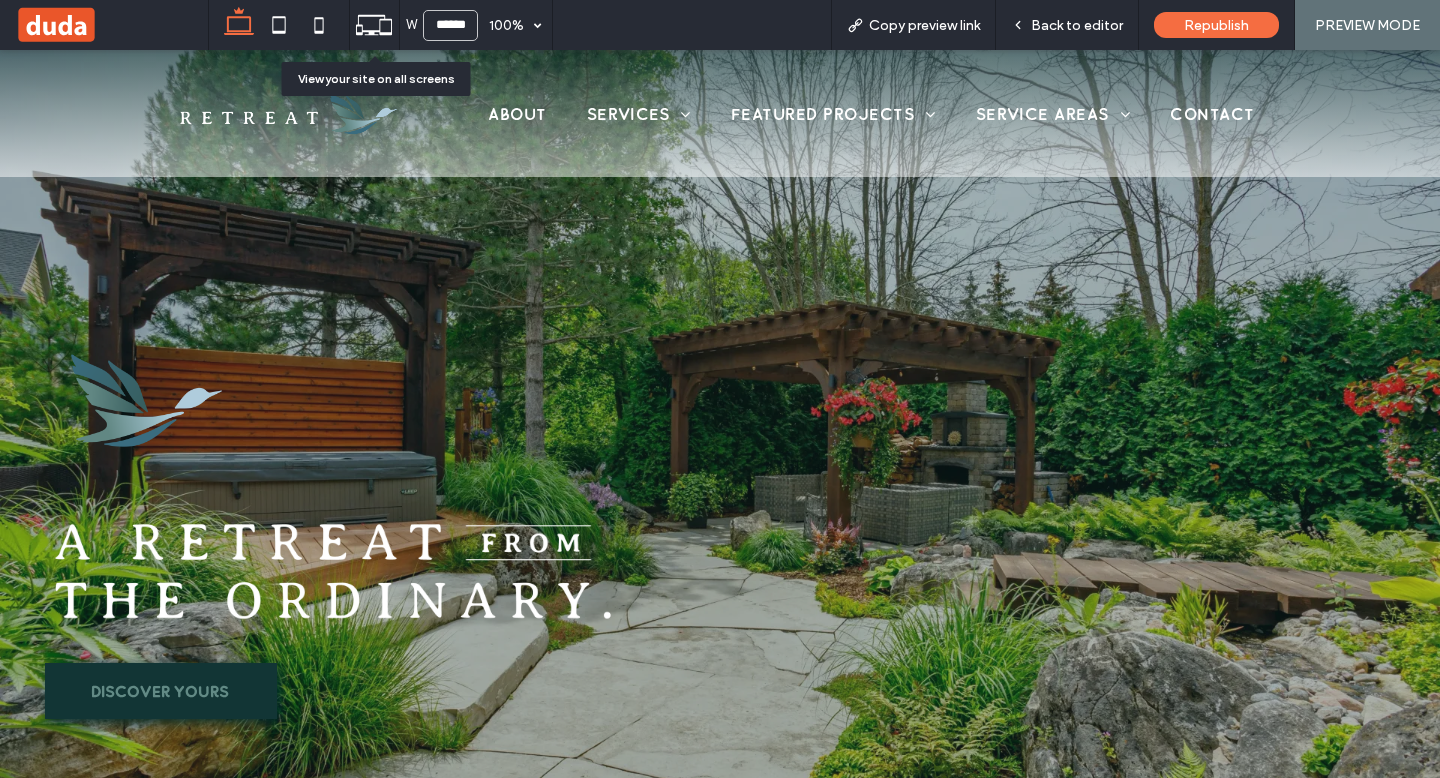 click 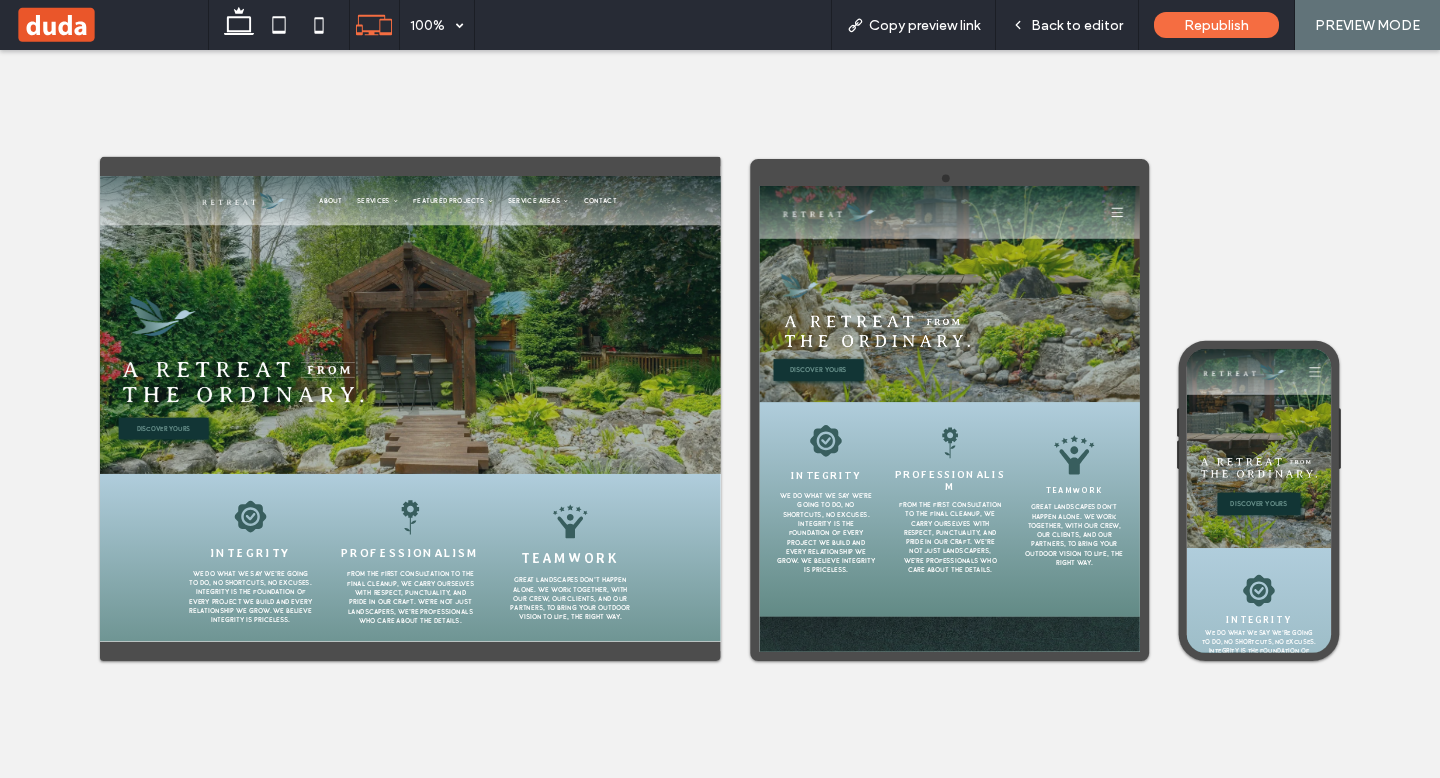 scroll, scrollTop: 0, scrollLeft: 0, axis: both 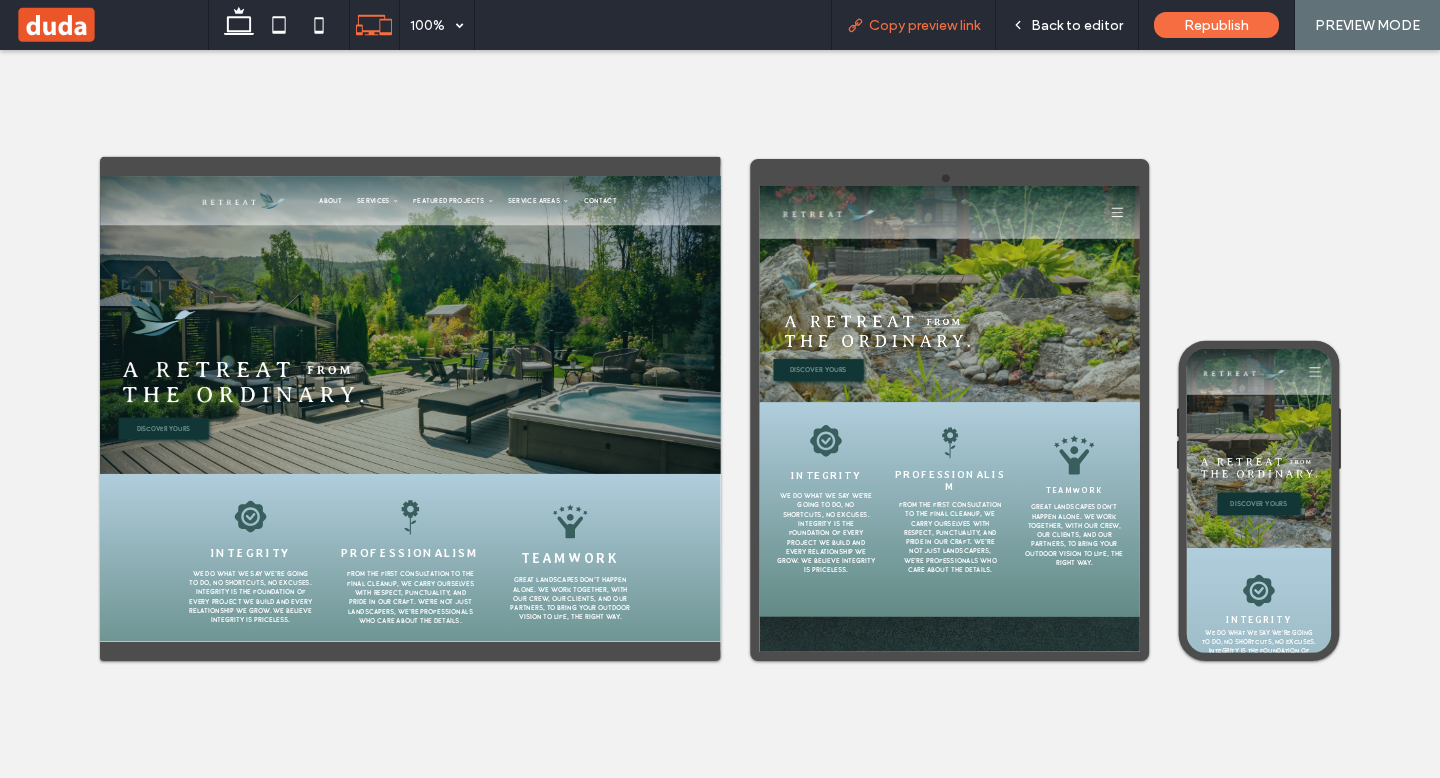 click on "Copy preview link" at bounding box center (924, 25) 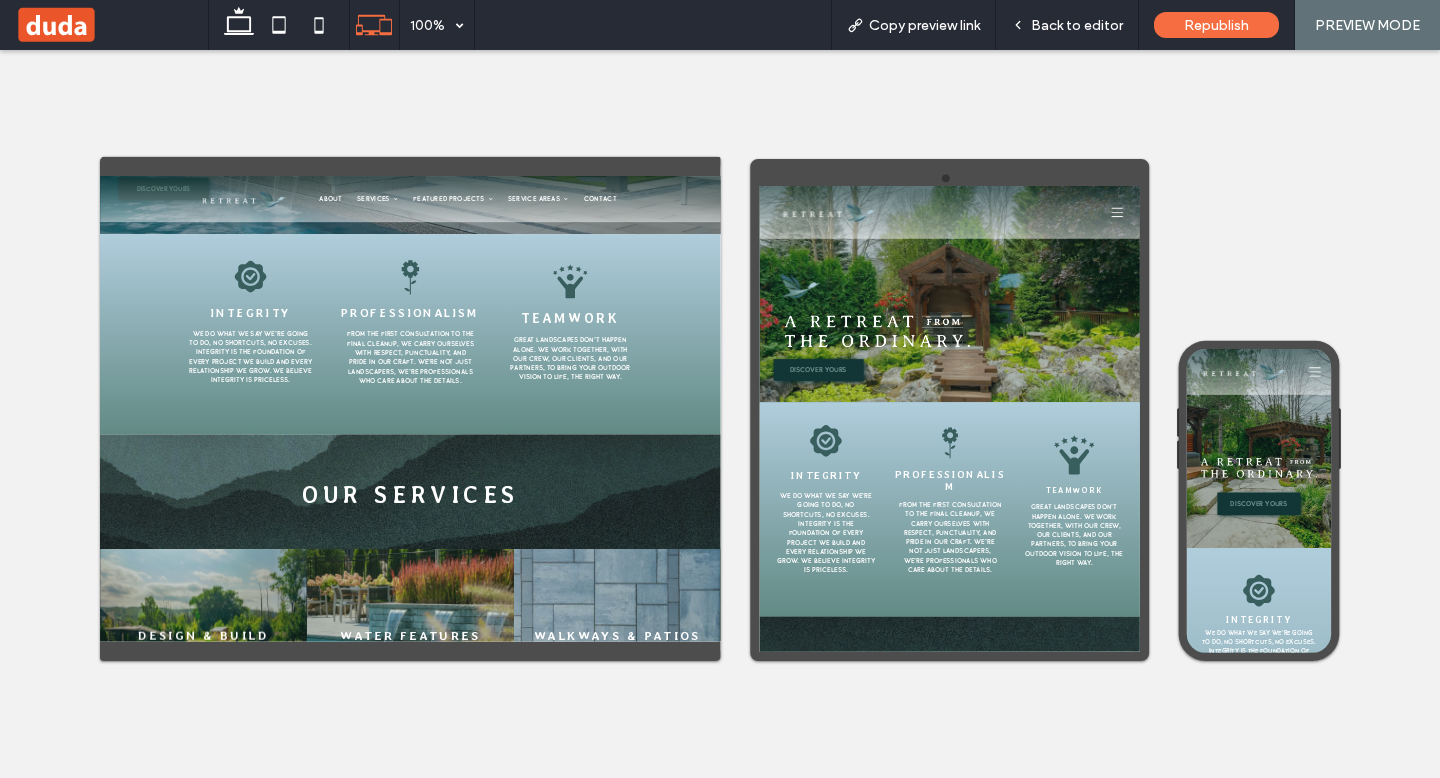 scroll, scrollTop: 0, scrollLeft: 0, axis: both 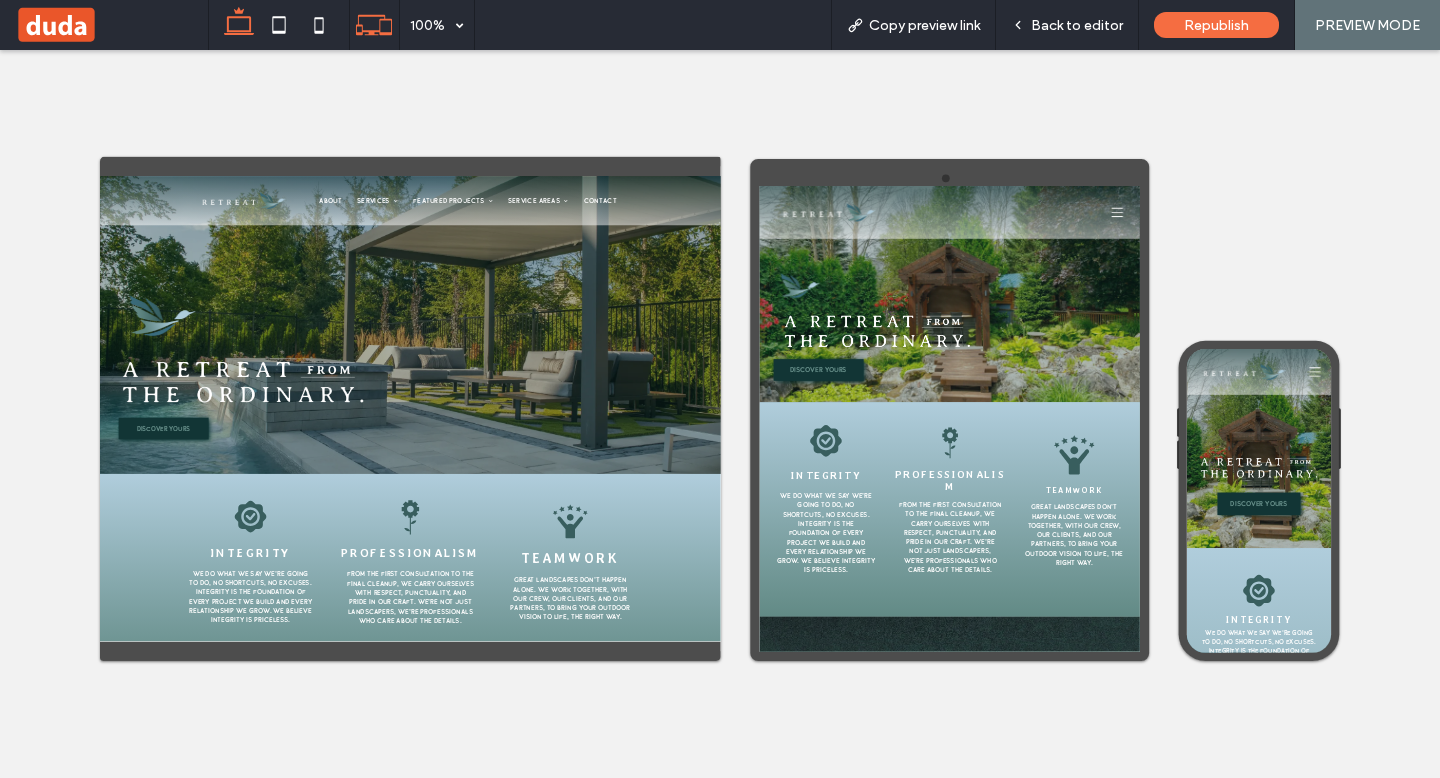 click 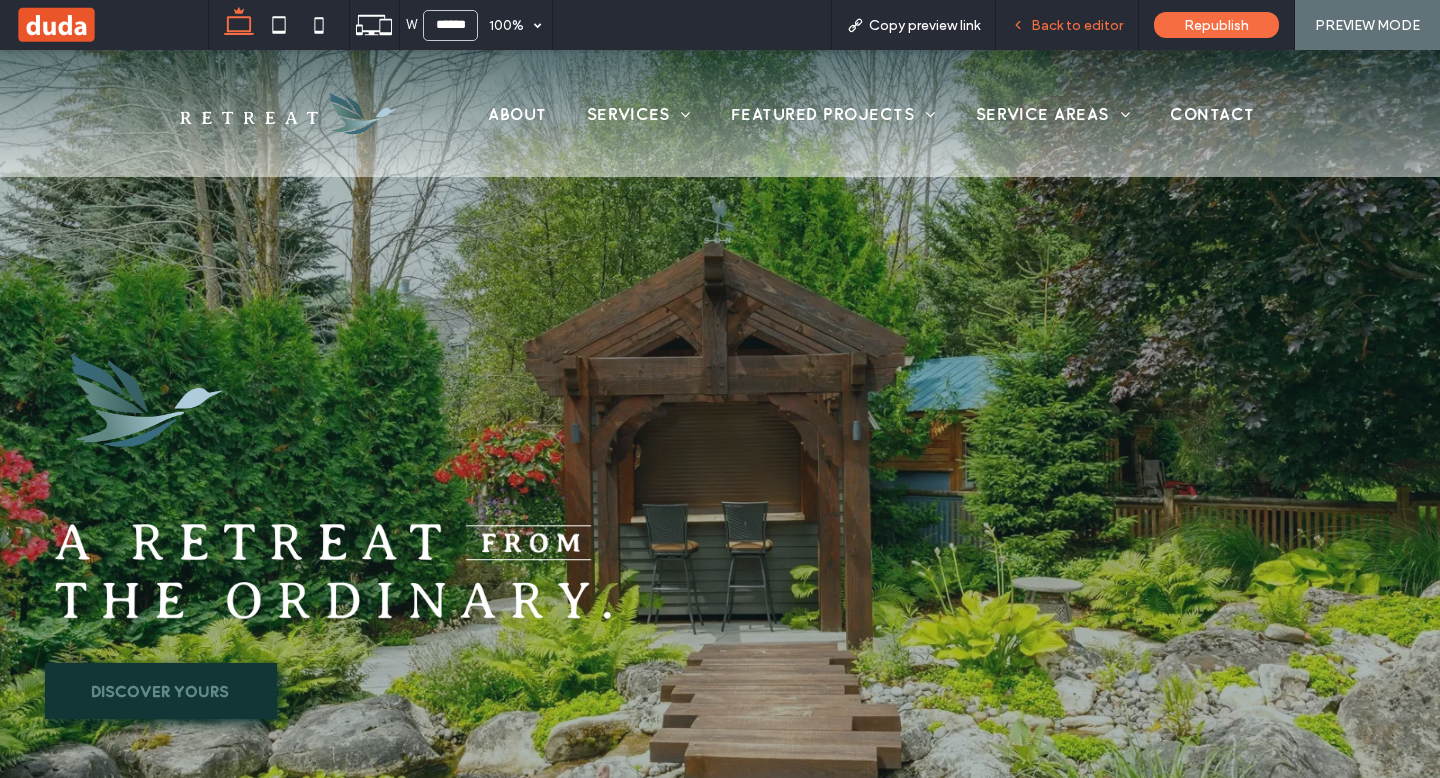 click on "Back to editor" at bounding box center [1077, 25] 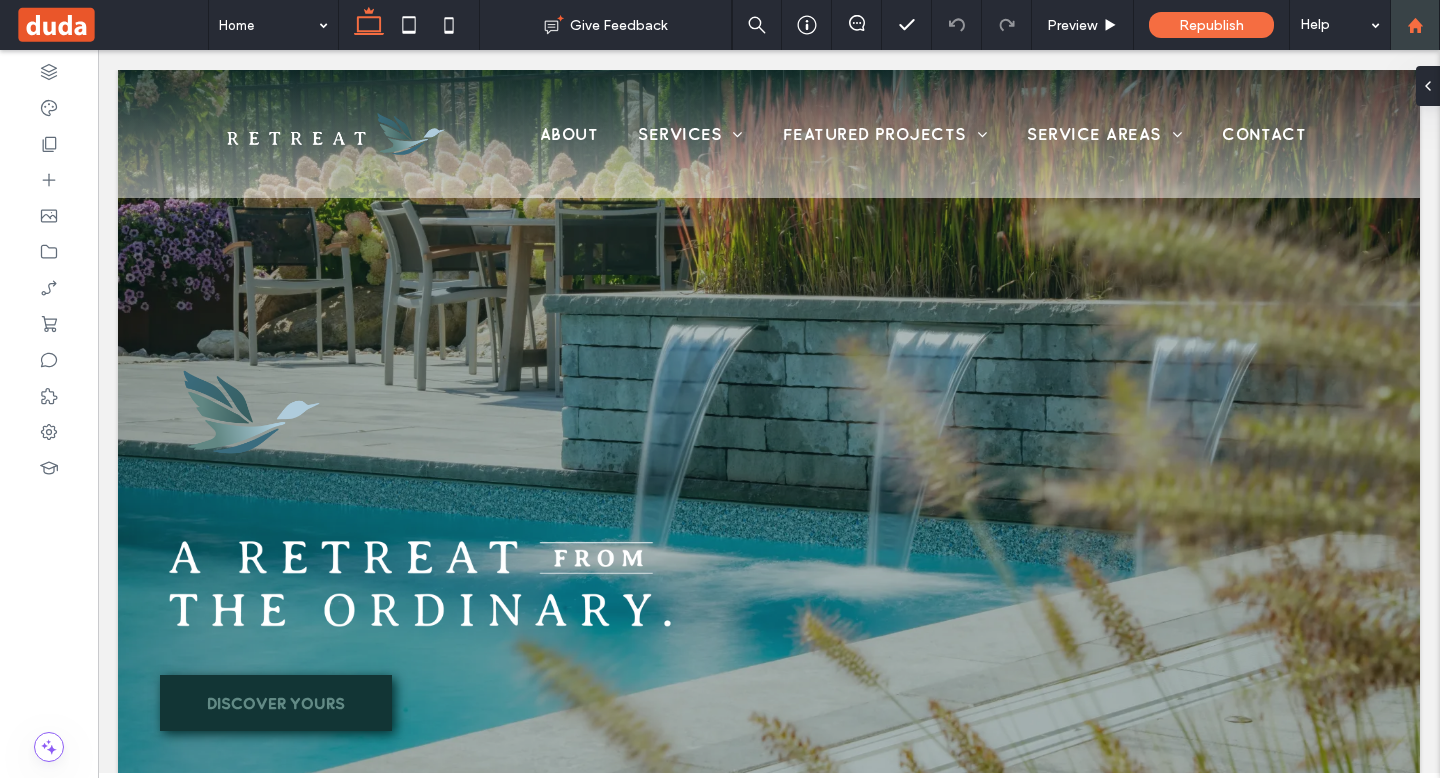 scroll, scrollTop: 0, scrollLeft: 0, axis: both 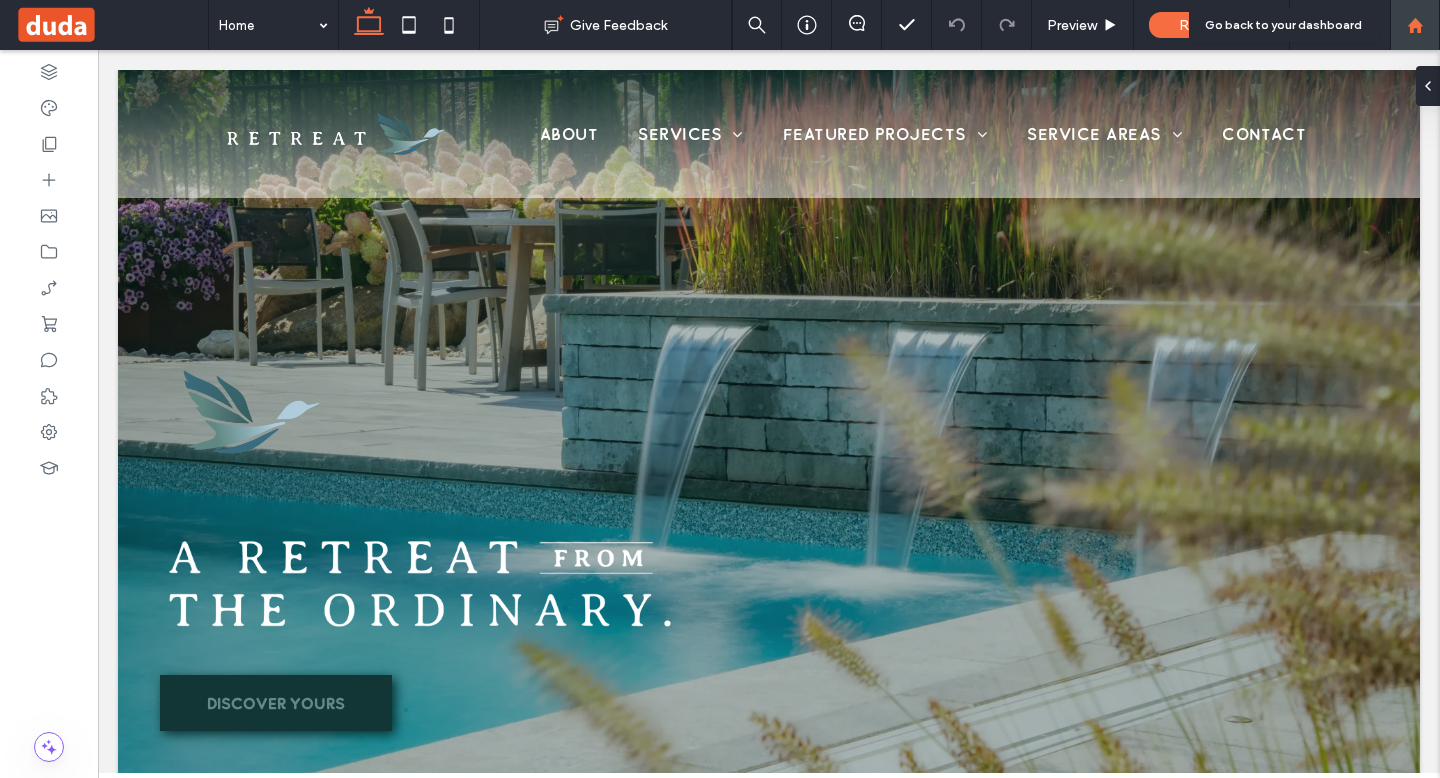 click 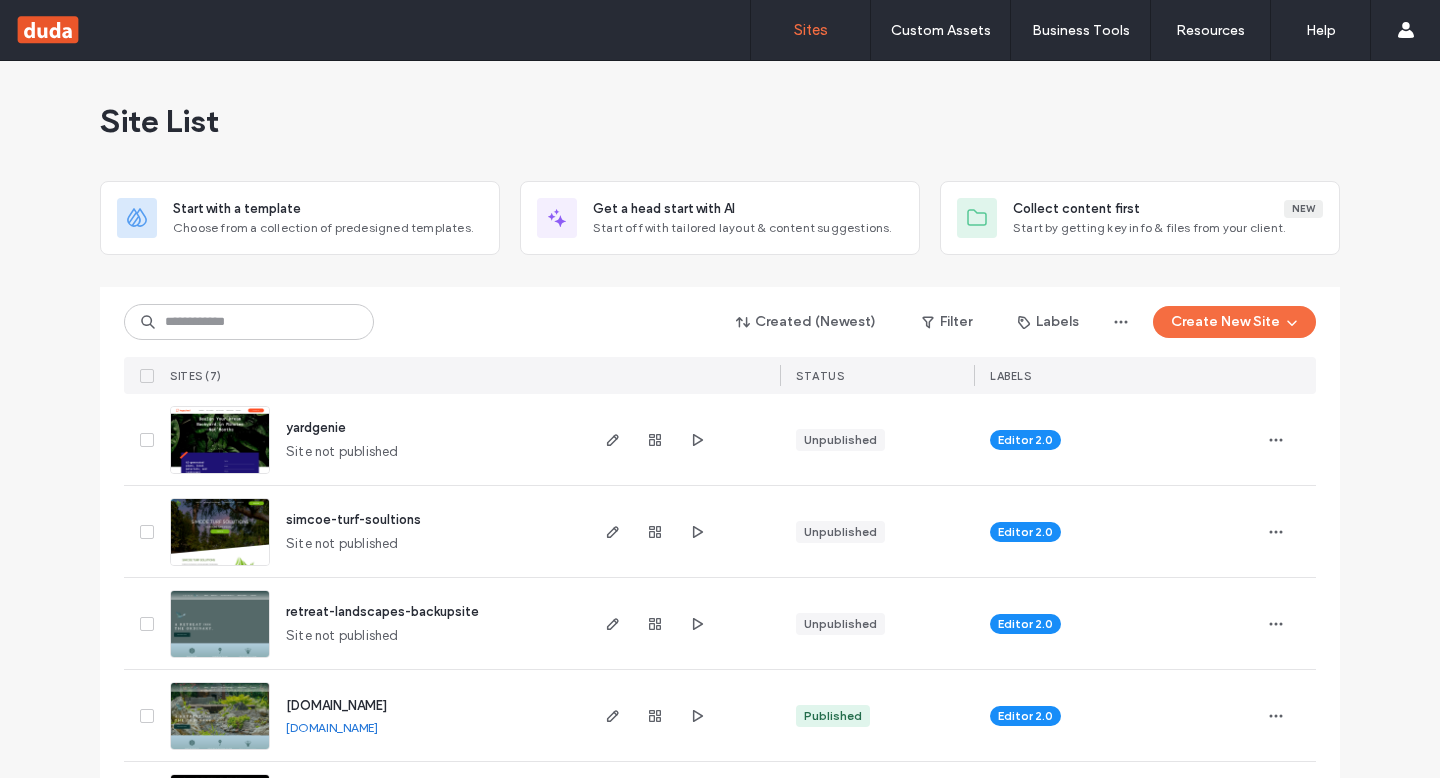 scroll, scrollTop: 0, scrollLeft: 0, axis: both 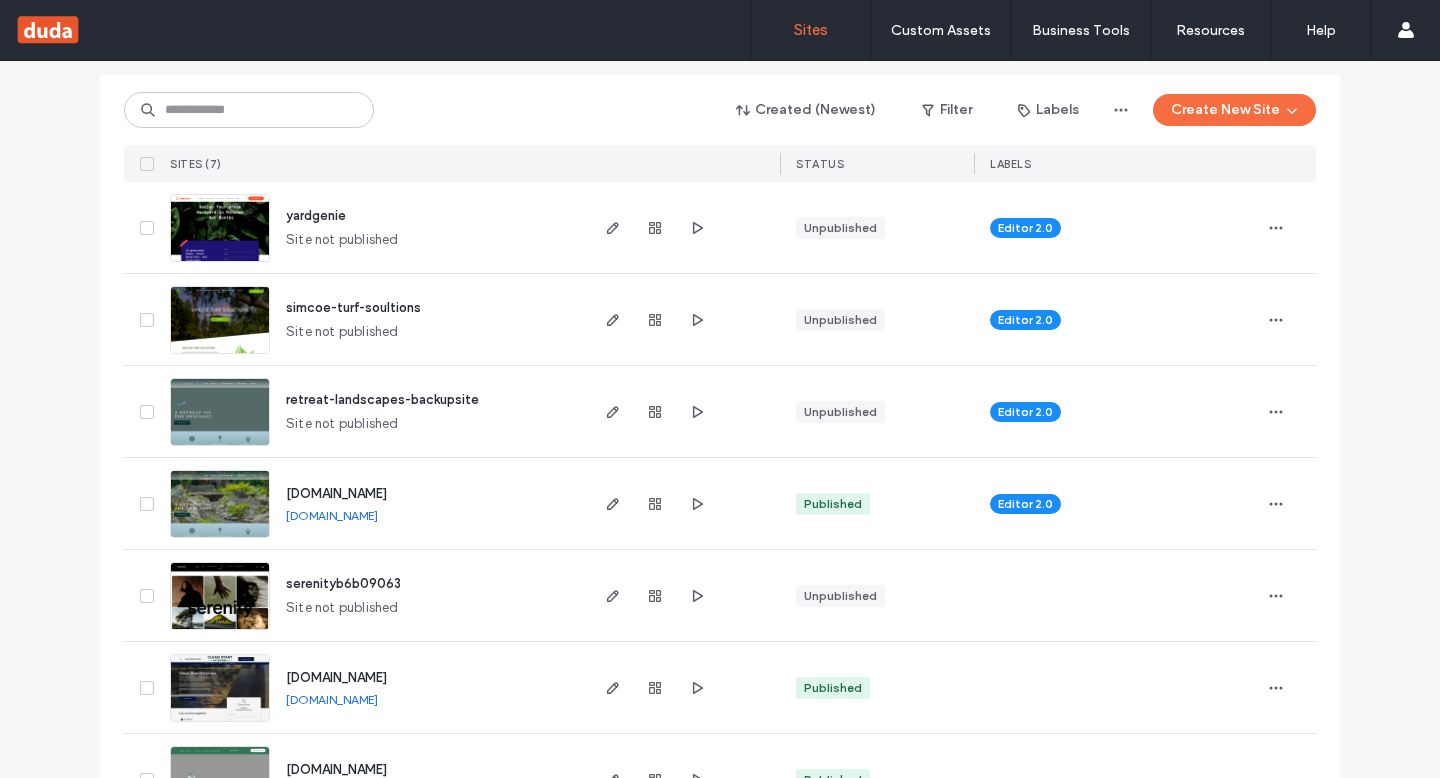 click on "discoveryourretreat.ca" at bounding box center [332, 515] 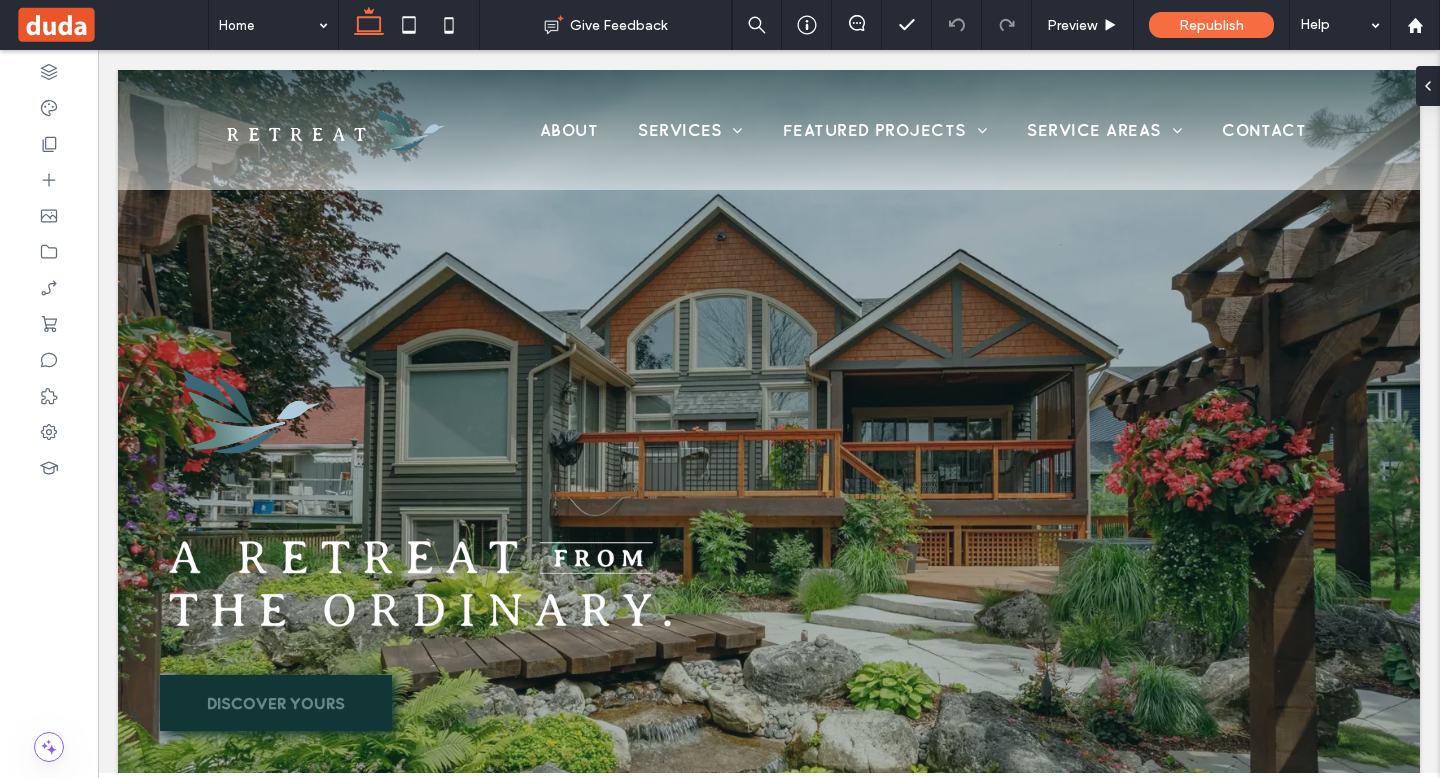 scroll, scrollTop: 634, scrollLeft: 0, axis: vertical 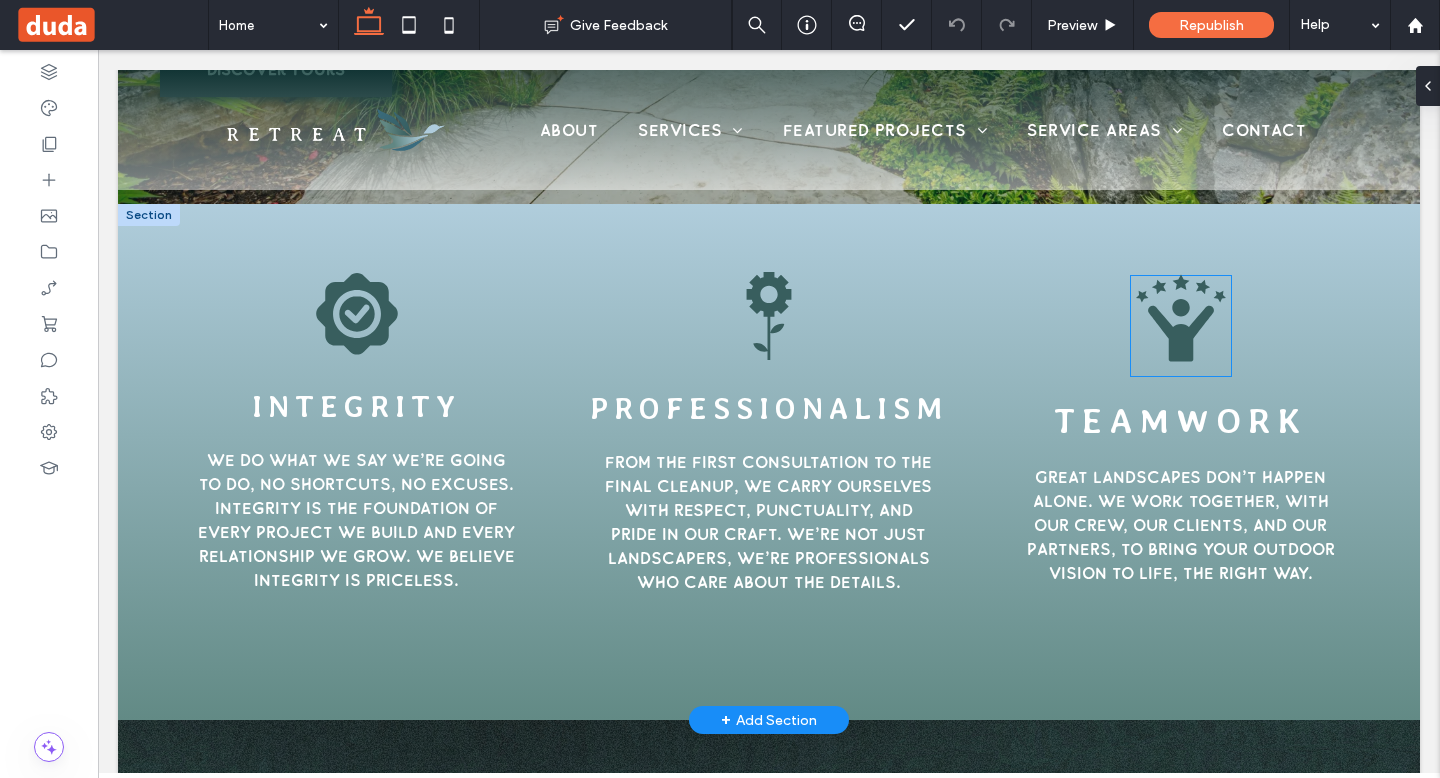 click 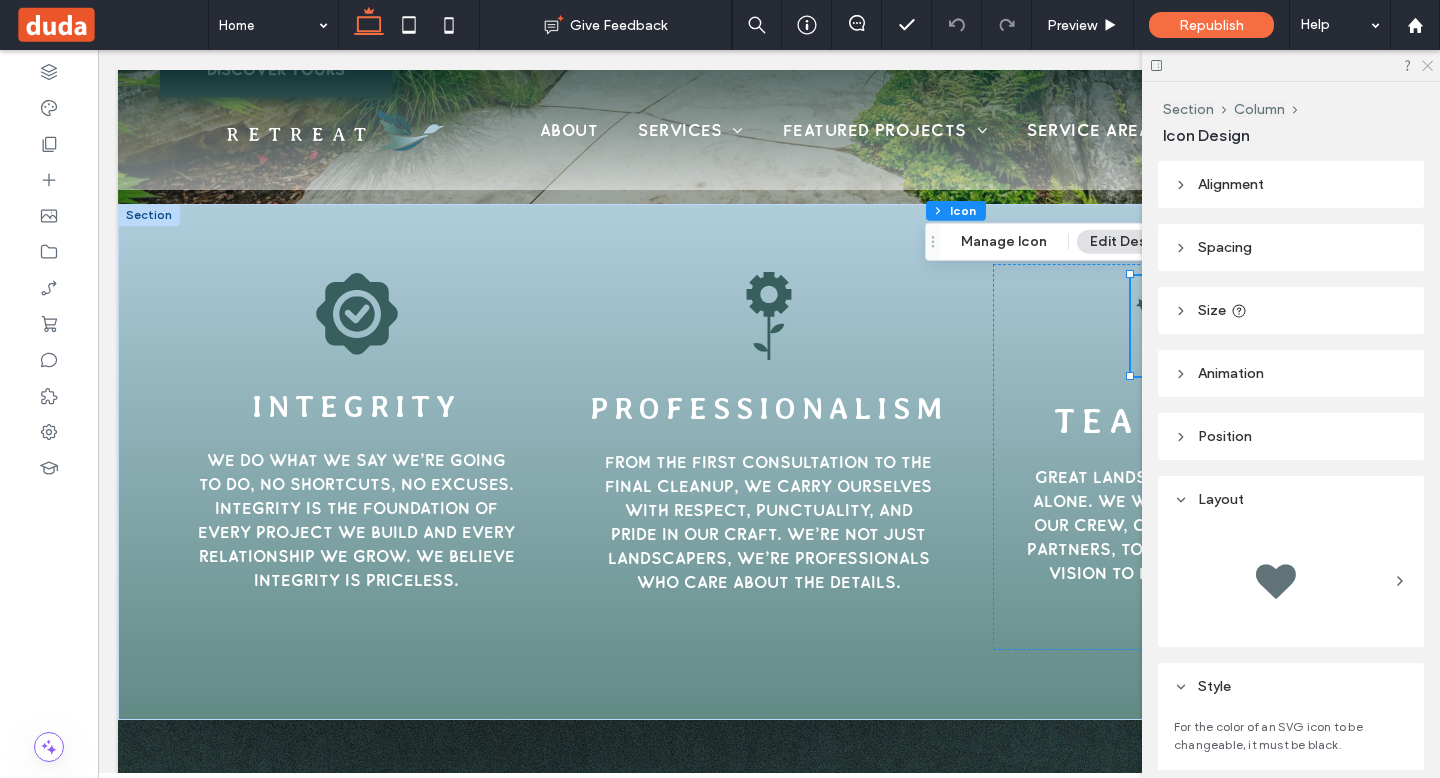 click 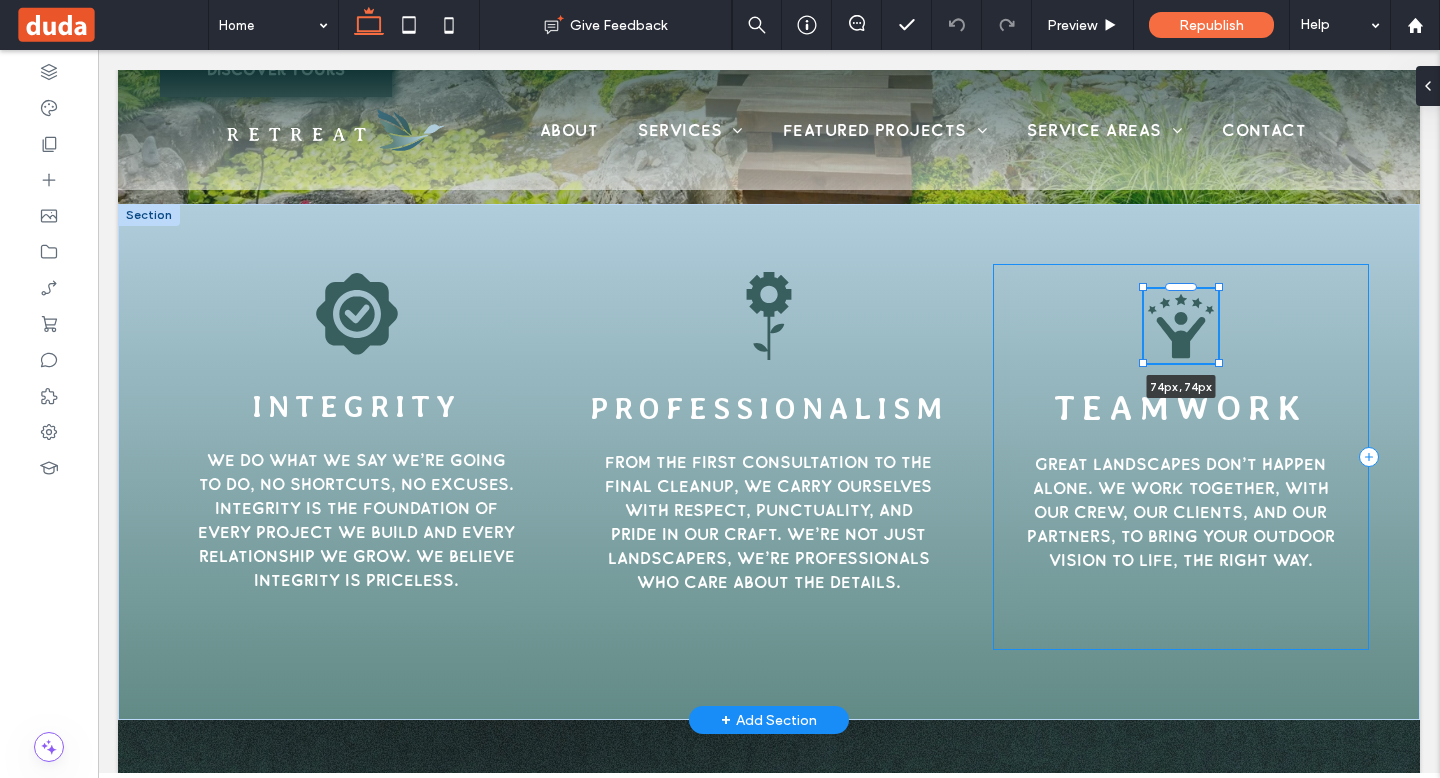 drag, startPoint x: 1225, startPoint y: 375, endPoint x: 1215, endPoint y: 359, distance: 18.867962 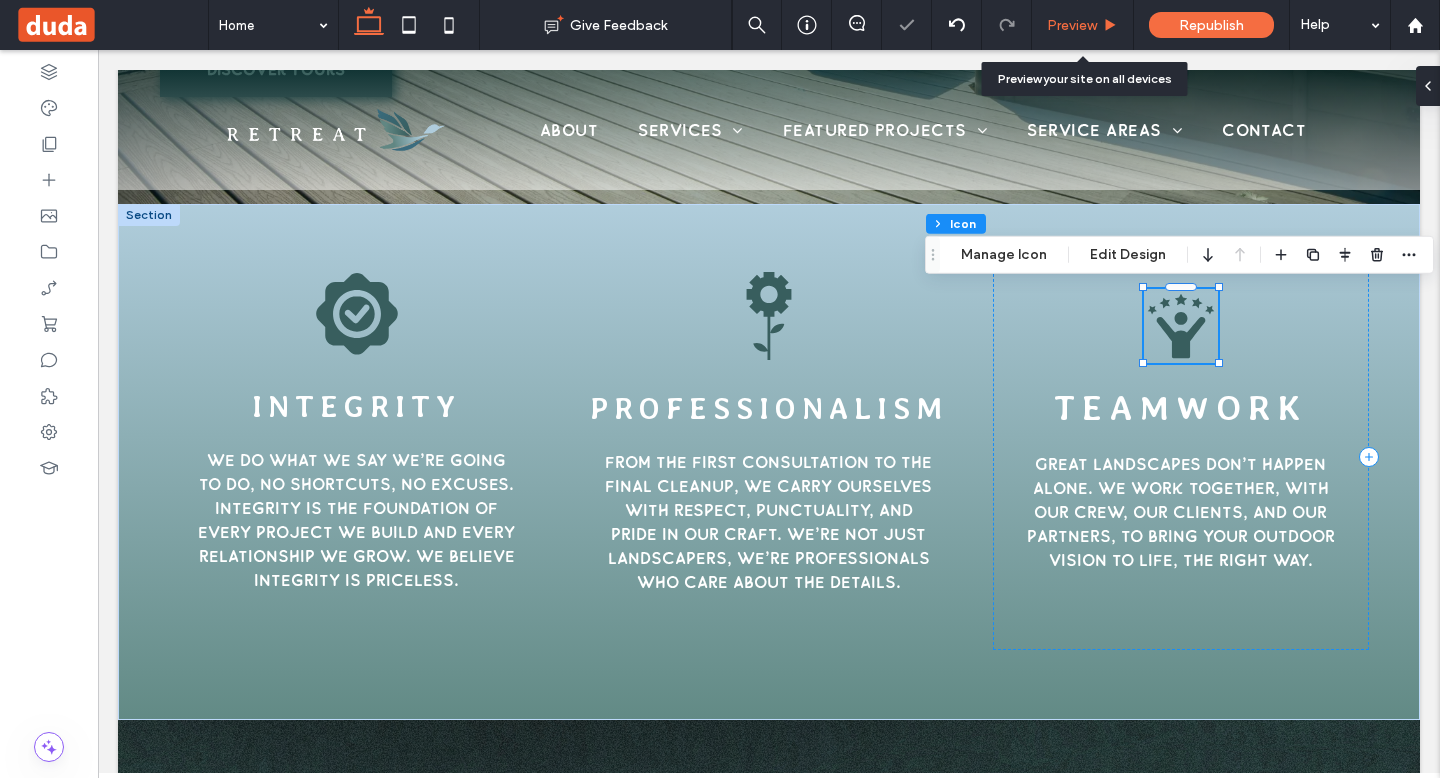 click on "Preview" at bounding box center (1072, 25) 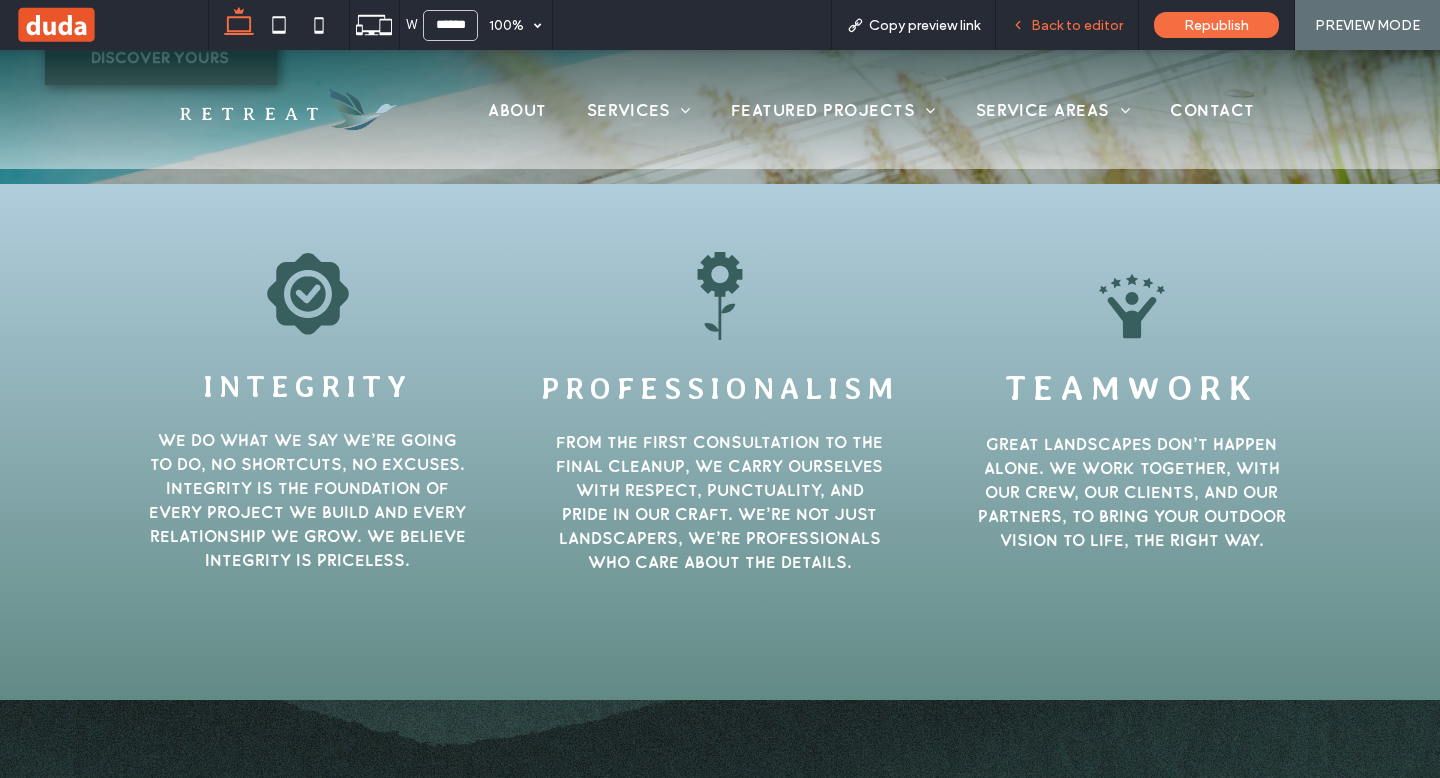 click on "Back to editor" at bounding box center [1067, 25] 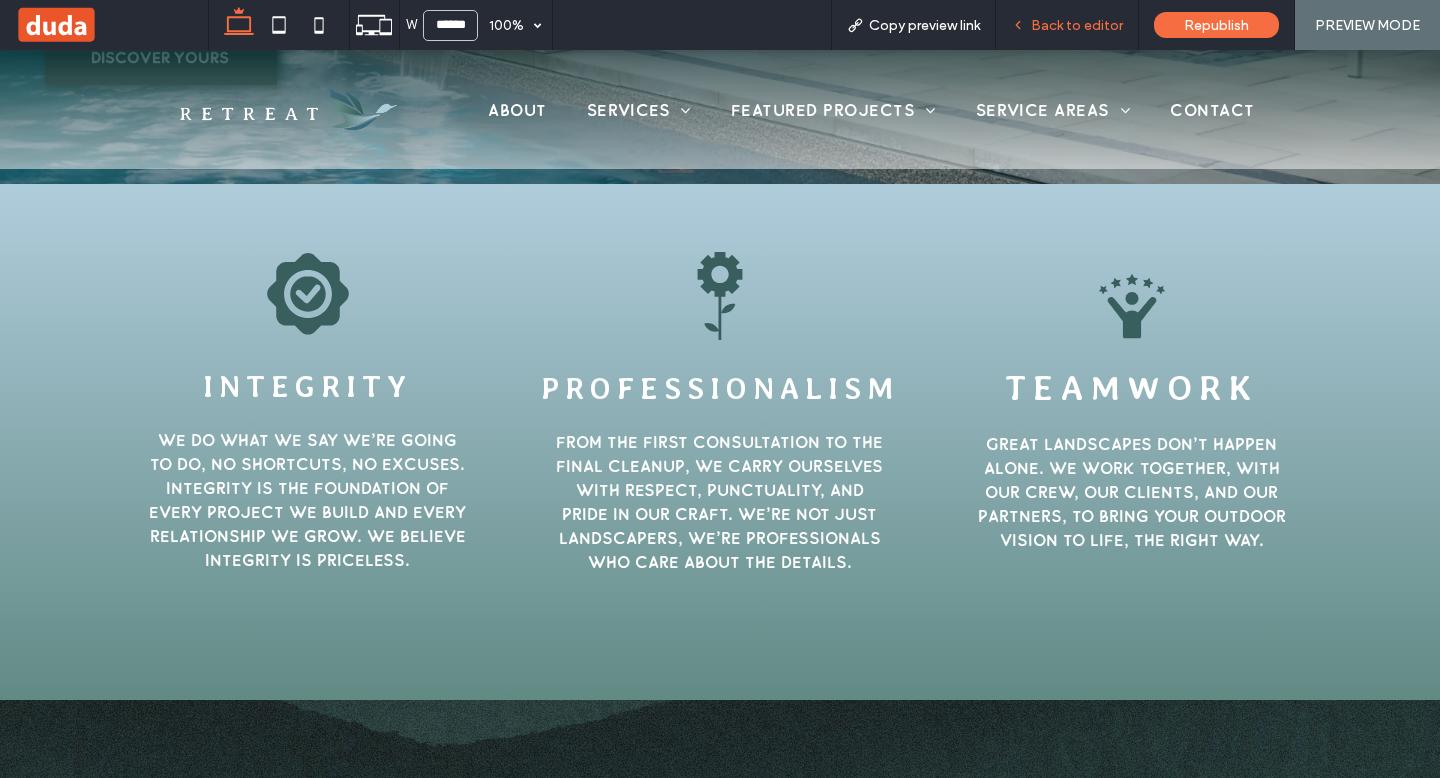 click on "Back to editor" at bounding box center [1077, 25] 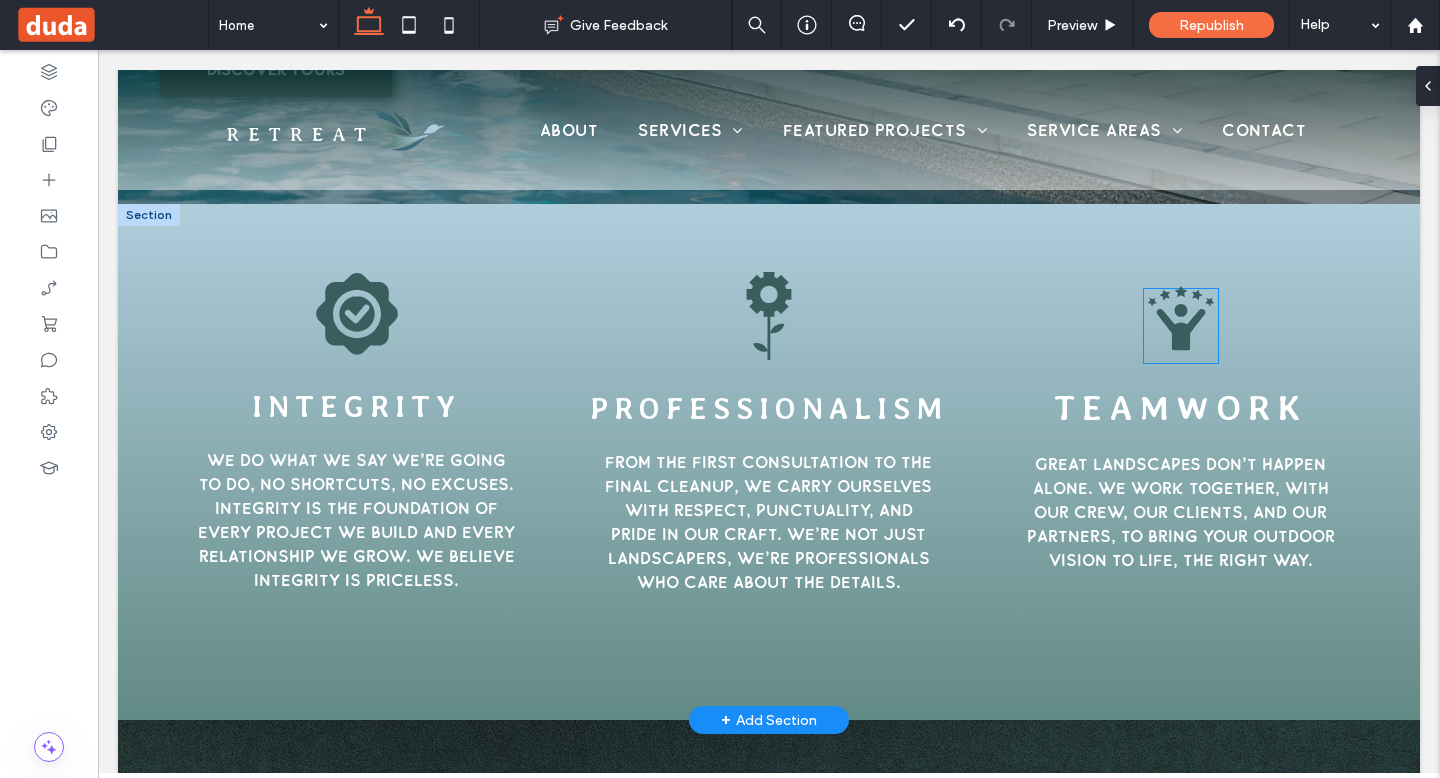 click 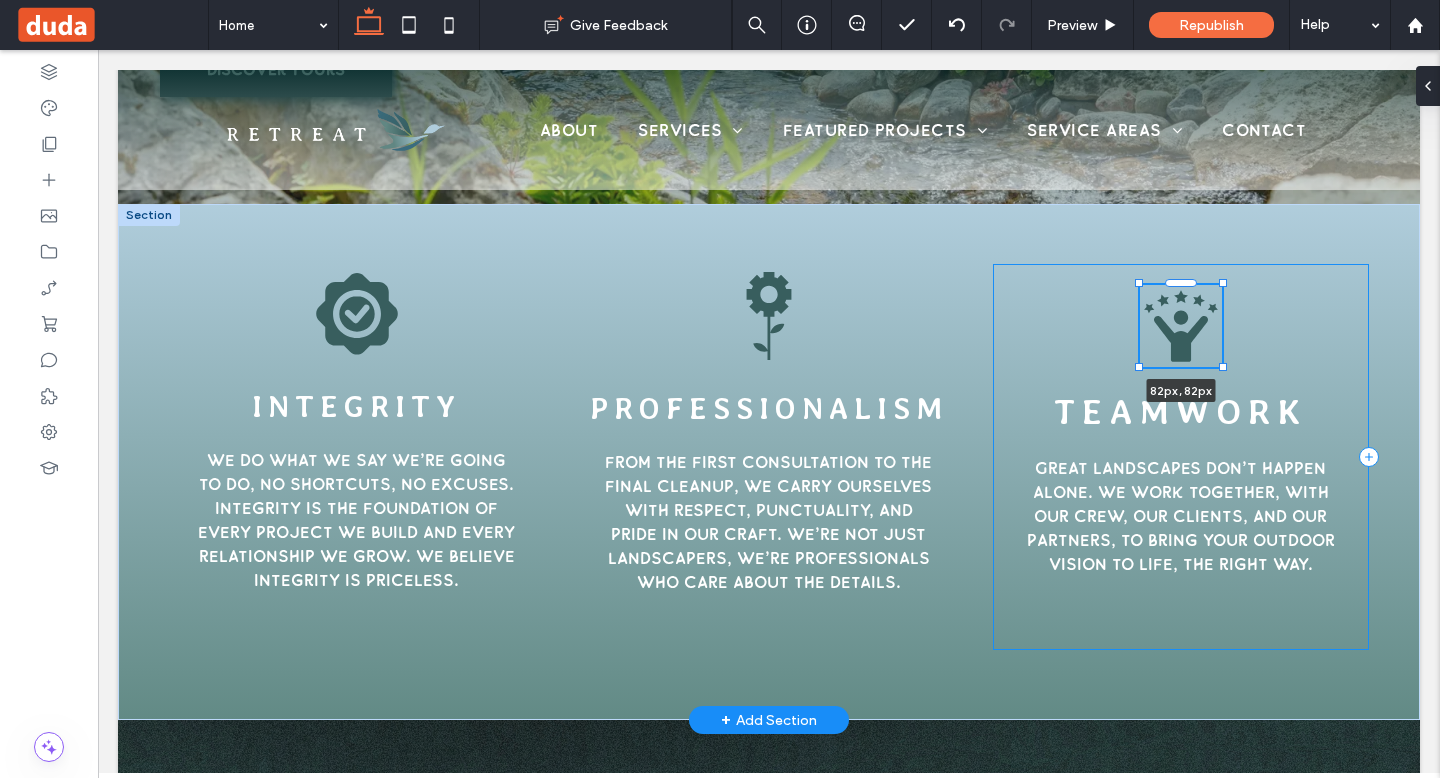 click at bounding box center [1223, 283] 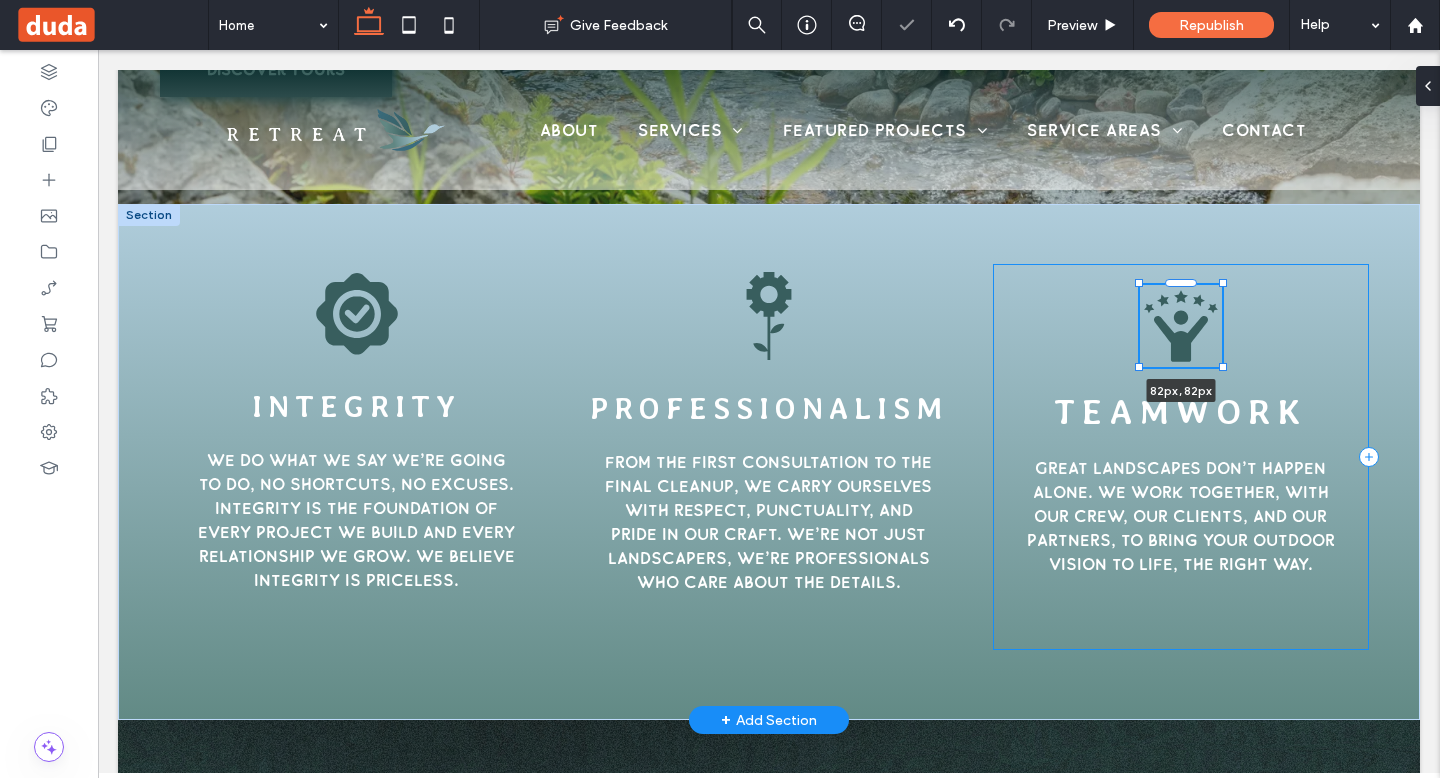 type on "**" 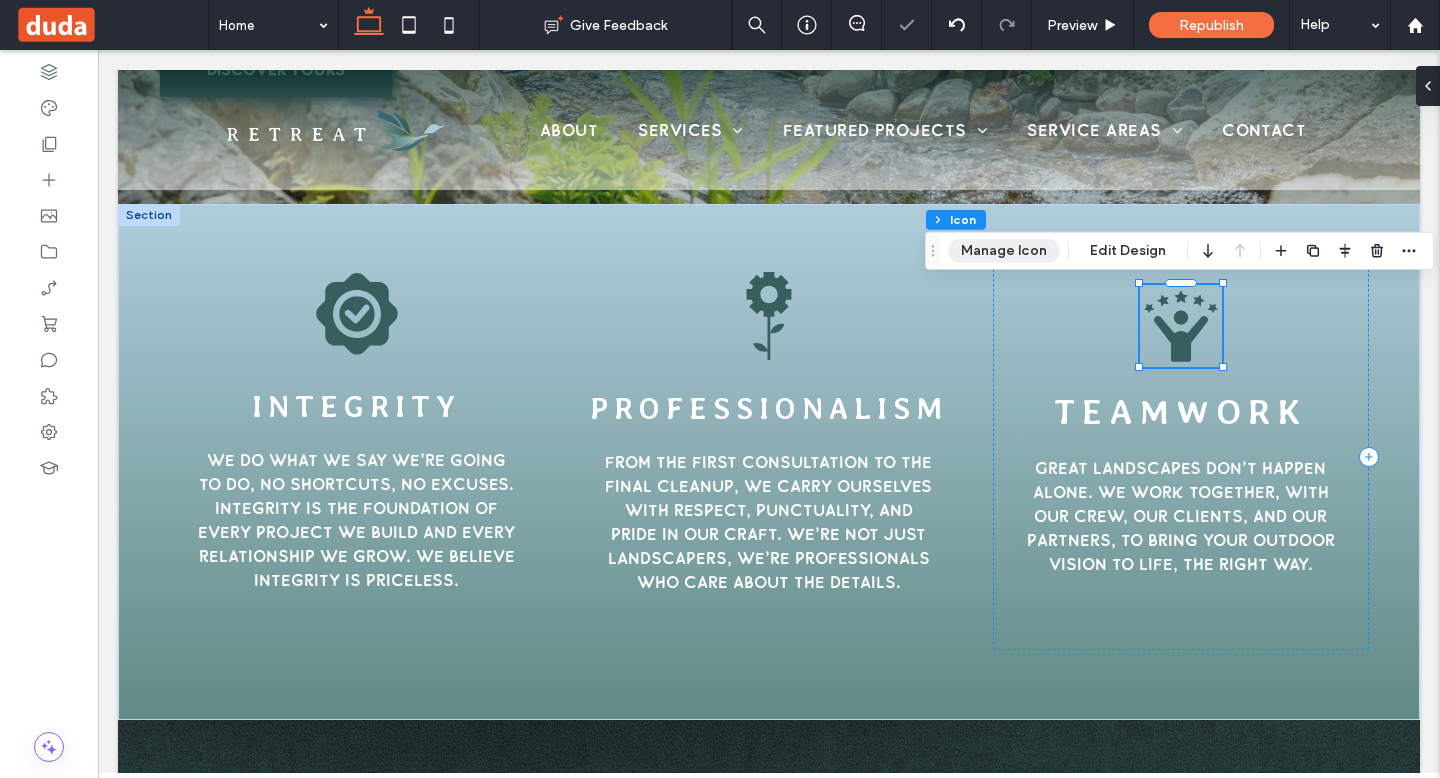click on "Manage Icon" at bounding box center [1004, 251] 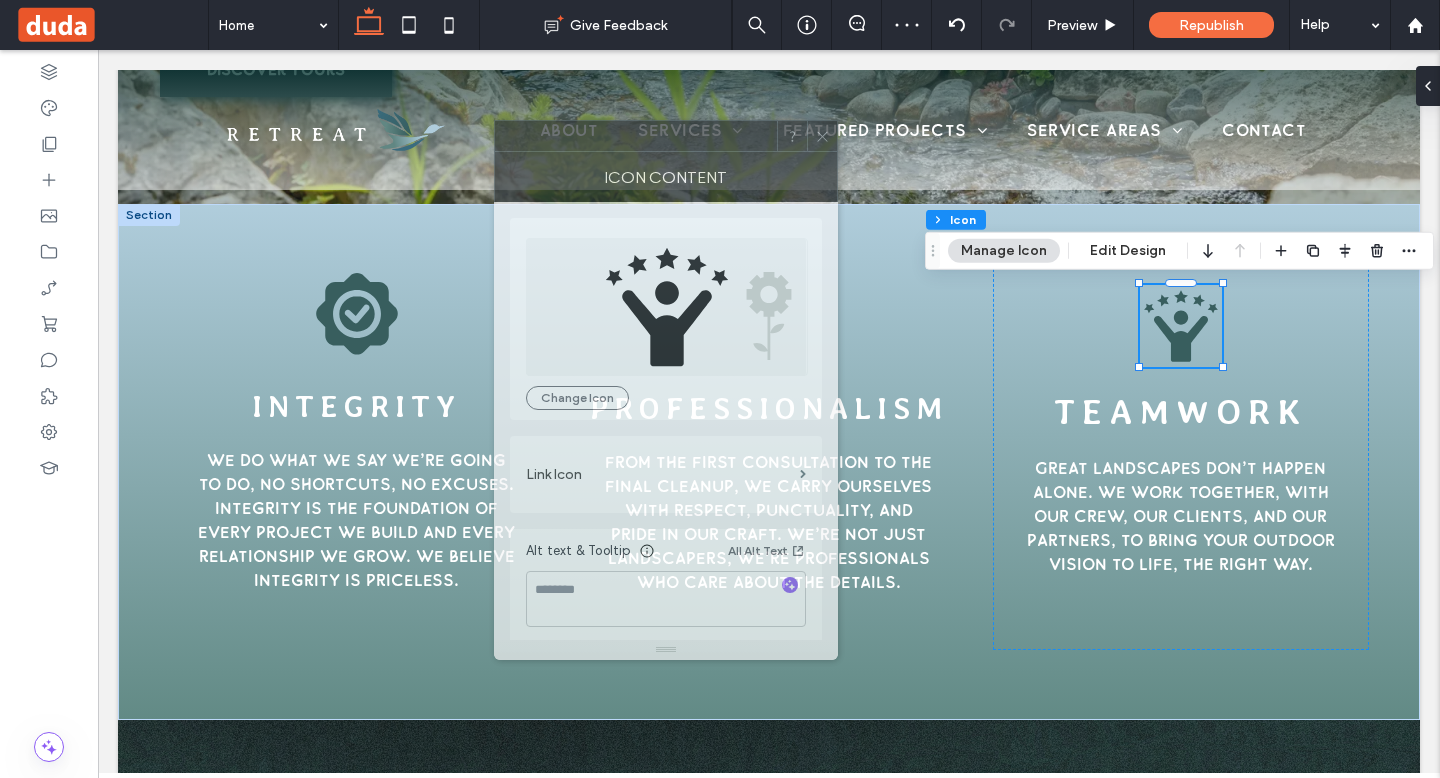 drag, startPoint x: 1240, startPoint y: 145, endPoint x: 632, endPoint y: 142, distance: 608.0074 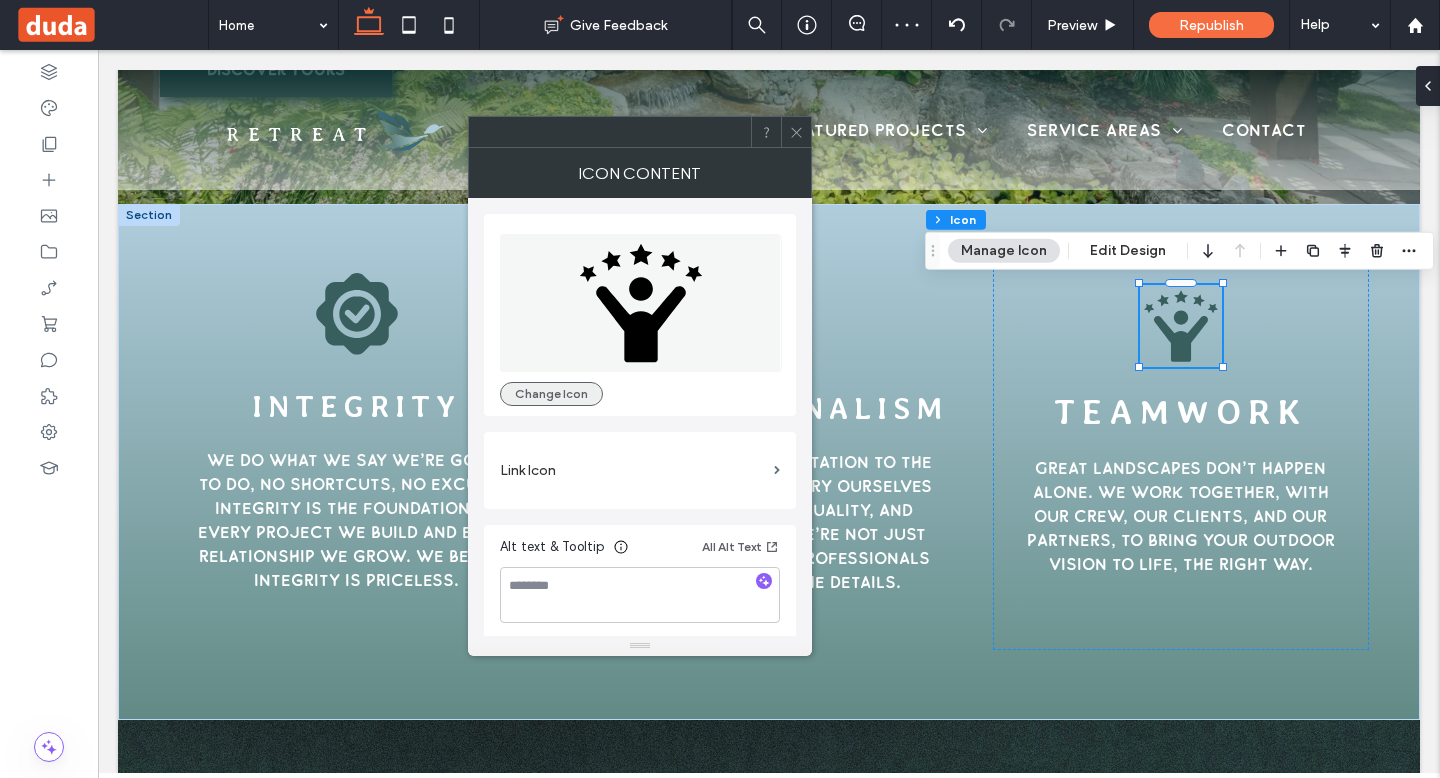 click on "Change Icon" at bounding box center (551, 394) 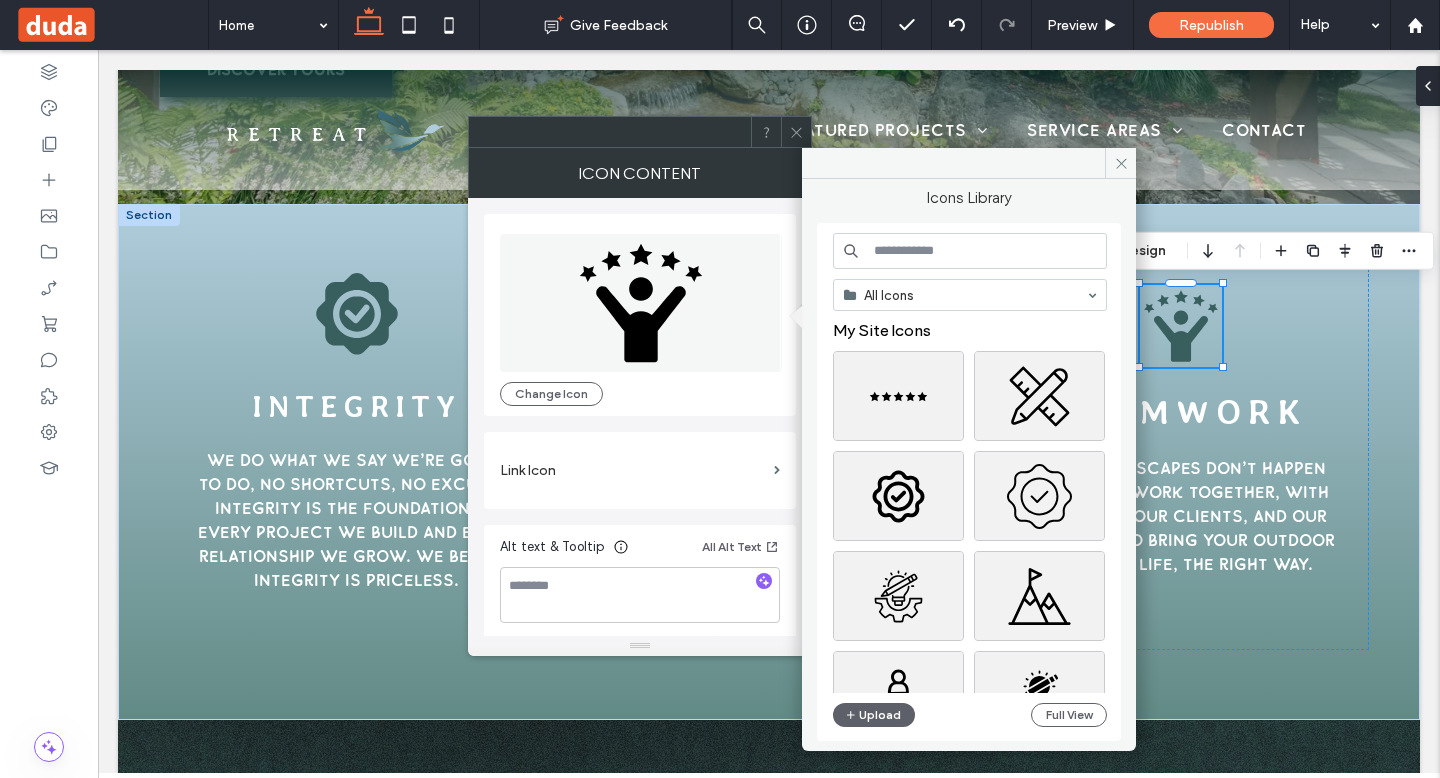 click at bounding box center (970, 251) 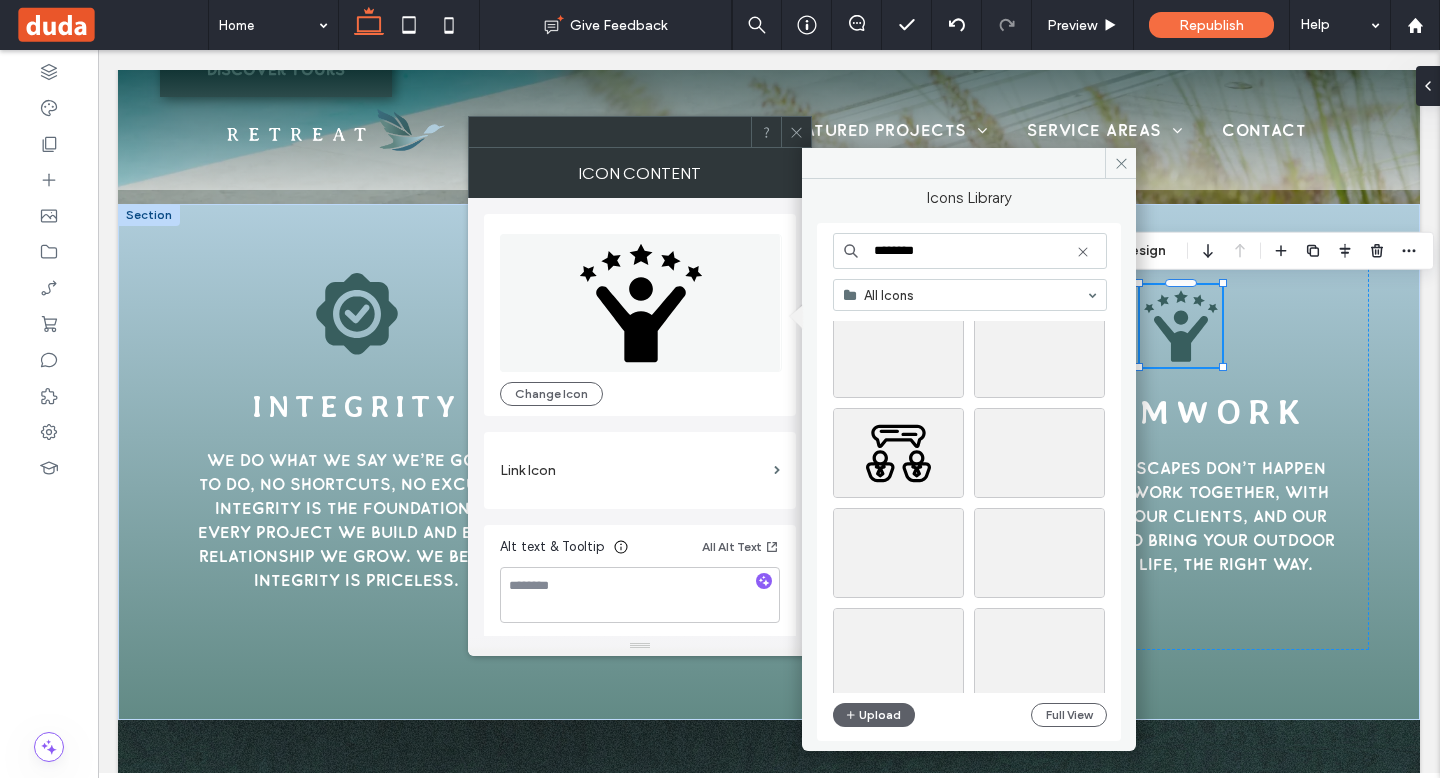 scroll, scrollTop: 2620, scrollLeft: 0, axis: vertical 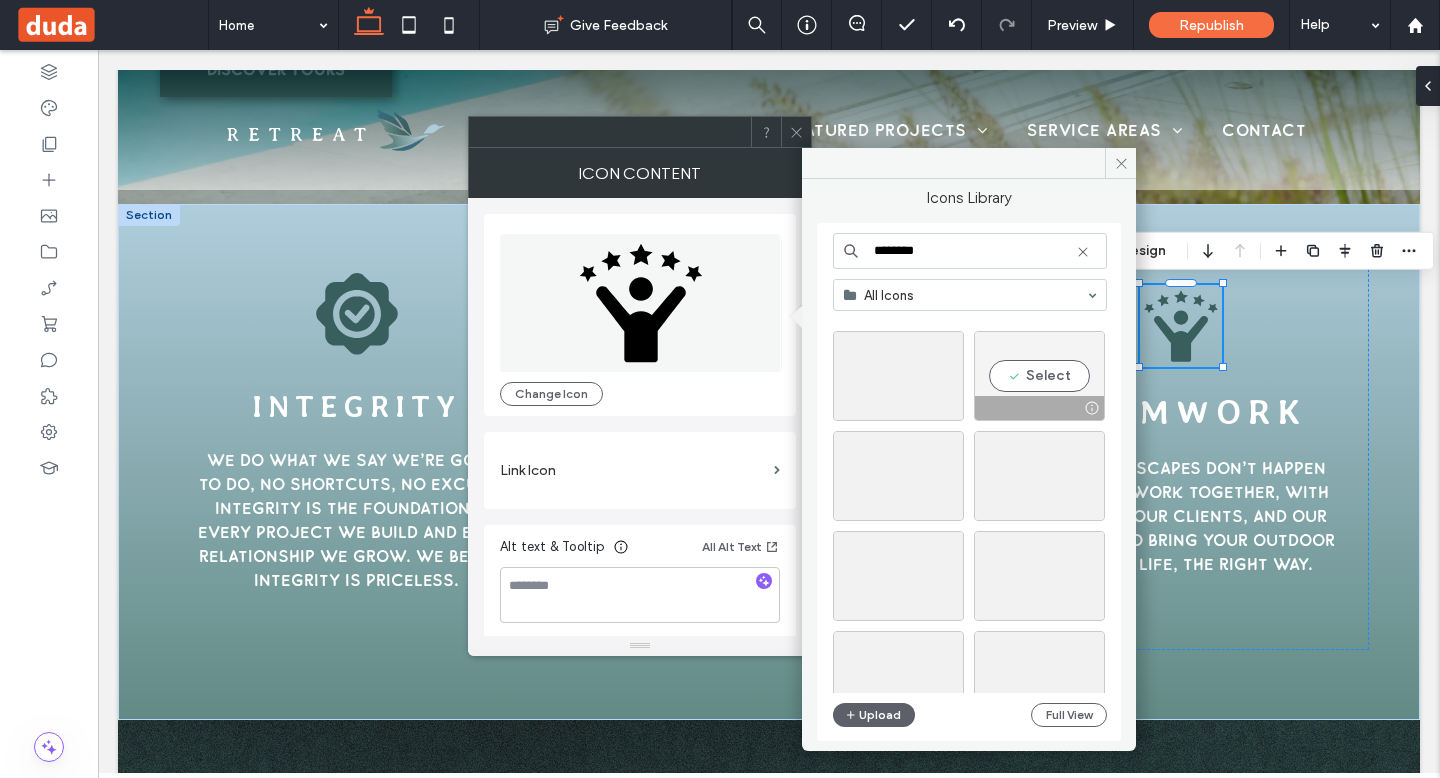 type on "********" 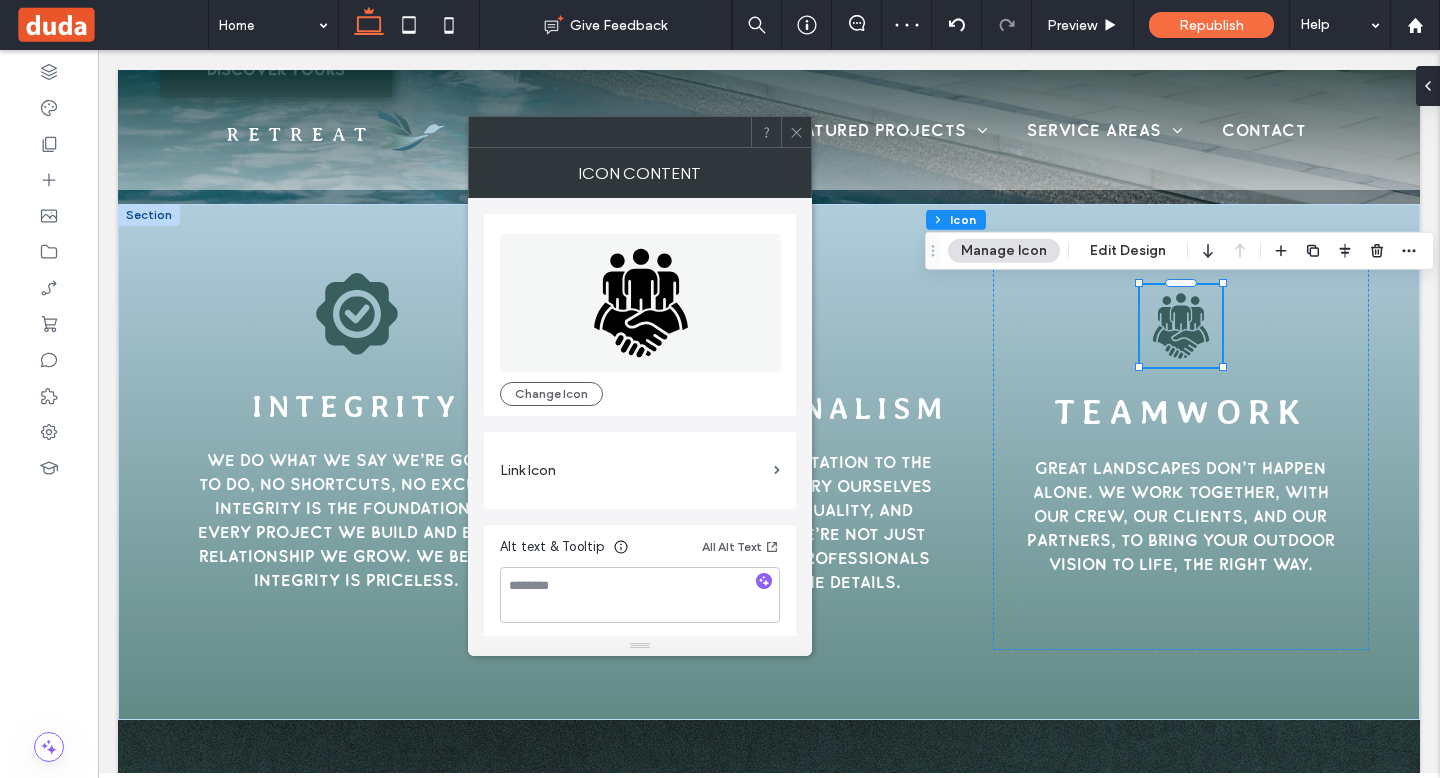 click 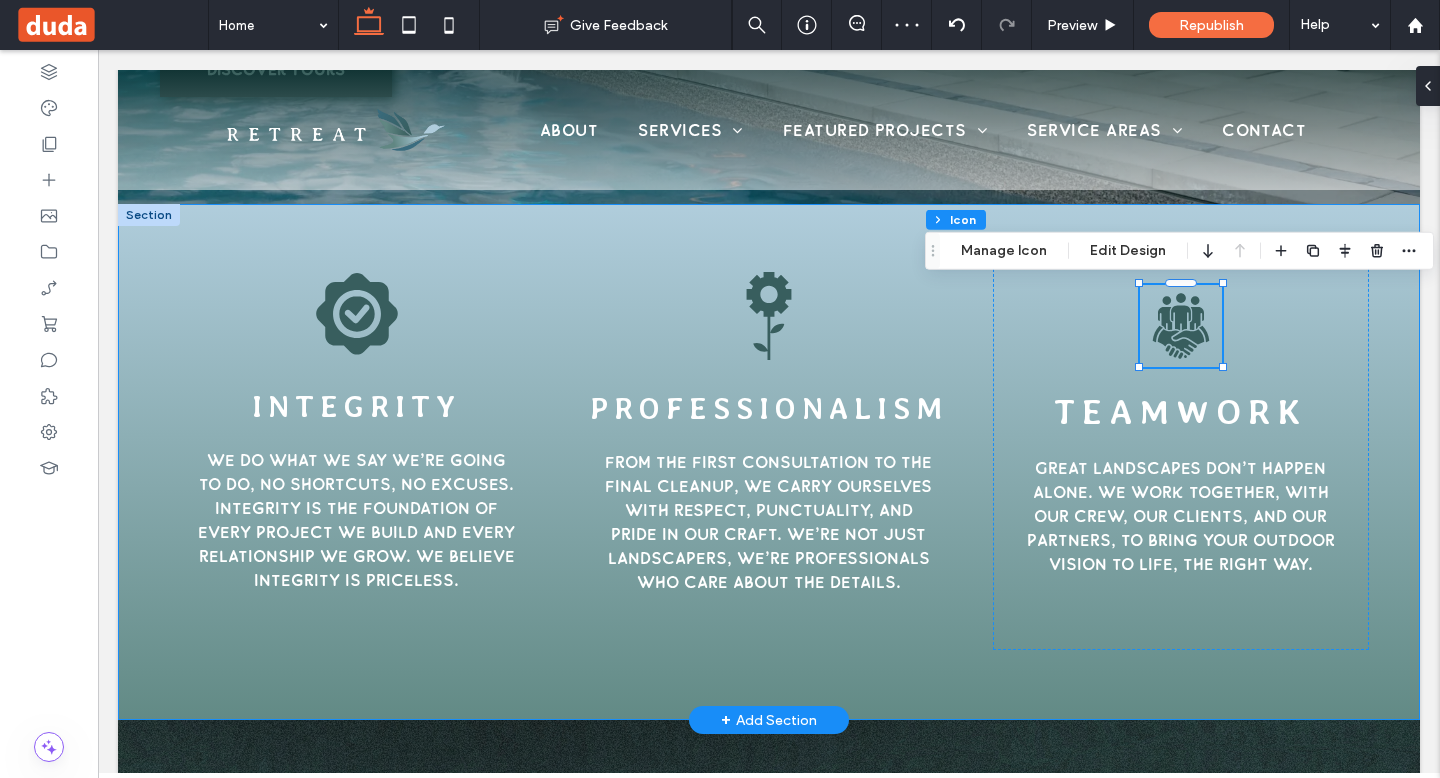 click on "Integrity
We do what we say we’re going to do, no shortcuts, no excuses. Integrity is the foundation of every project we build and every relationship we grow. We believe integrity is priceless.
Professionalism
From the first consultation to the final cleanup, we carry ourselves with respect, punctuality, and pride in our craft. We’re not just landscapers, we’re professionals who care about the details.
82px , 82px
Teamwork
Great landscapes don’t happen alone. We work together, with our crew, our clients, and our partners, to bring your outdoor vision to life, the right way." at bounding box center [769, 462] 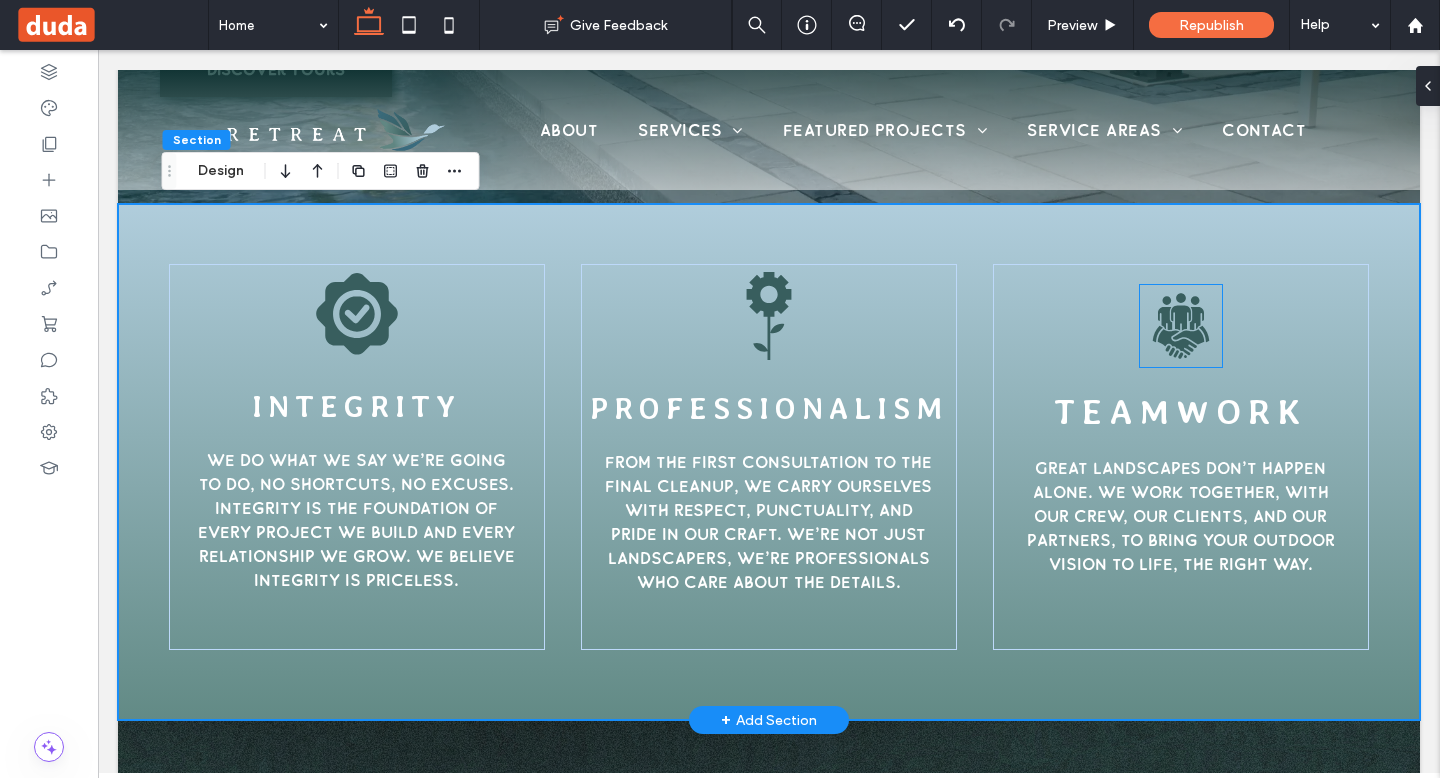 click at bounding box center [1181, 326] 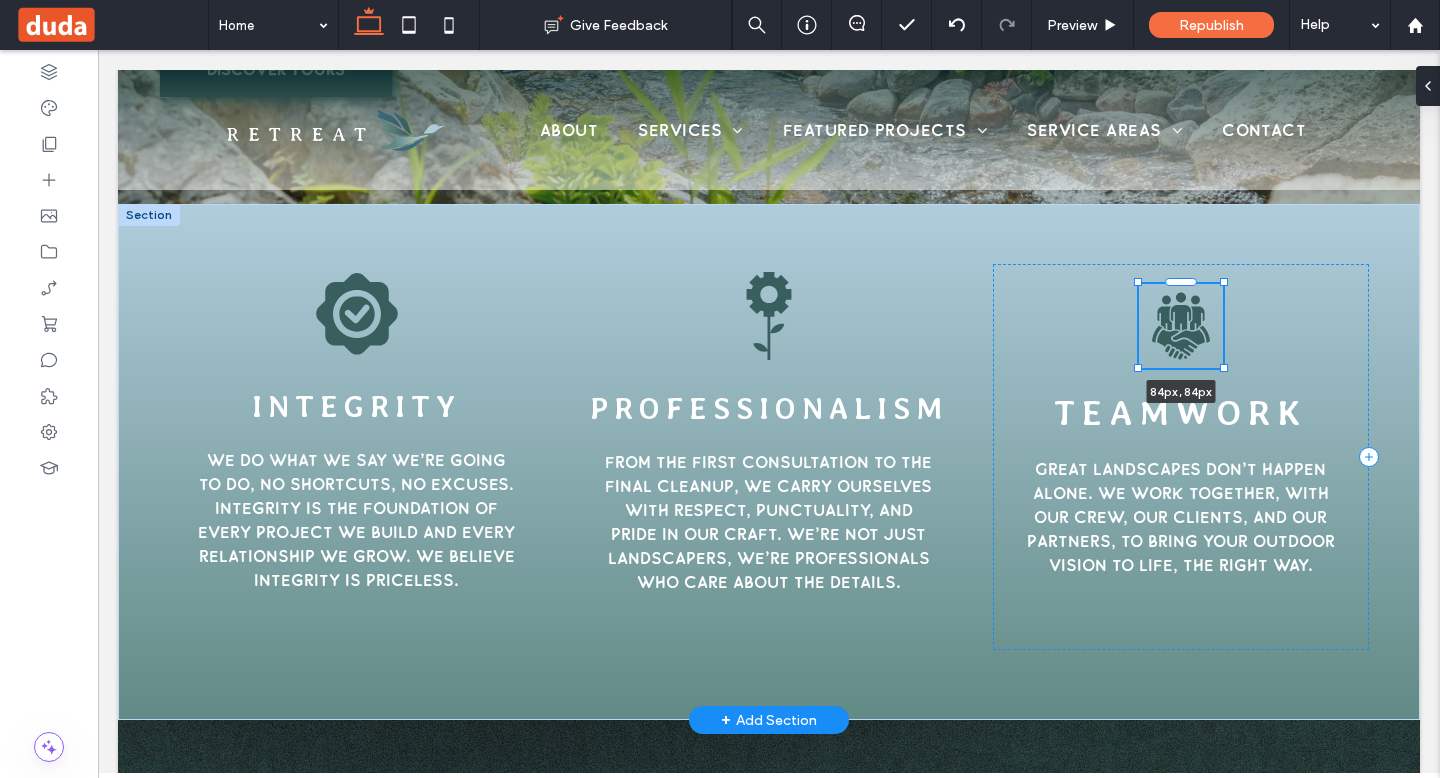 click on "Integrity
We do what we say we’re going to do, no shortcuts, no excuses. Integrity is the foundation of every project we build and every relationship we grow. We believe integrity is priceless.
Professionalism
From the first consultation to the final cleanup, we carry ourselves with respect, punctuality, and pride in our craft. We’re not just landscapers, we’re professionals who care about the details.
84px , 84px
Teamwork
Great landscapes don’t happen alone. We work together, with our crew, our clients, and our partners, to bring your outdoor vision to life, the right way." at bounding box center (769, 462) 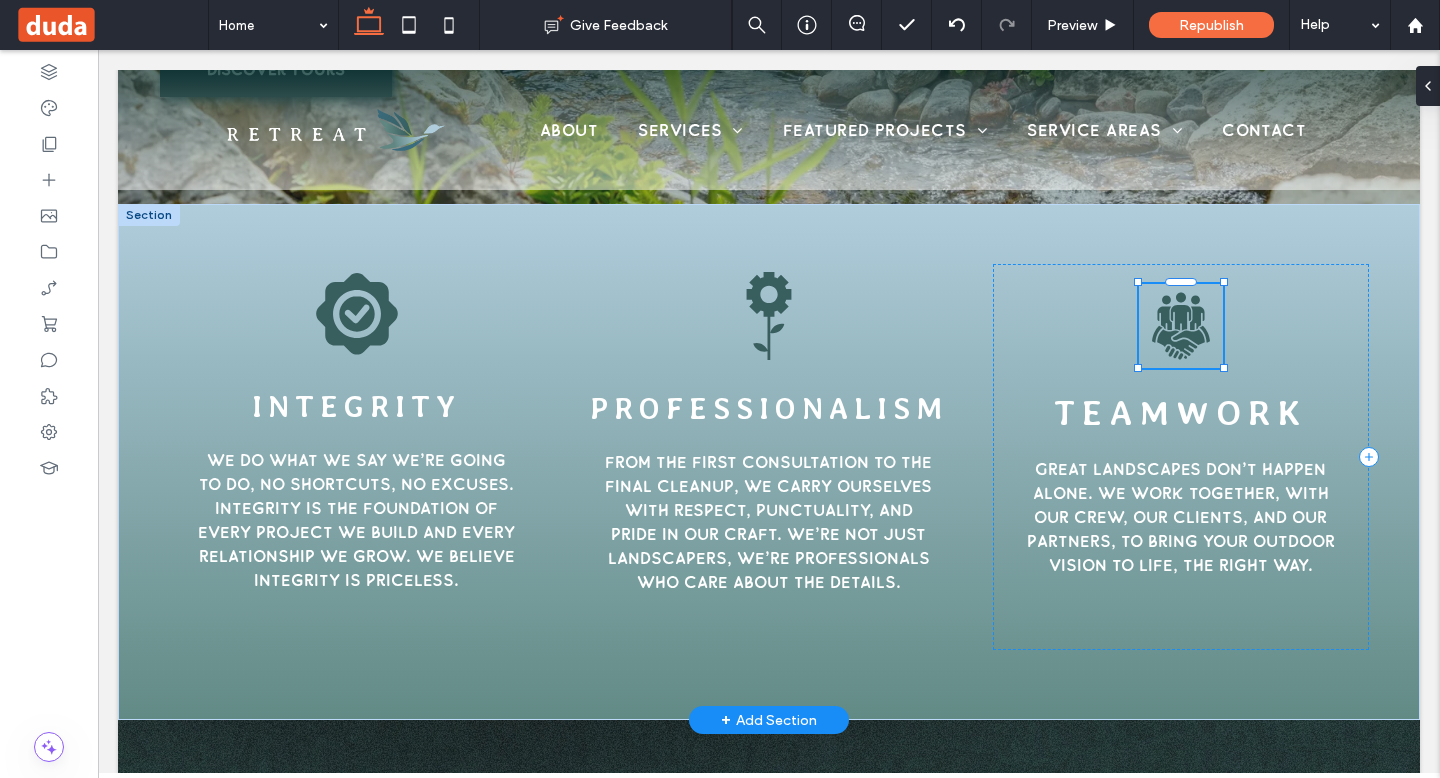 type on "**" 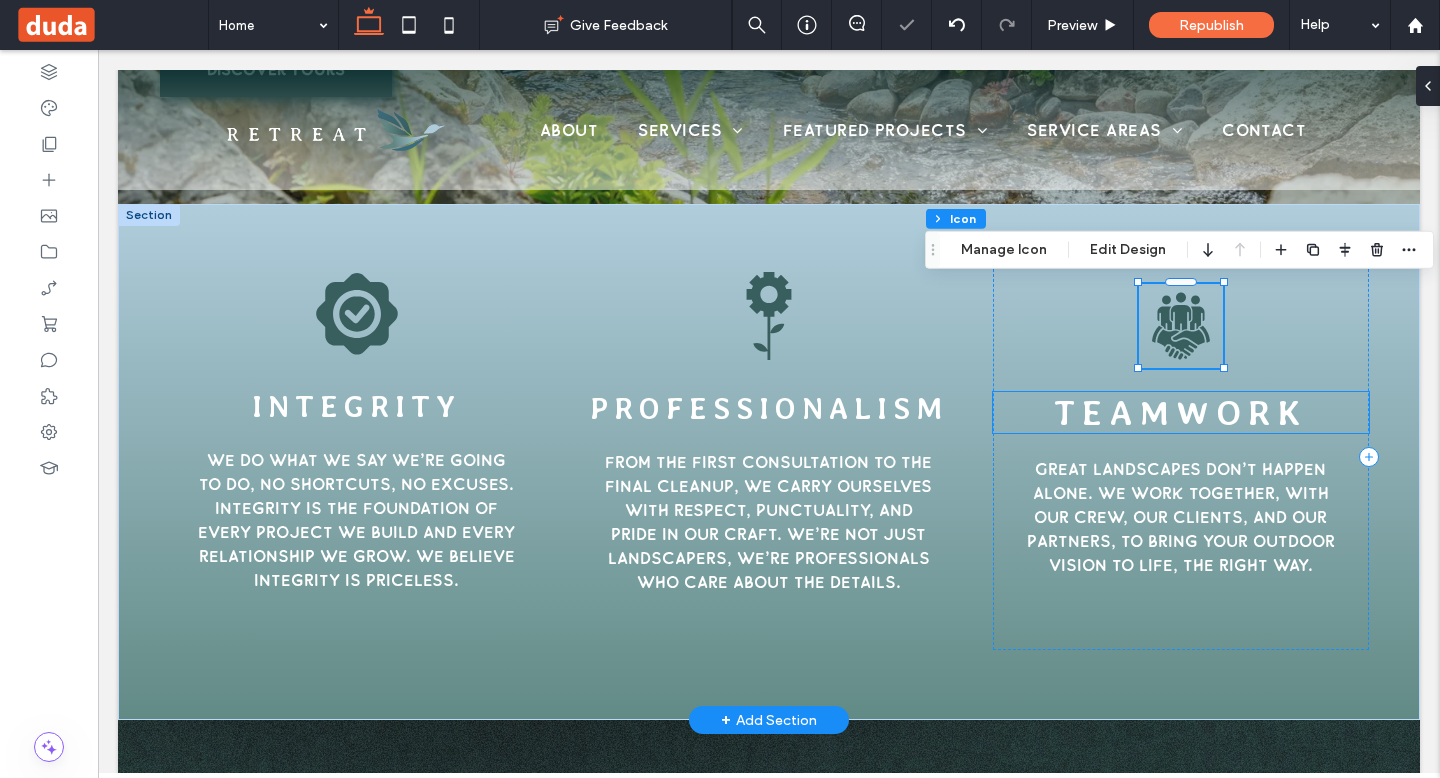 click on "Teamwork" at bounding box center (1181, 412) 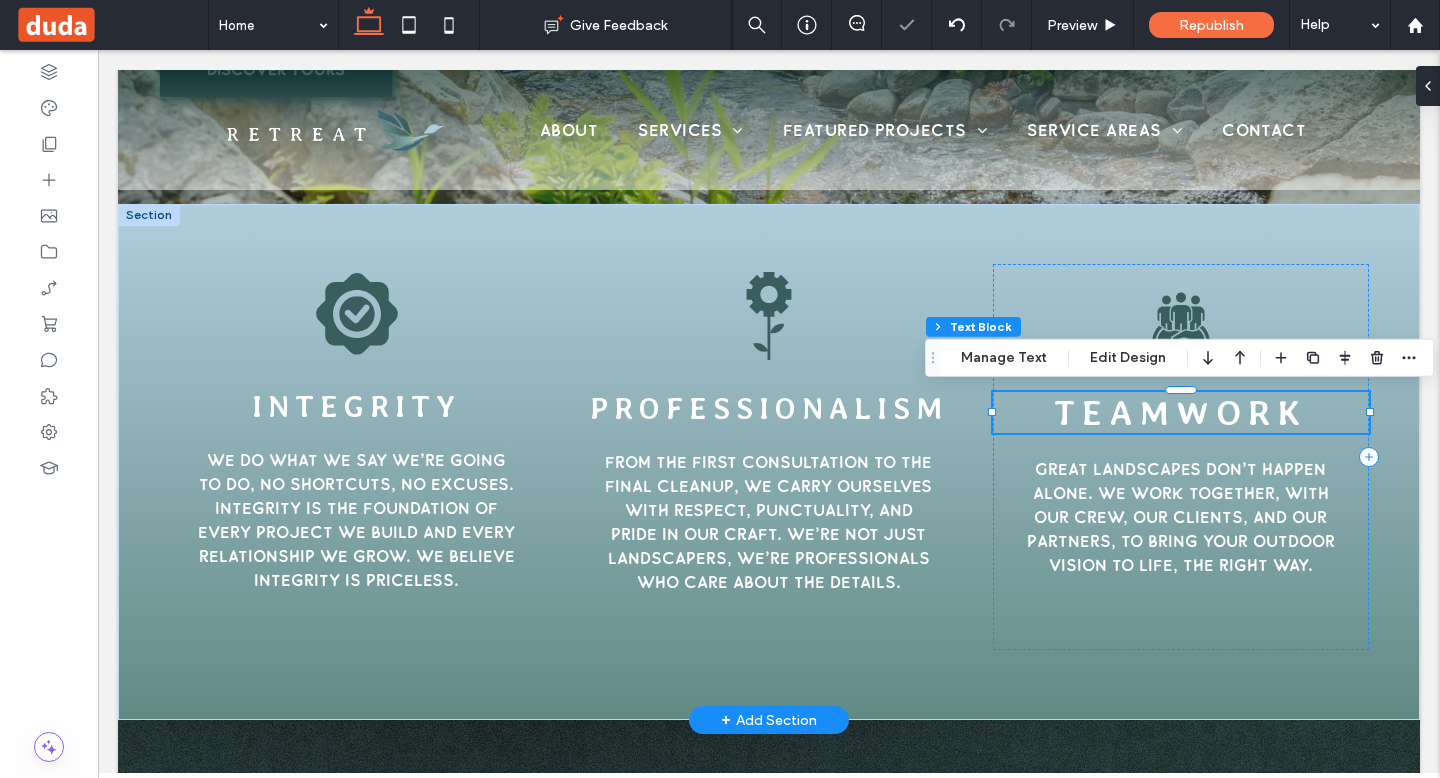 click on "Teamwork" at bounding box center [1181, 412] 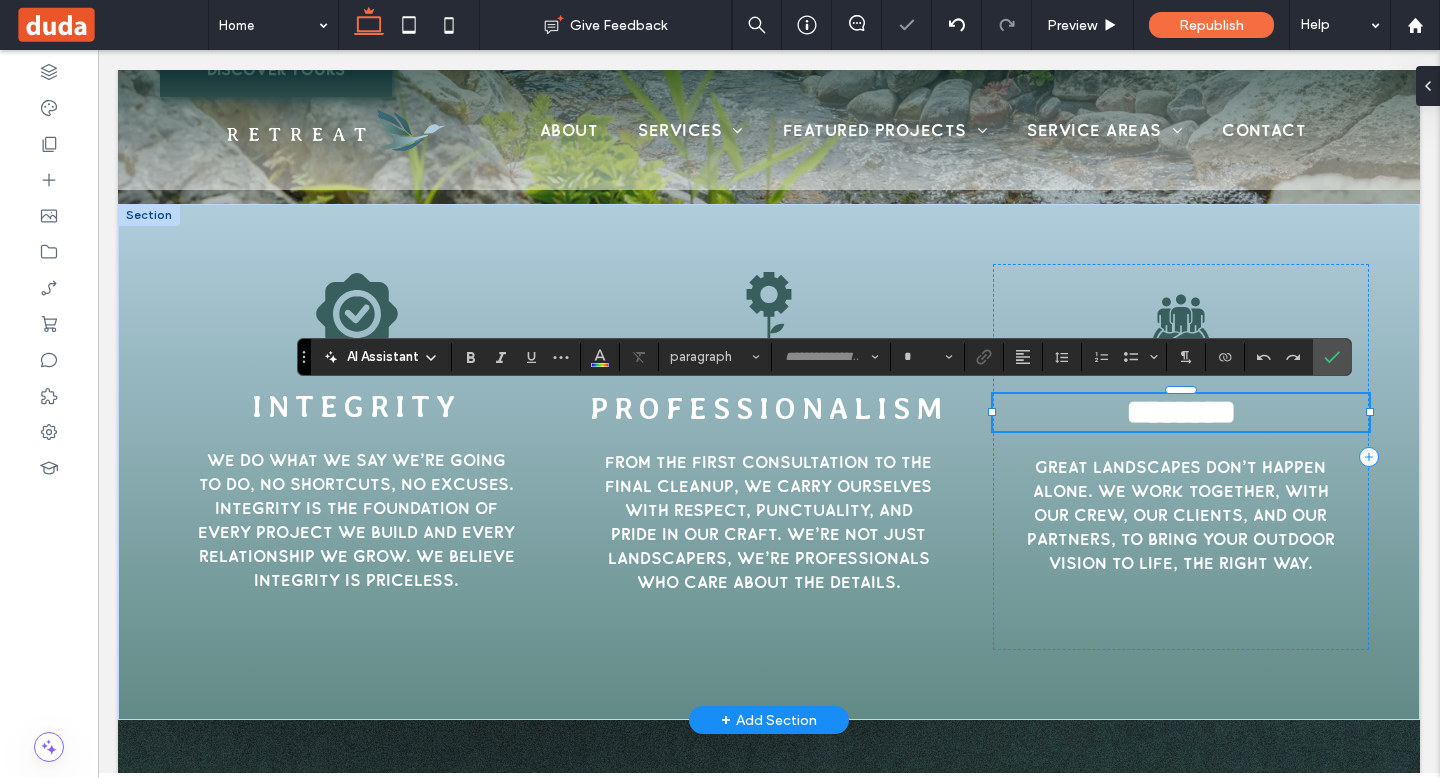 type on "**********" 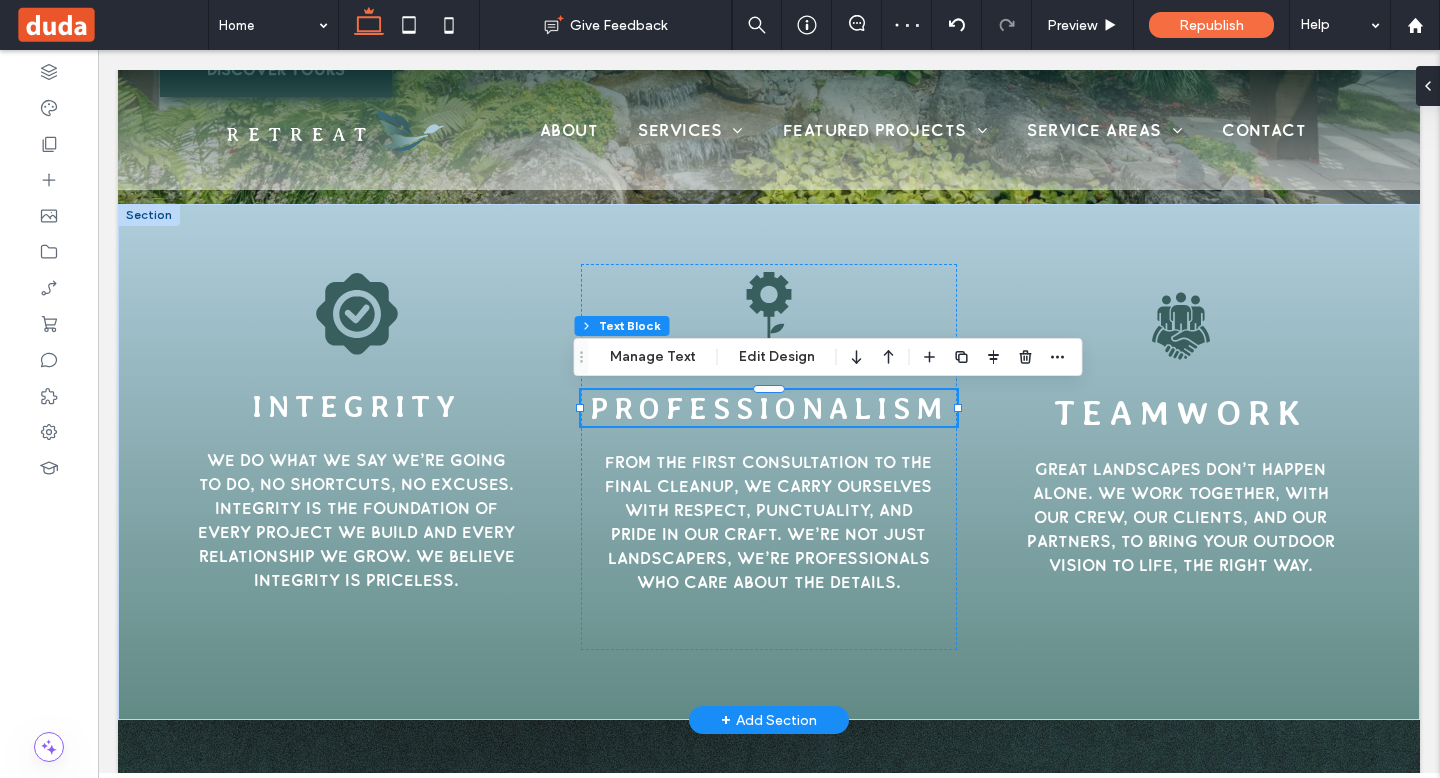 click on "Professionalism" at bounding box center [769, 408] 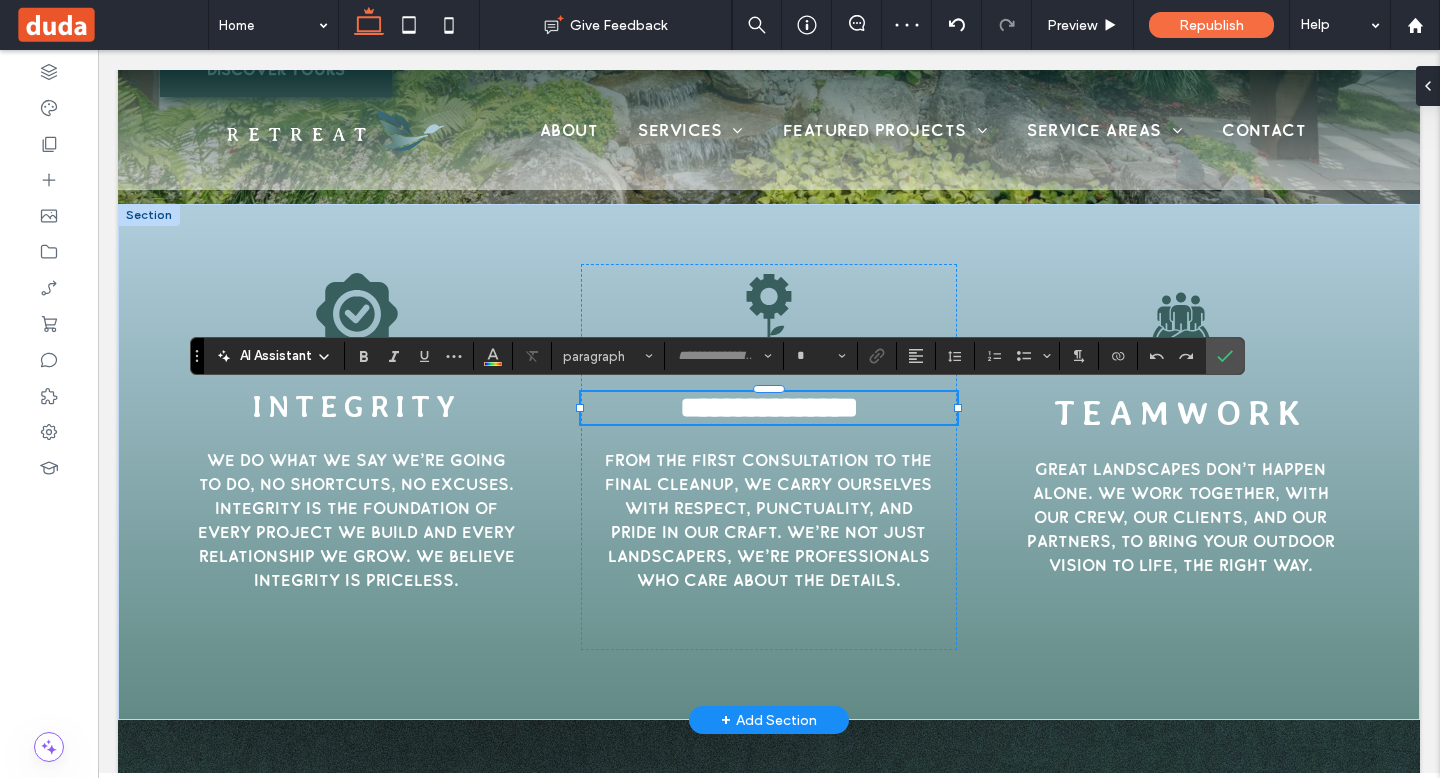 type on "**********" 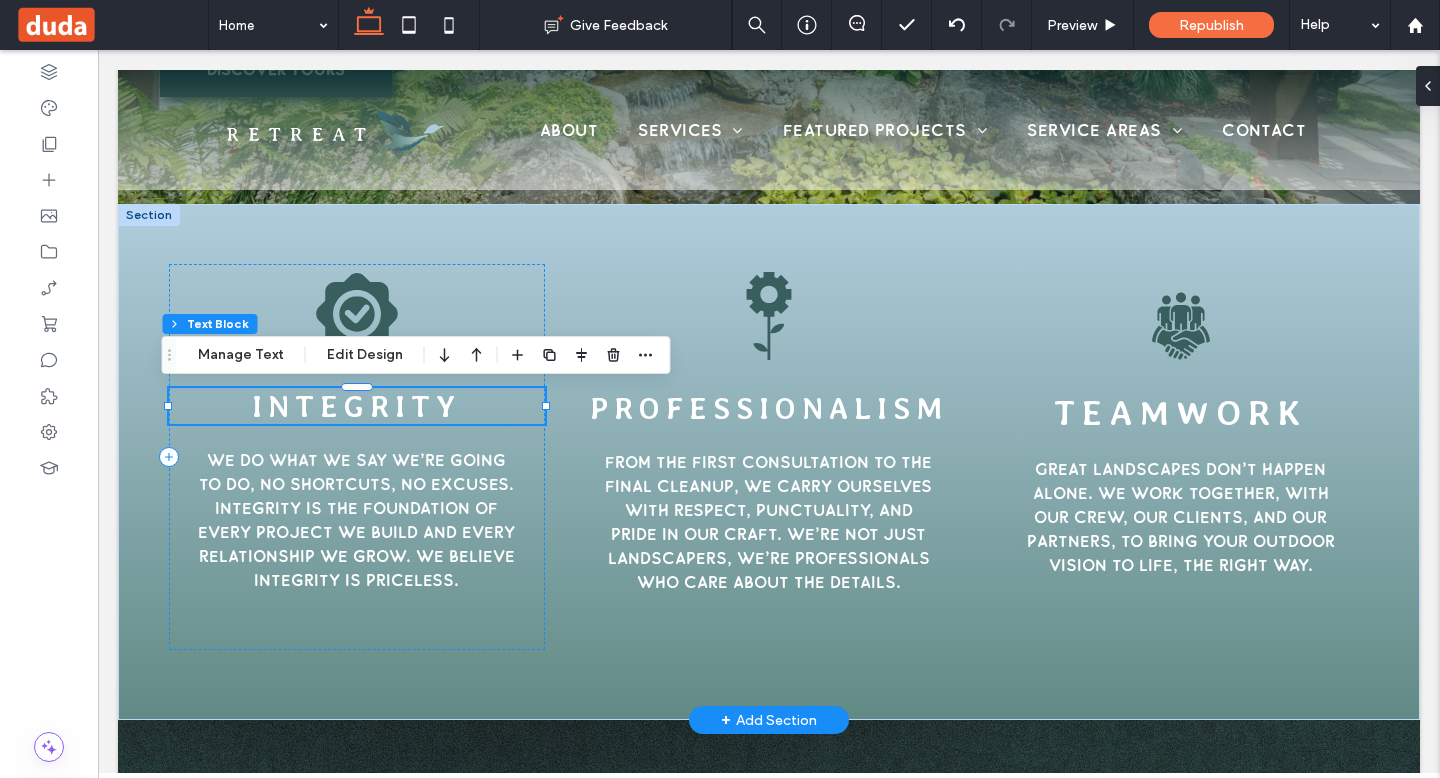 click on "Integrity" at bounding box center (356, 406) 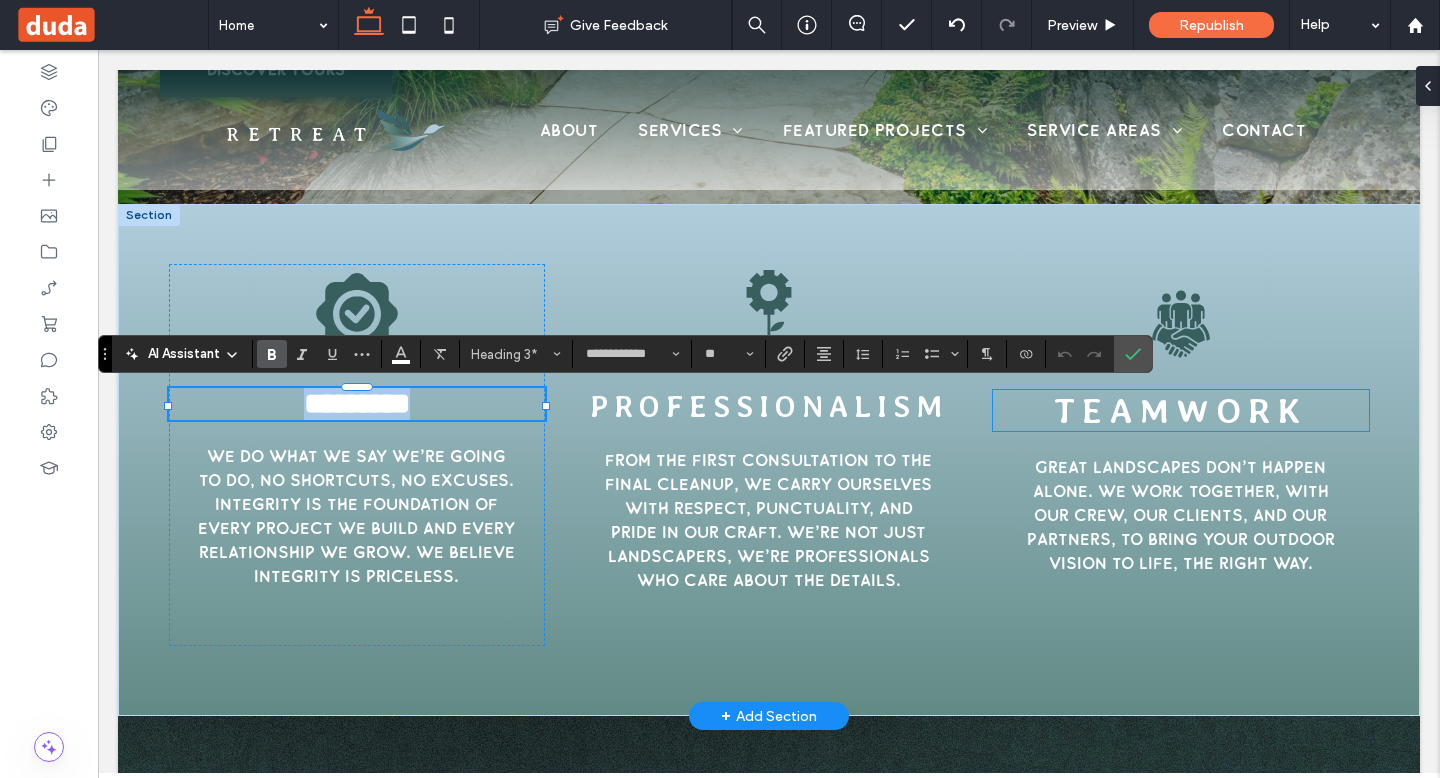 click on "Teamwork" at bounding box center [1181, 410] 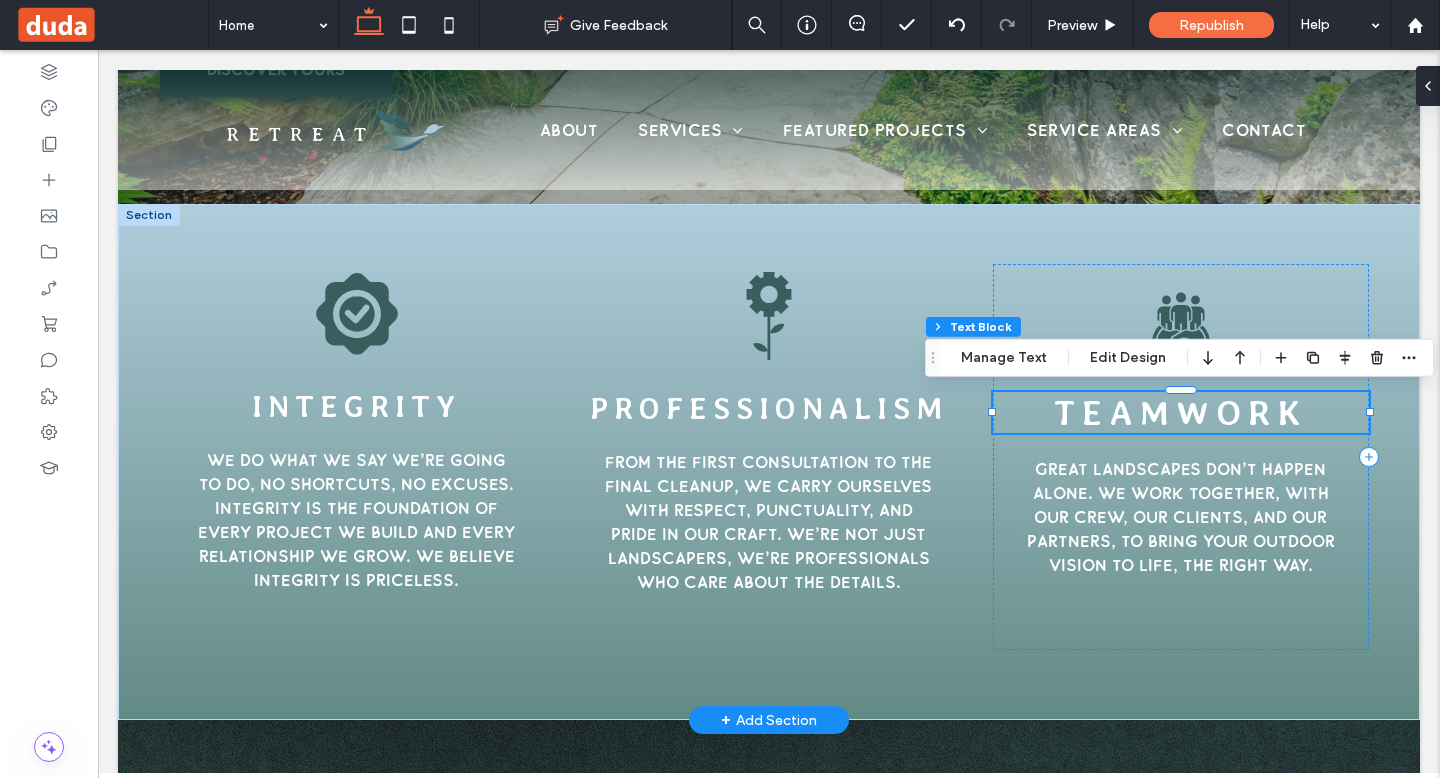 click on "Teamwork" at bounding box center [1181, 412] 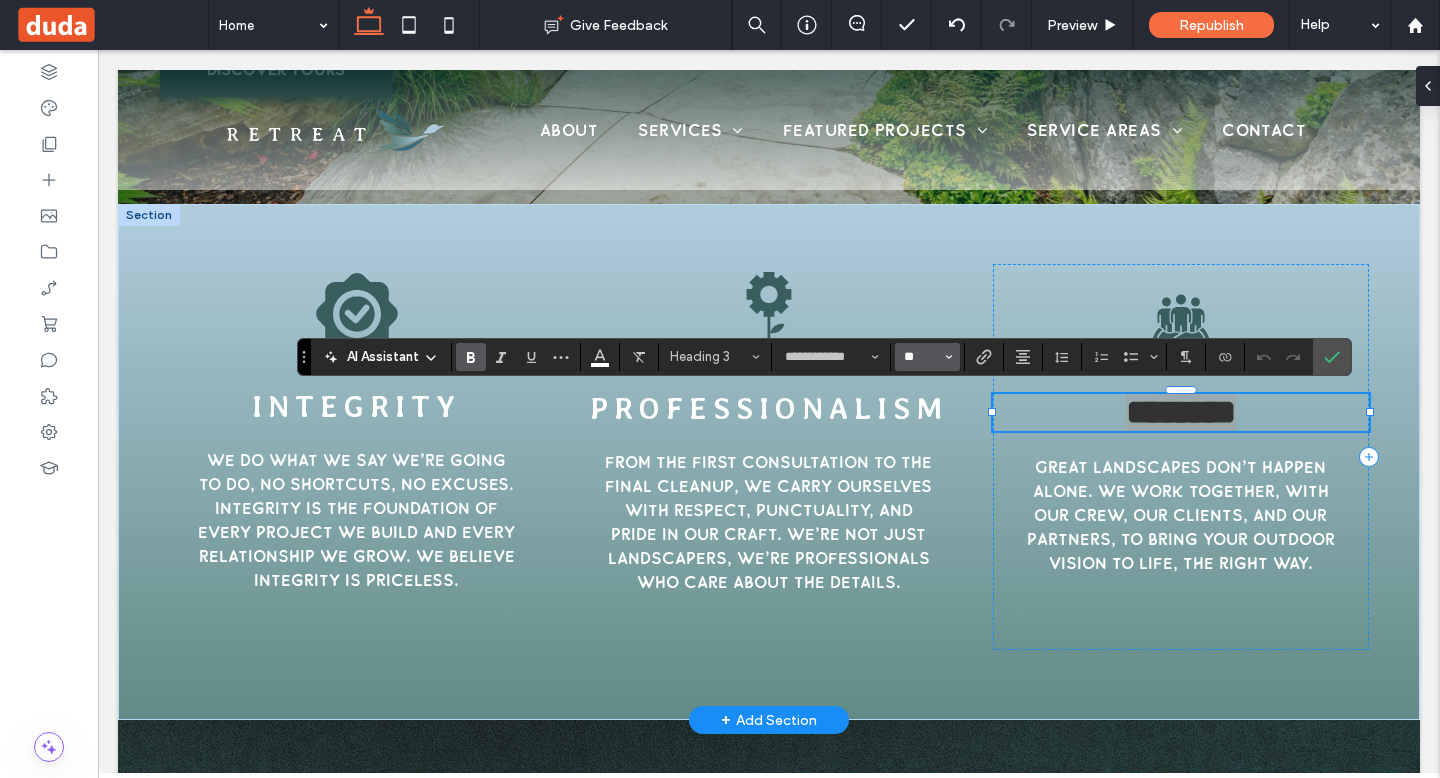 click on "**" at bounding box center [921, 357] 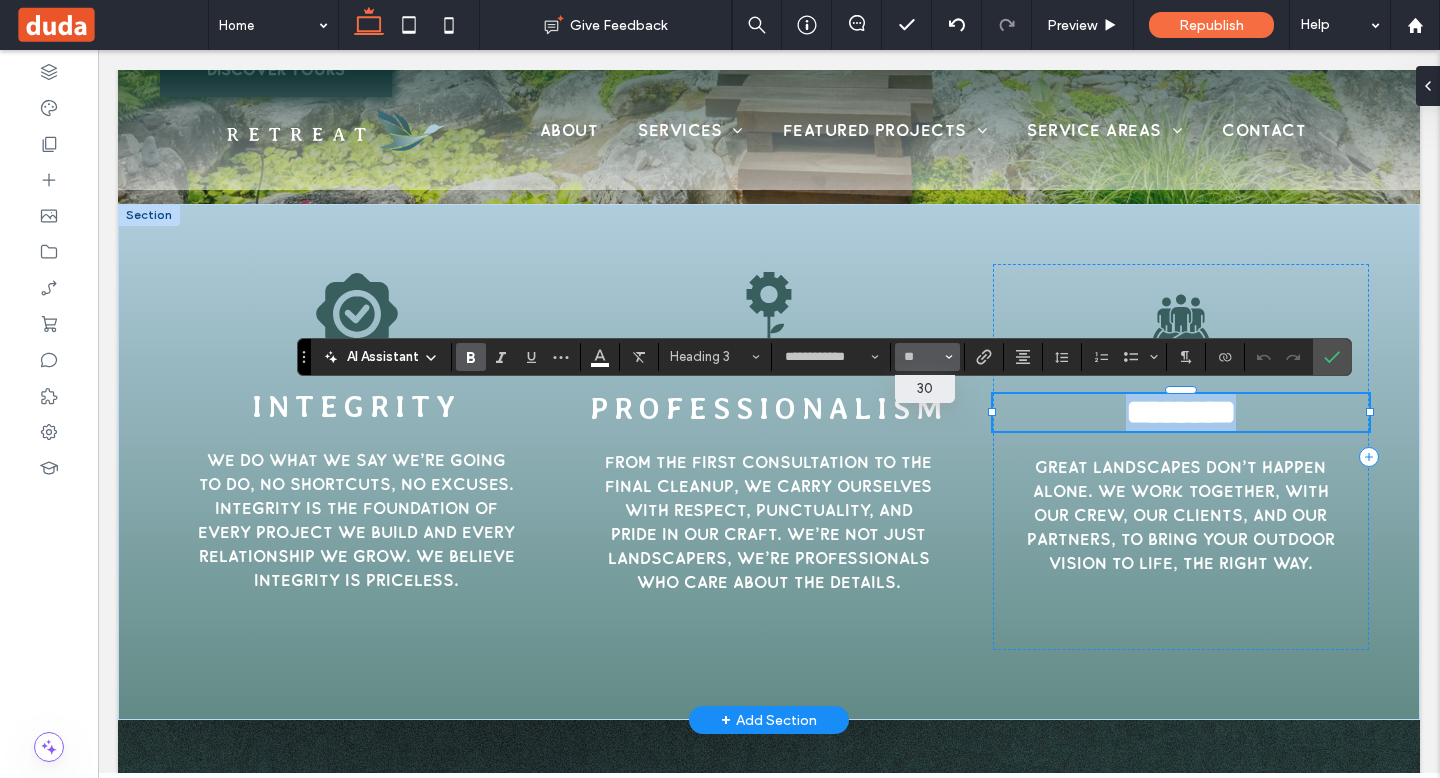 type on "**" 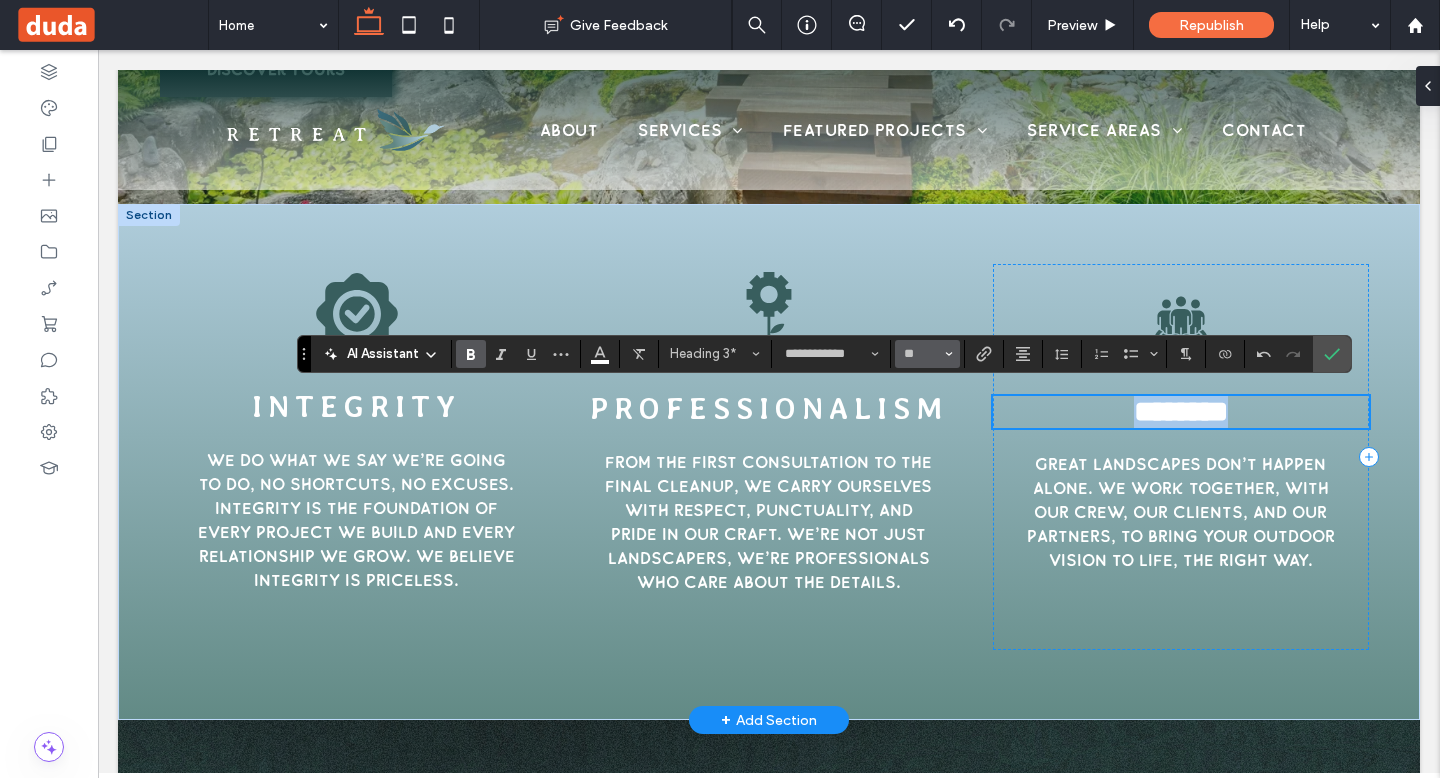 scroll, scrollTop: 637, scrollLeft: 0, axis: vertical 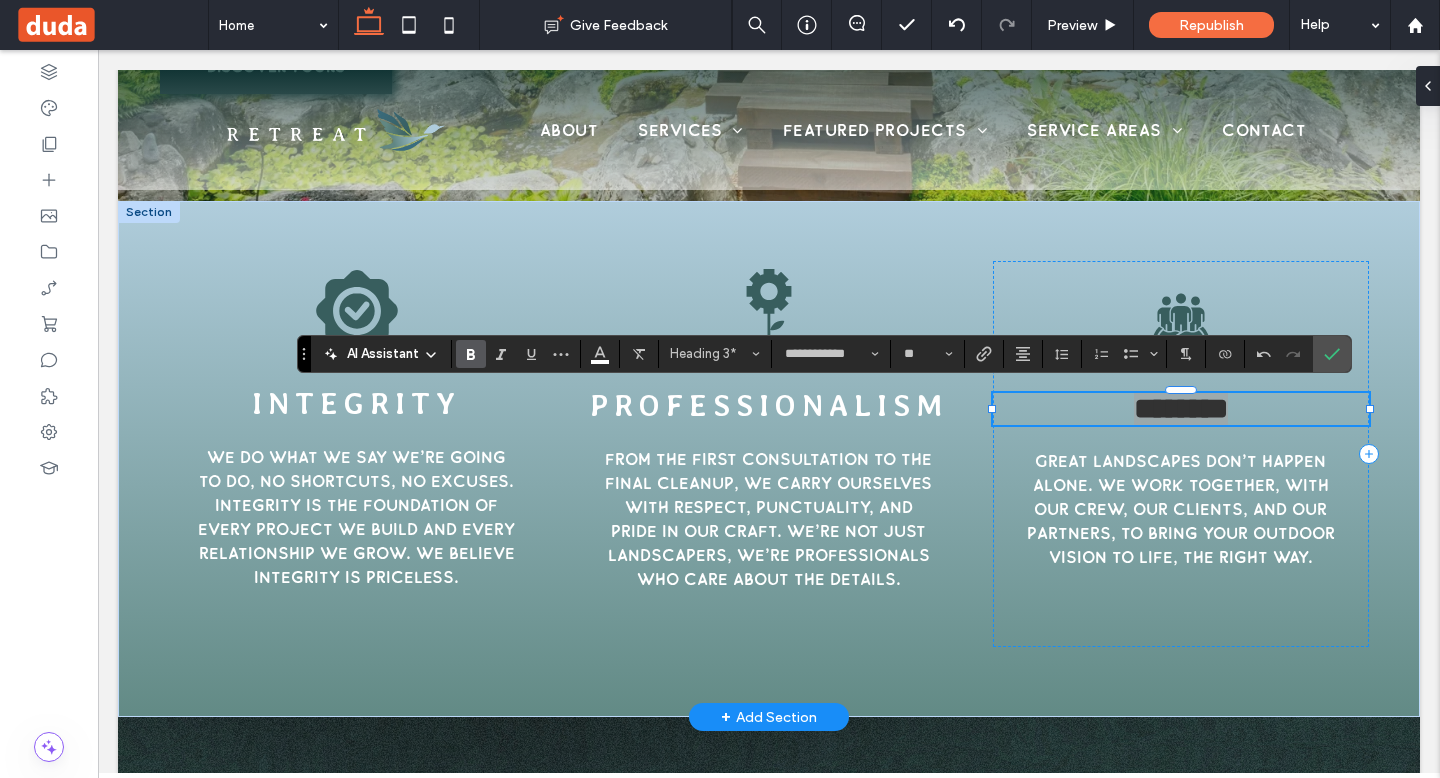 click on "**********" at bounding box center [824, 354] 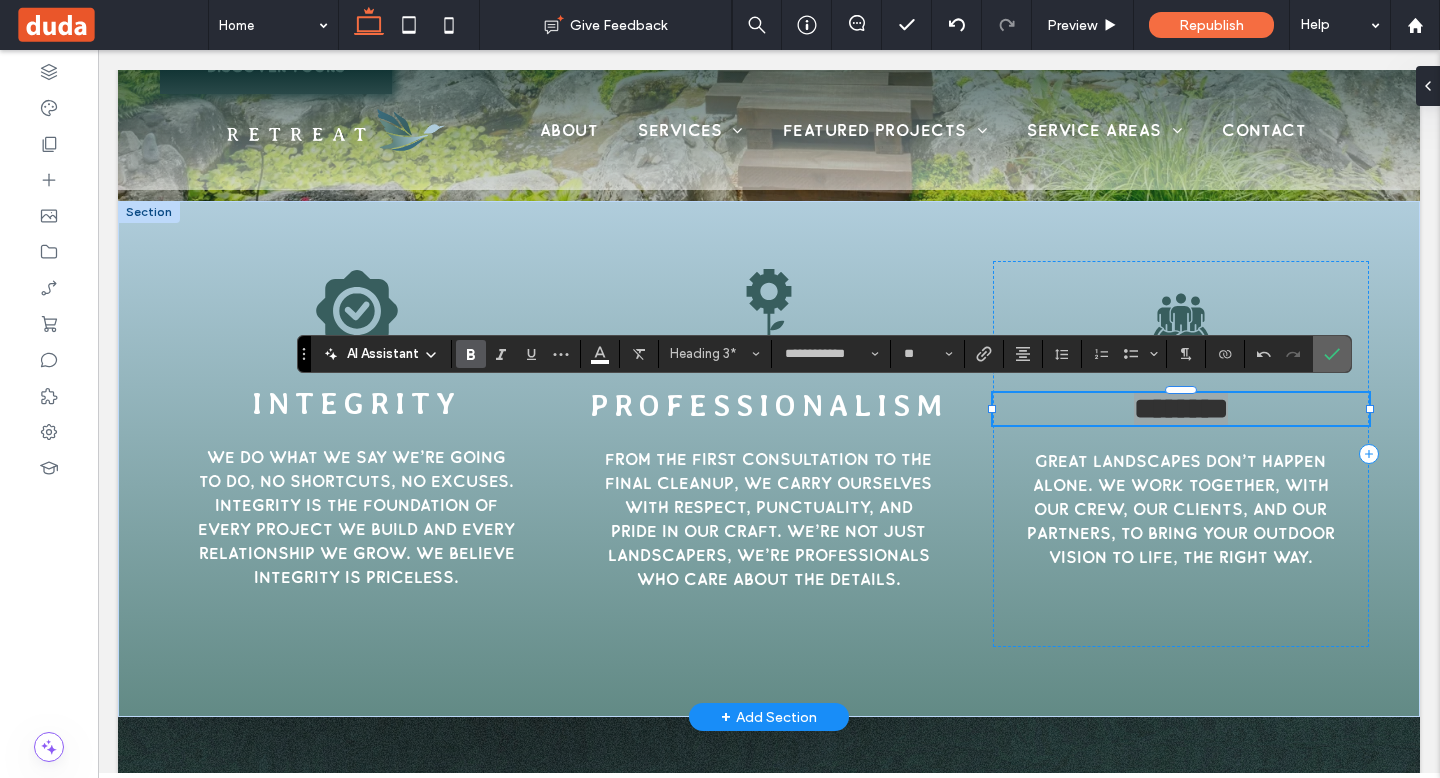 click at bounding box center [1332, 354] 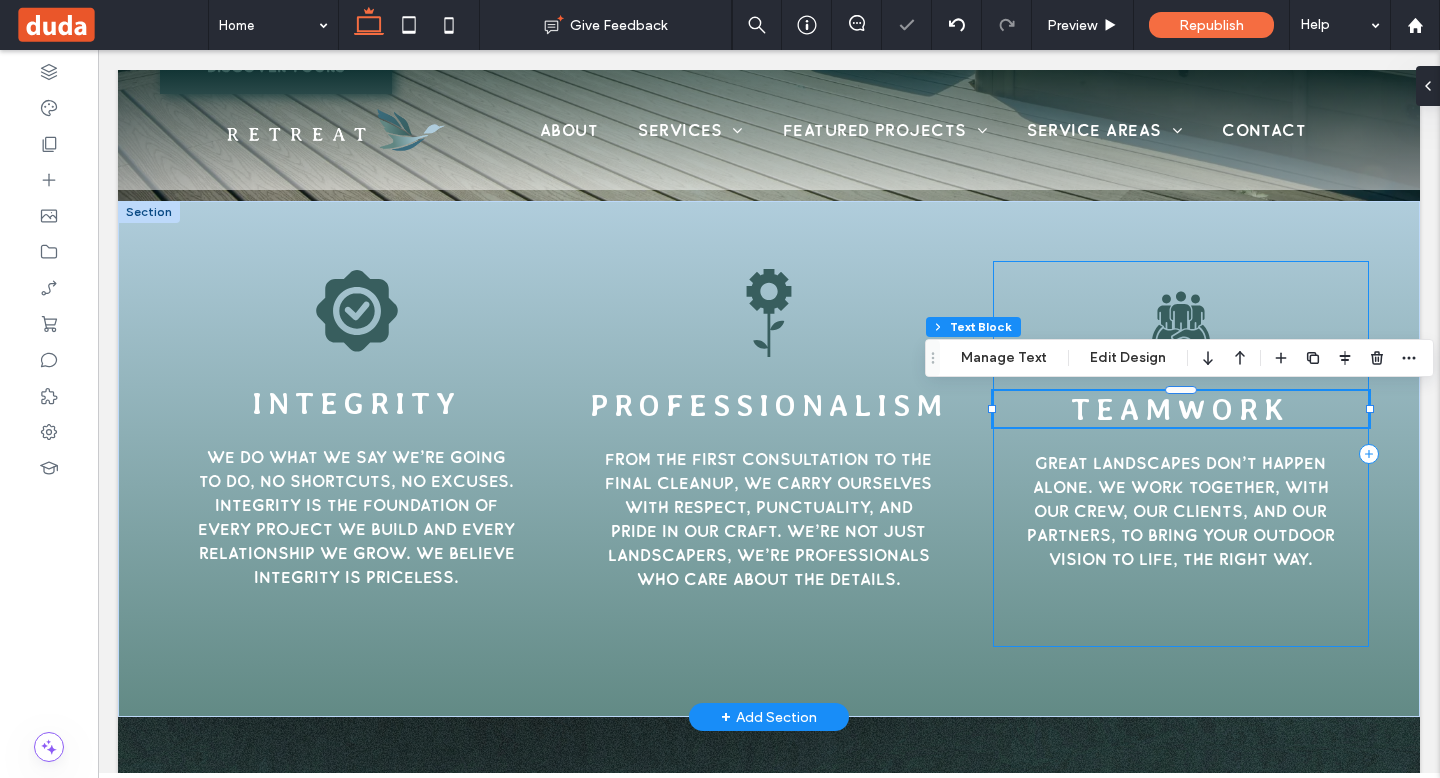 click on "Teamwork
Great landscapes don’t happen alone. We work together, with our crew, our clients, and our partners, to bring your outdoor vision to life, the right way." at bounding box center [1181, 454] 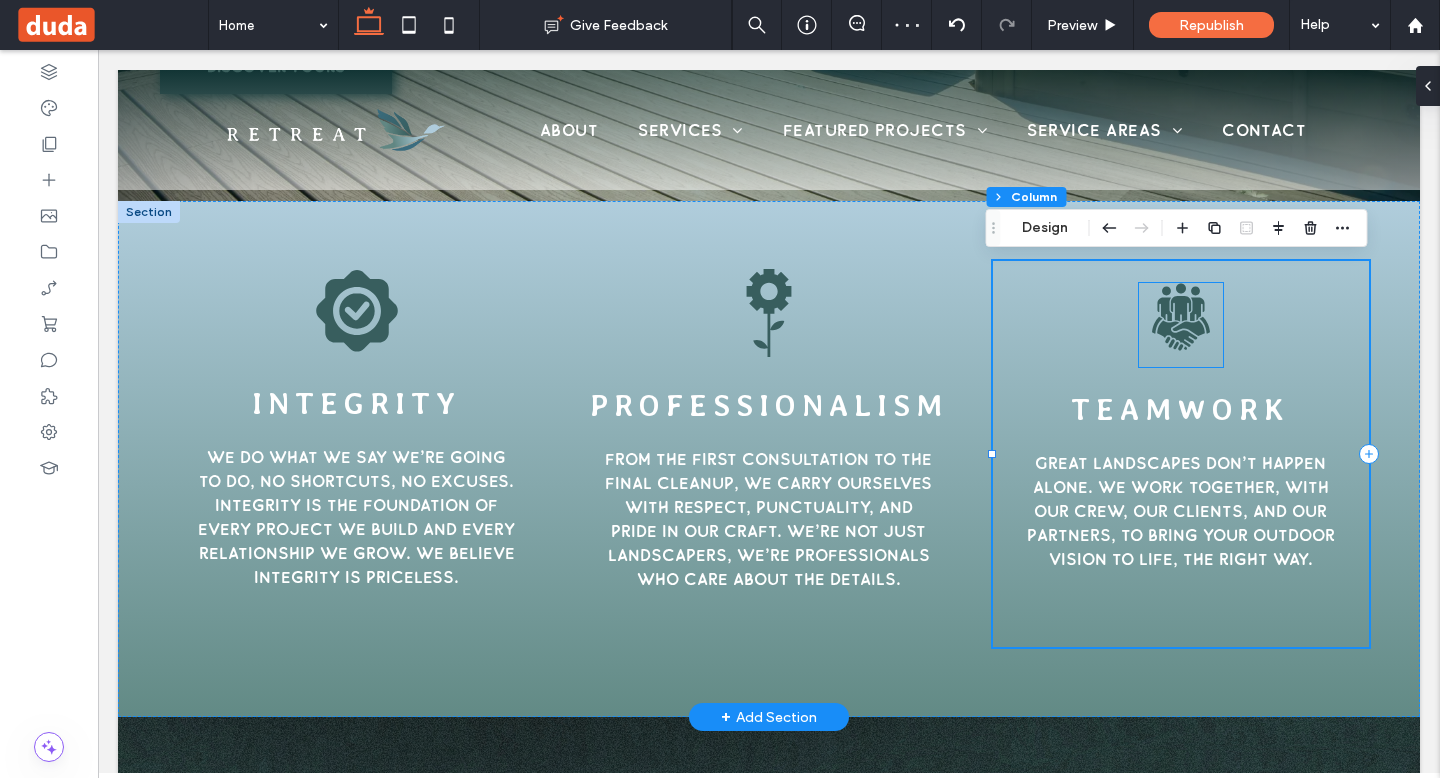 click 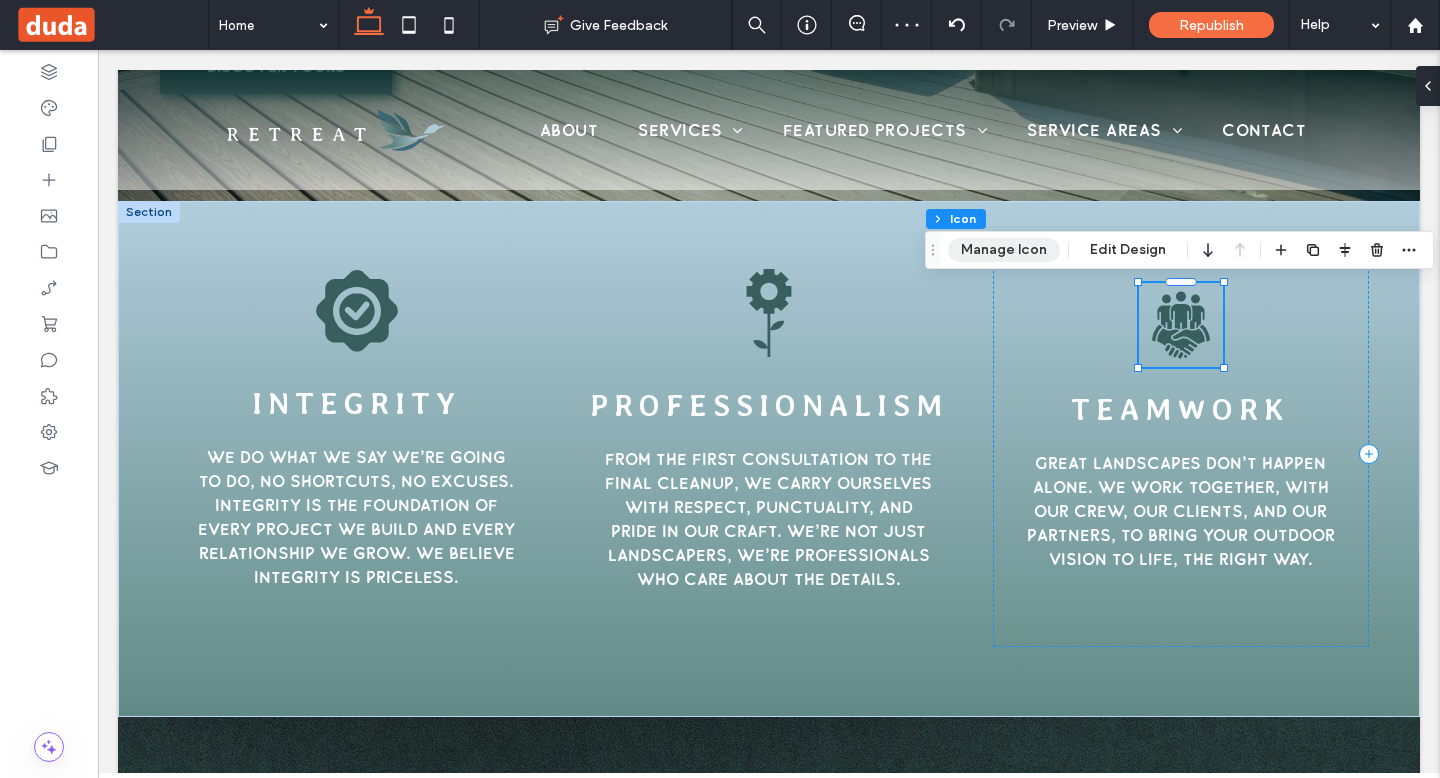click on "Manage Icon" at bounding box center (1004, 250) 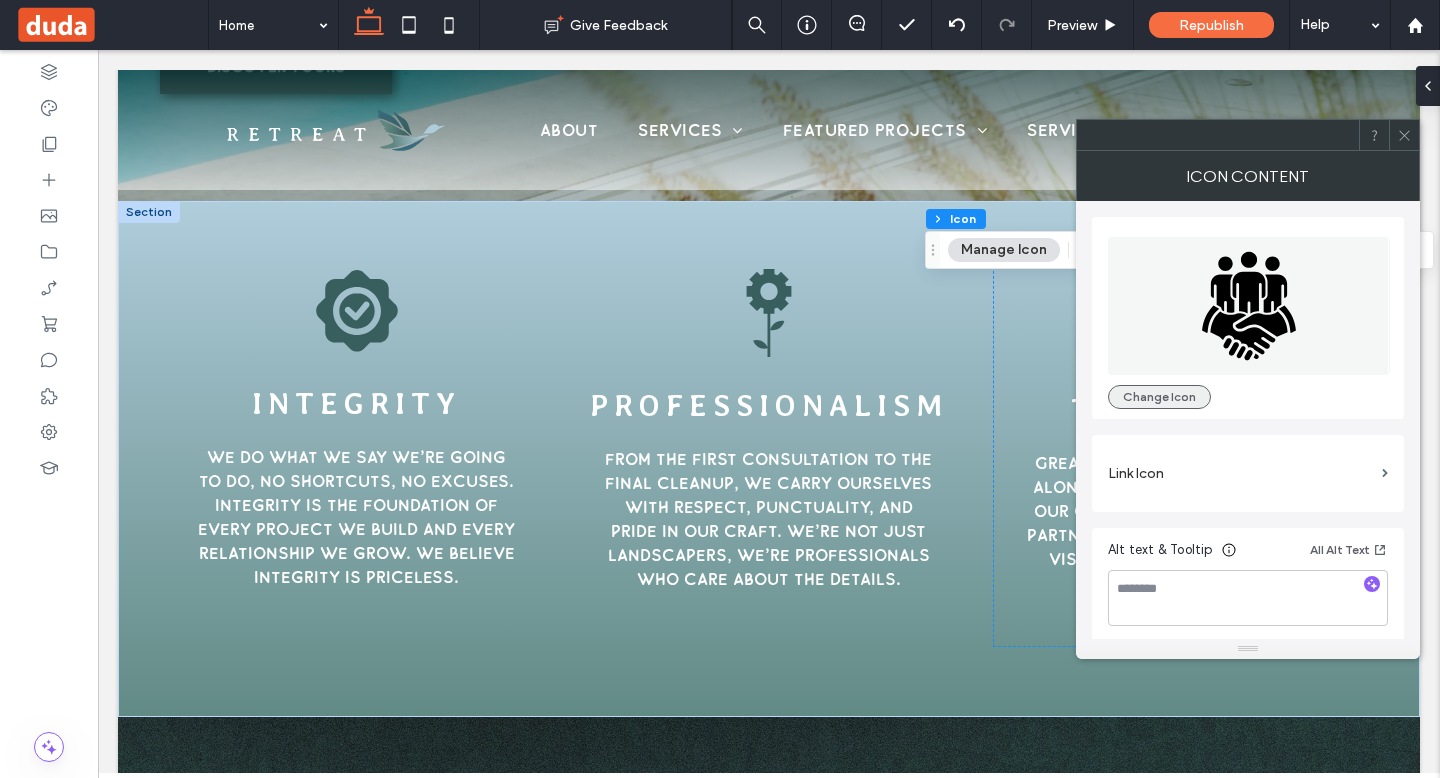 click on "Change Icon" at bounding box center [1159, 397] 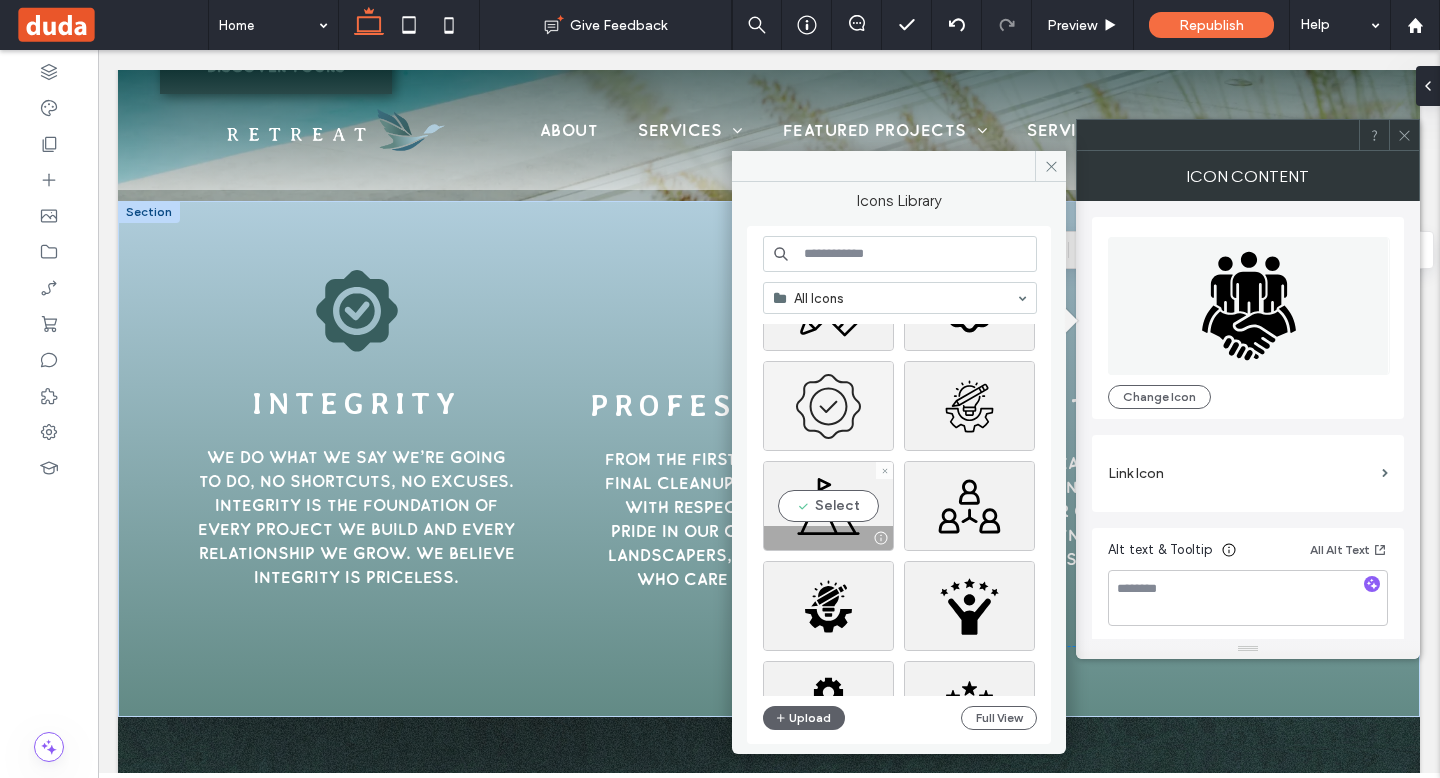 scroll, scrollTop: 257, scrollLeft: 0, axis: vertical 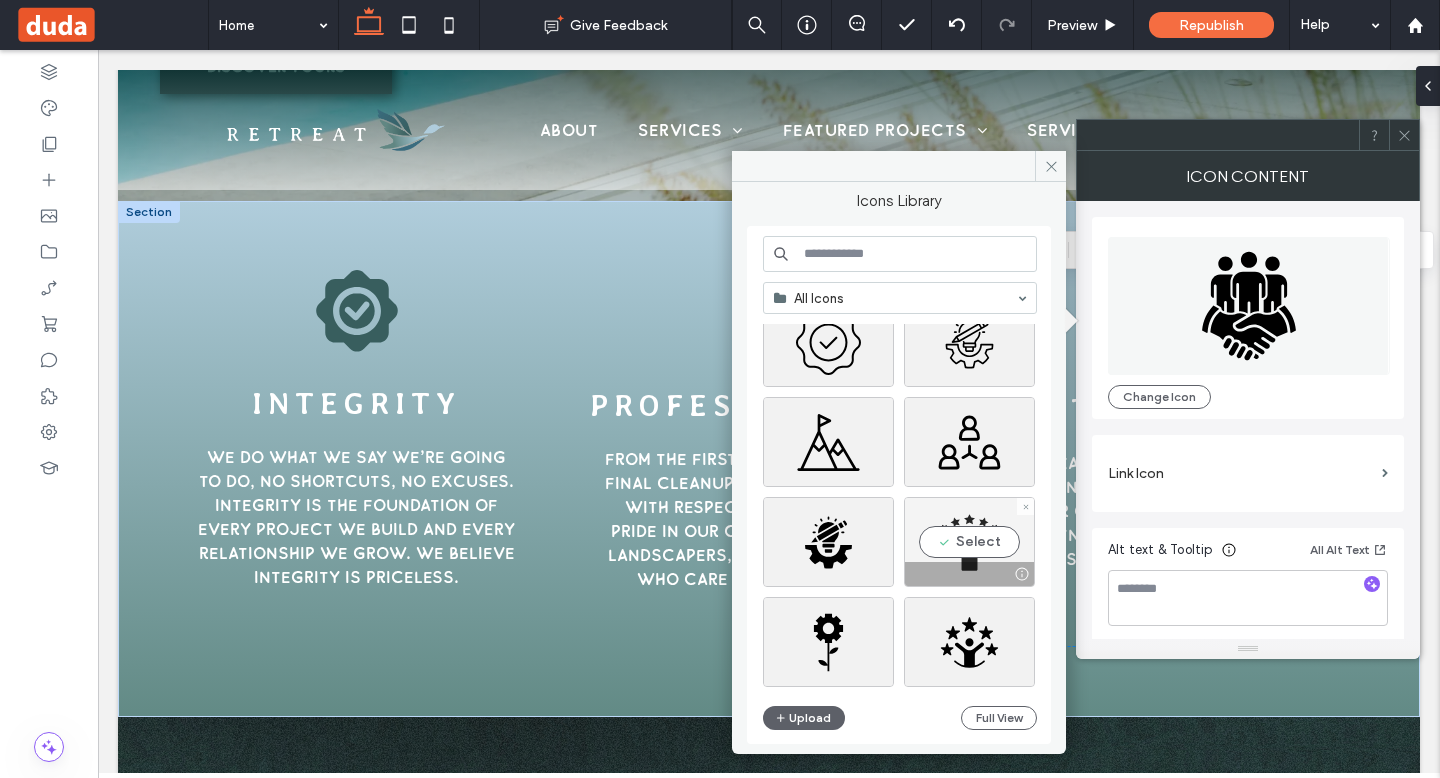 click on "Select" at bounding box center (969, 542) 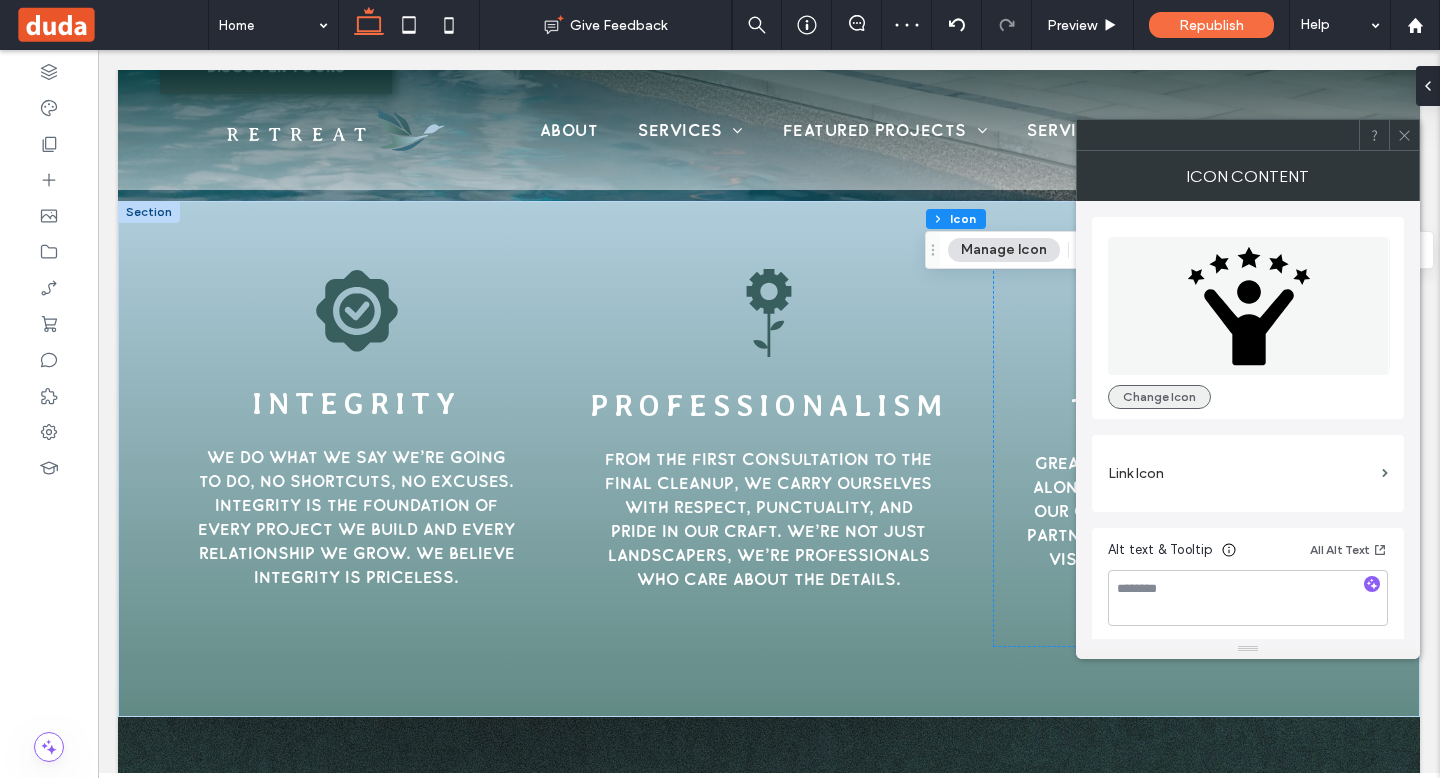 click on "Change Icon" at bounding box center (1159, 397) 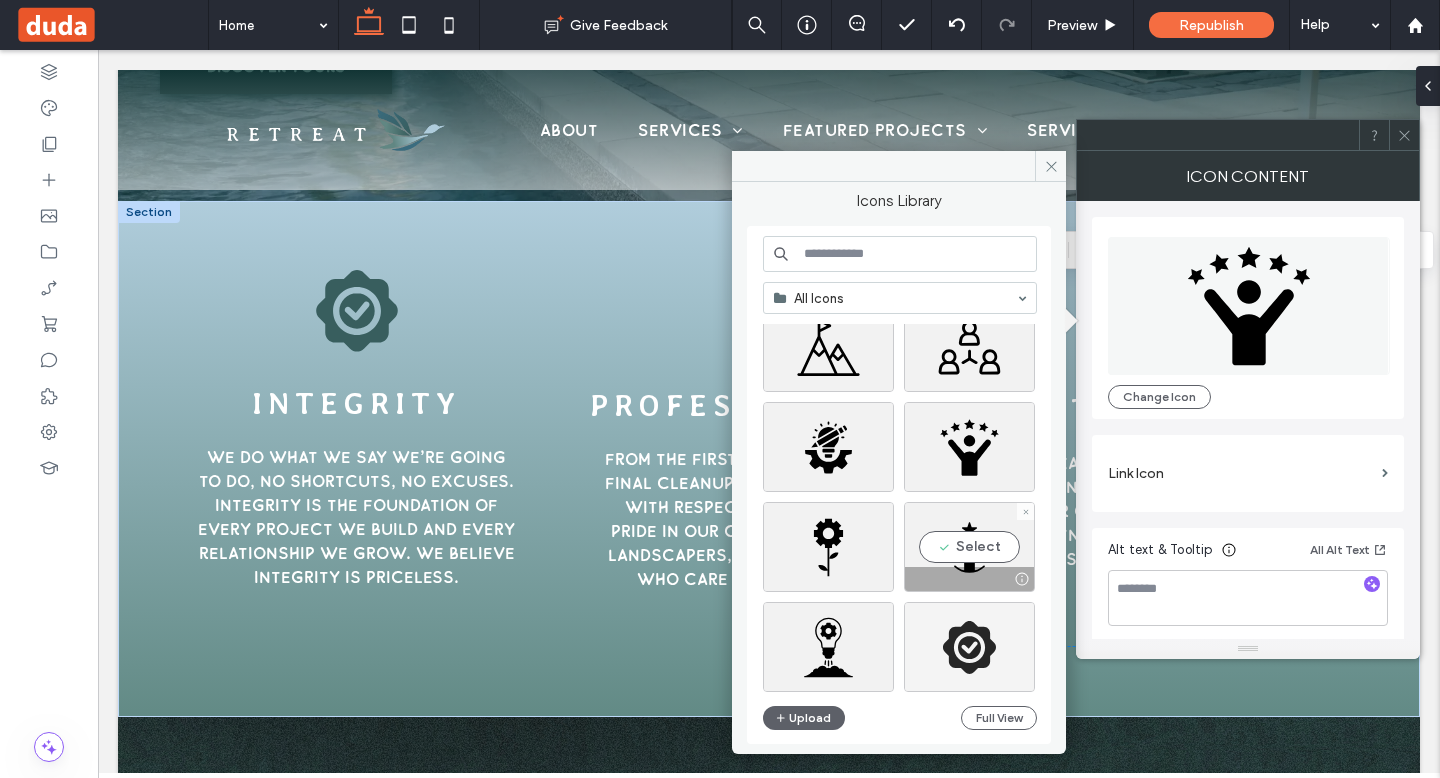 scroll, scrollTop: 354, scrollLeft: 0, axis: vertical 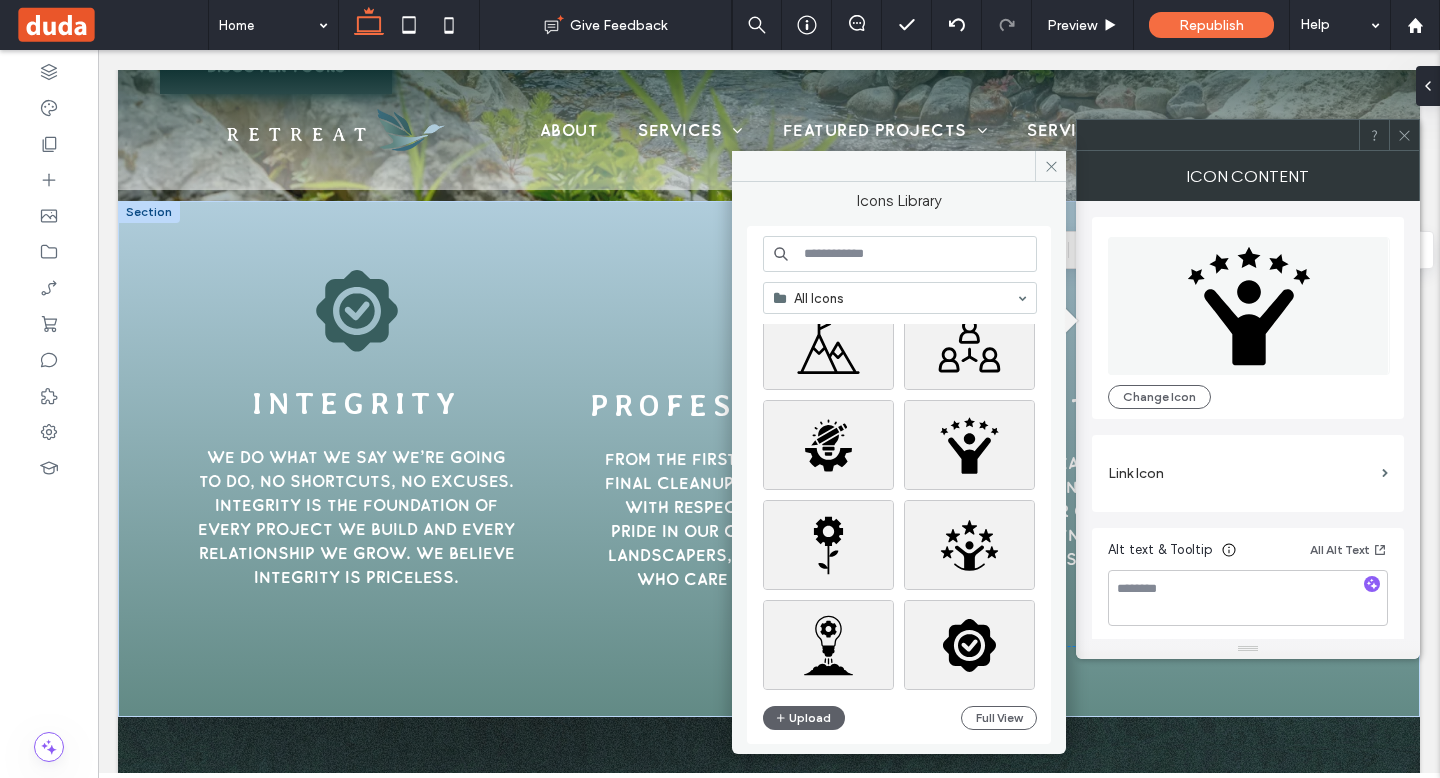 click 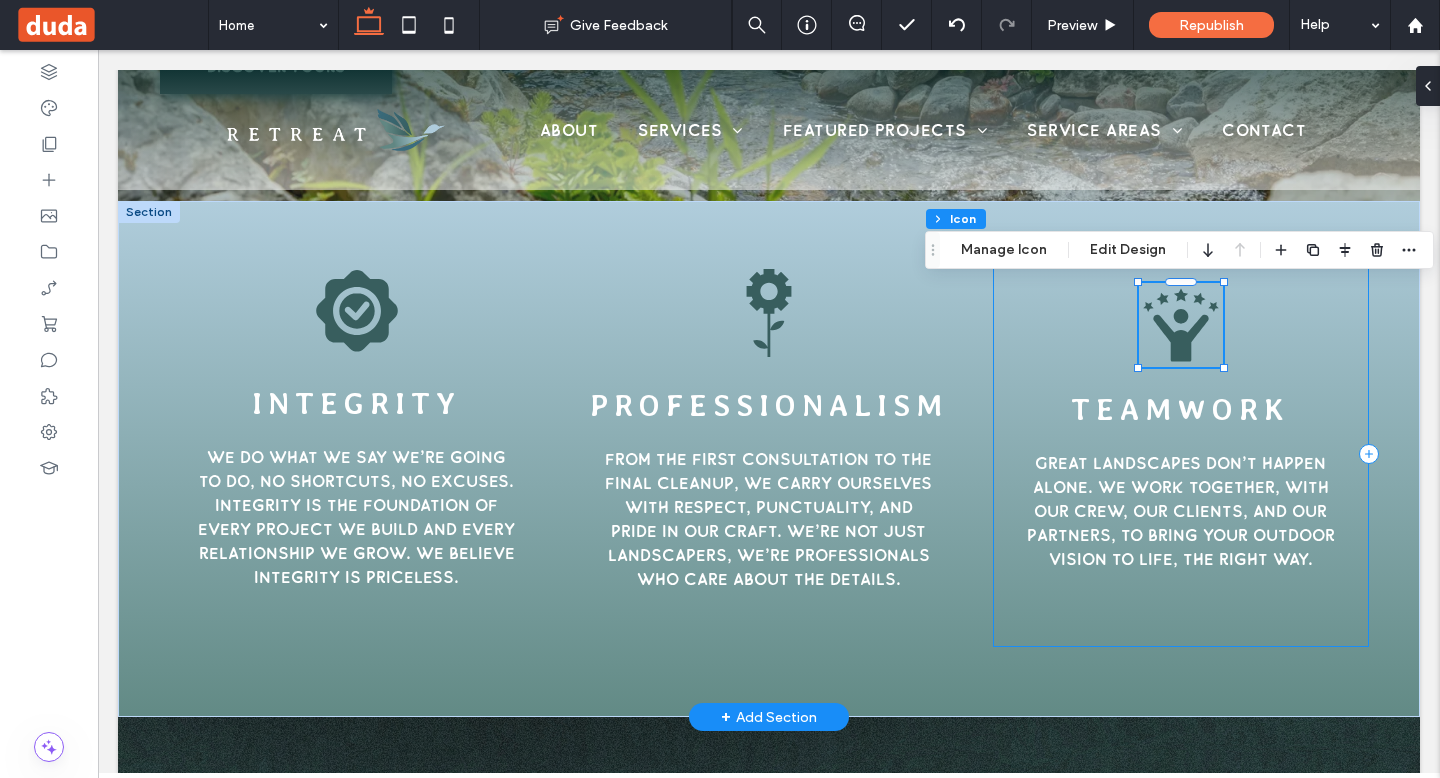 click on "Teamwork
Great landscapes don’t happen alone. We work together, with our crew, our clients, and our partners, to bring your outdoor vision to life, the right way." at bounding box center (1181, 454) 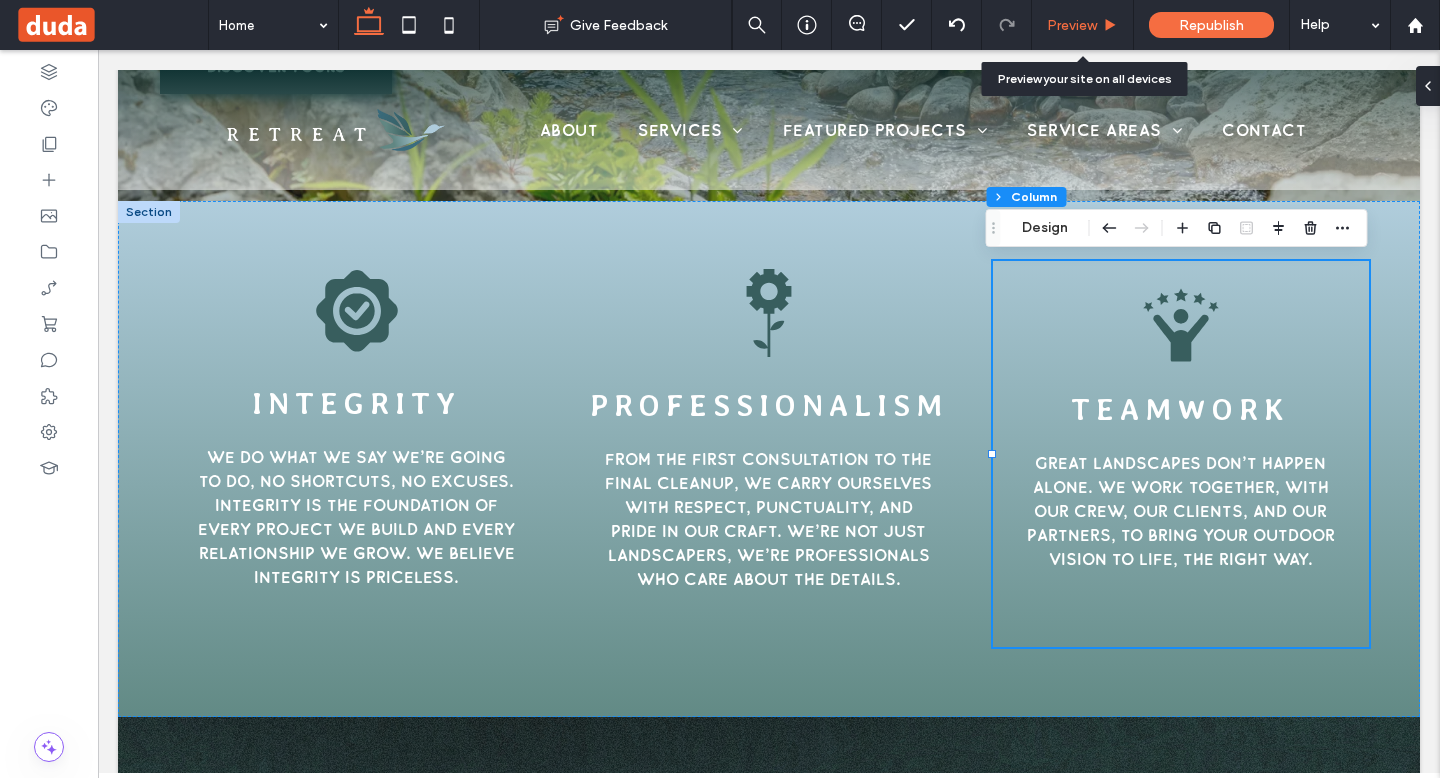 click on "Preview" at bounding box center (1072, 25) 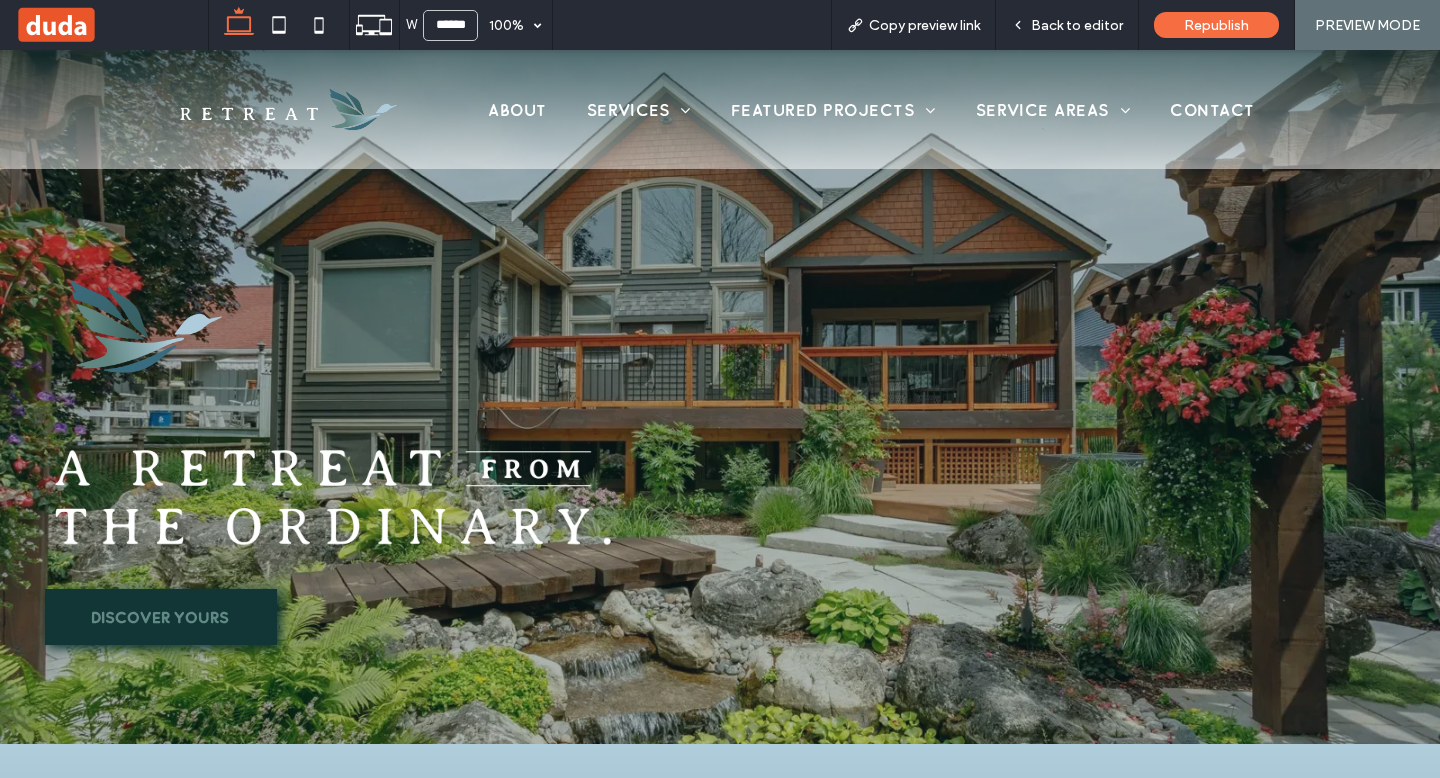 scroll, scrollTop: 0, scrollLeft: 0, axis: both 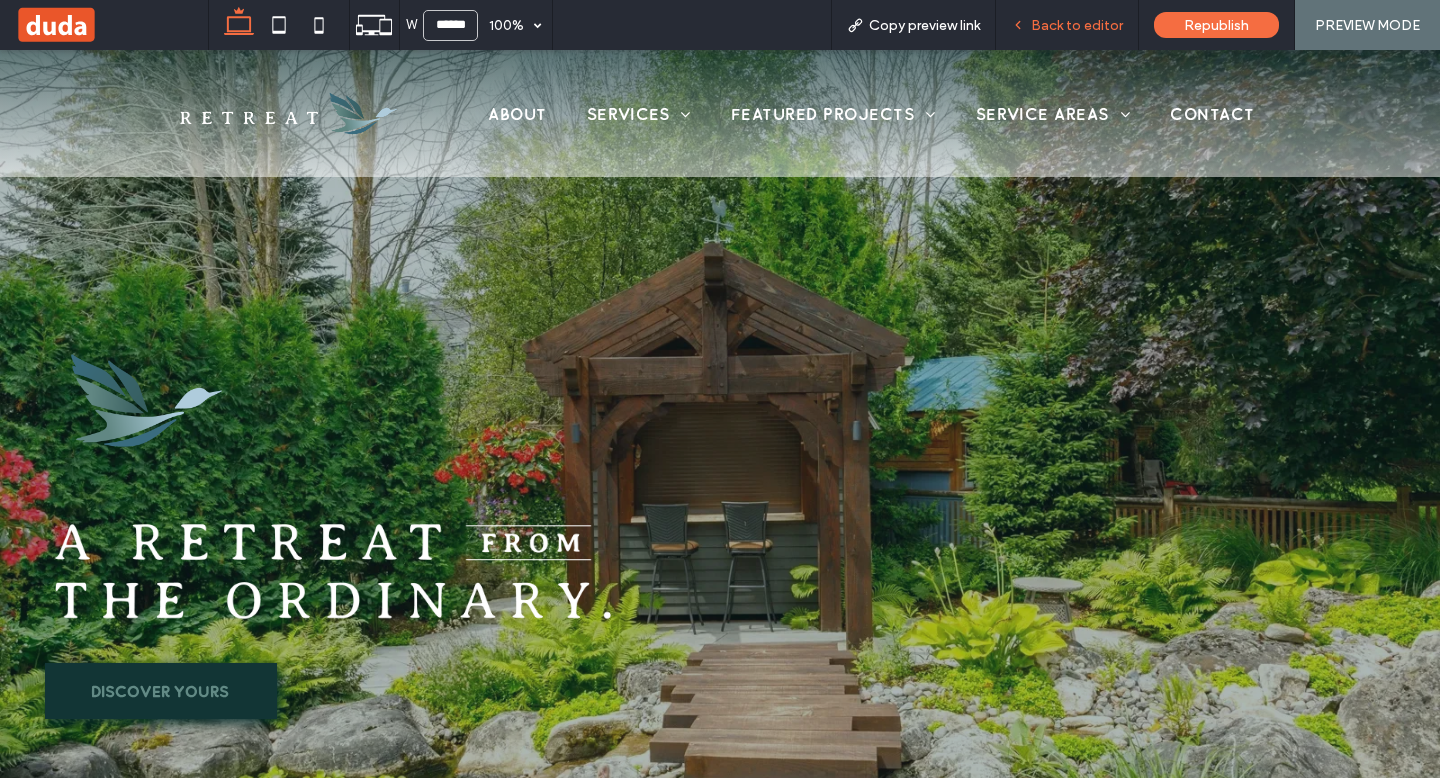 click on "Back to editor" at bounding box center (1077, 25) 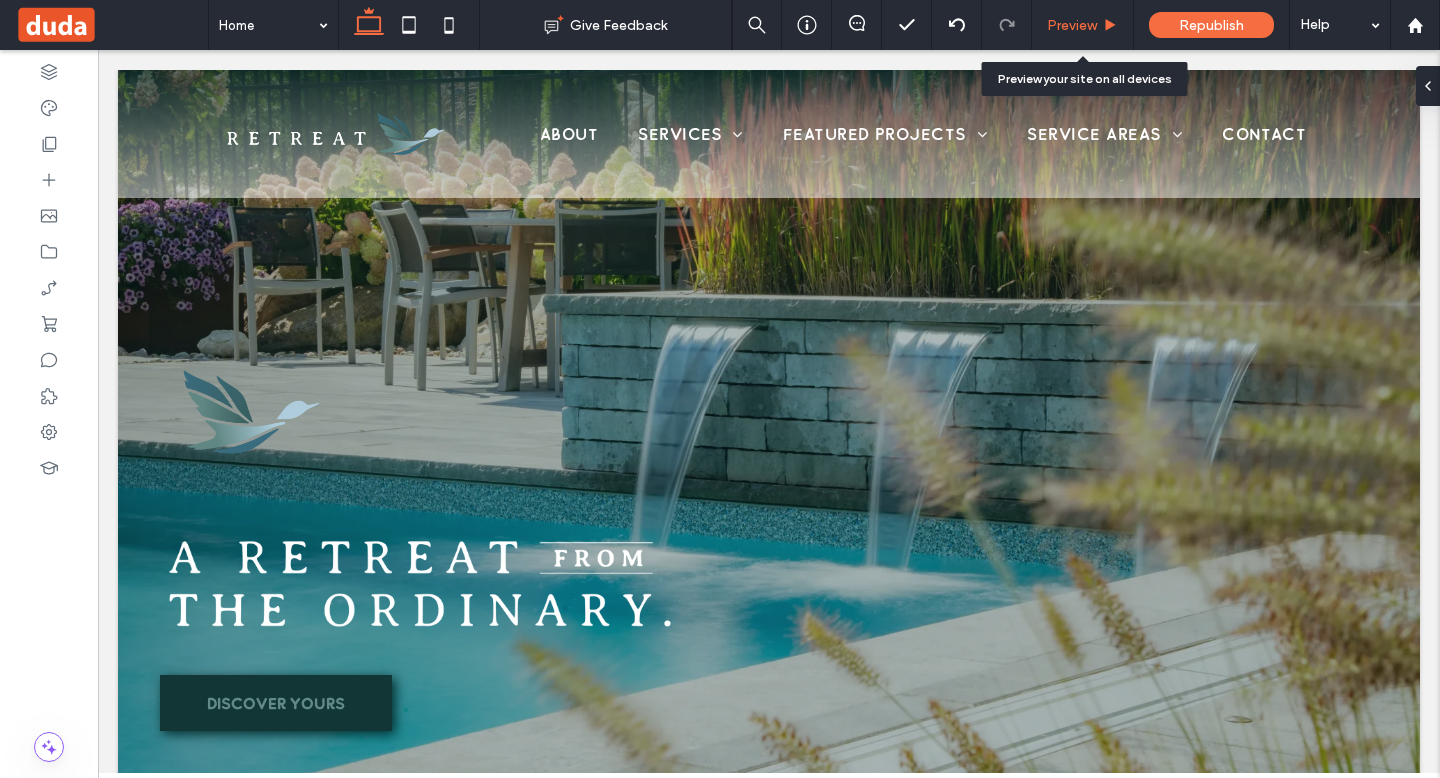 click on "Preview" at bounding box center (1072, 25) 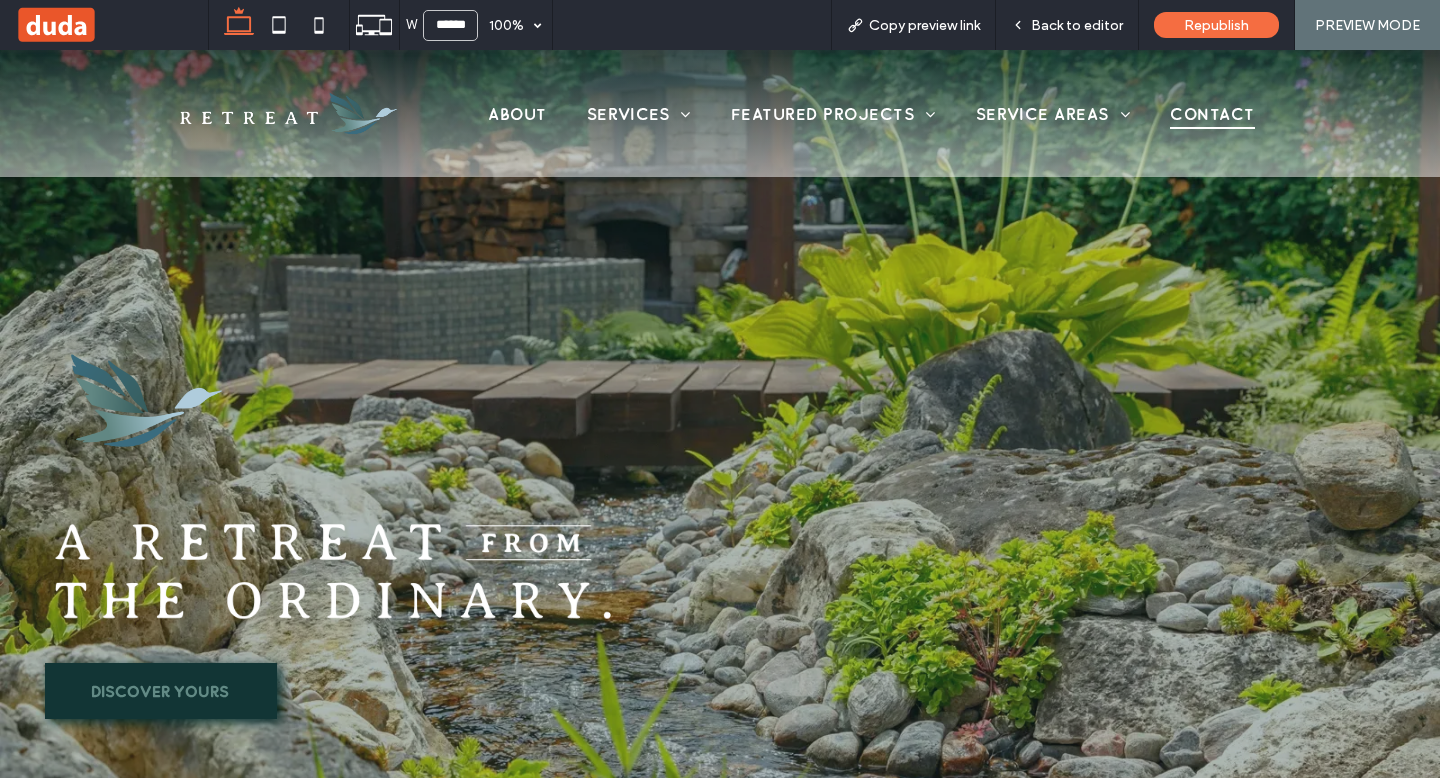 click on "Contact" at bounding box center (1212, 113) 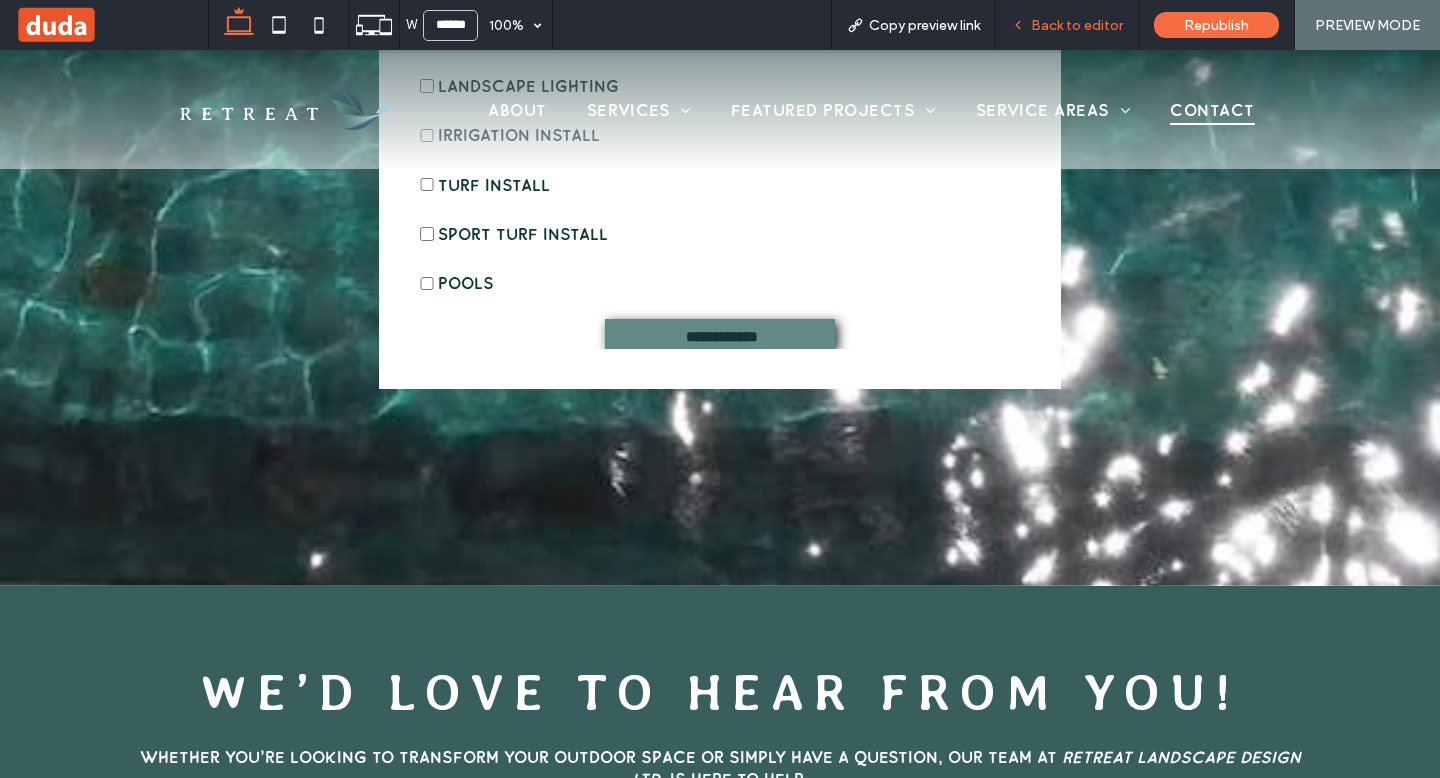click on "Back to editor" at bounding box center [1067, 25] 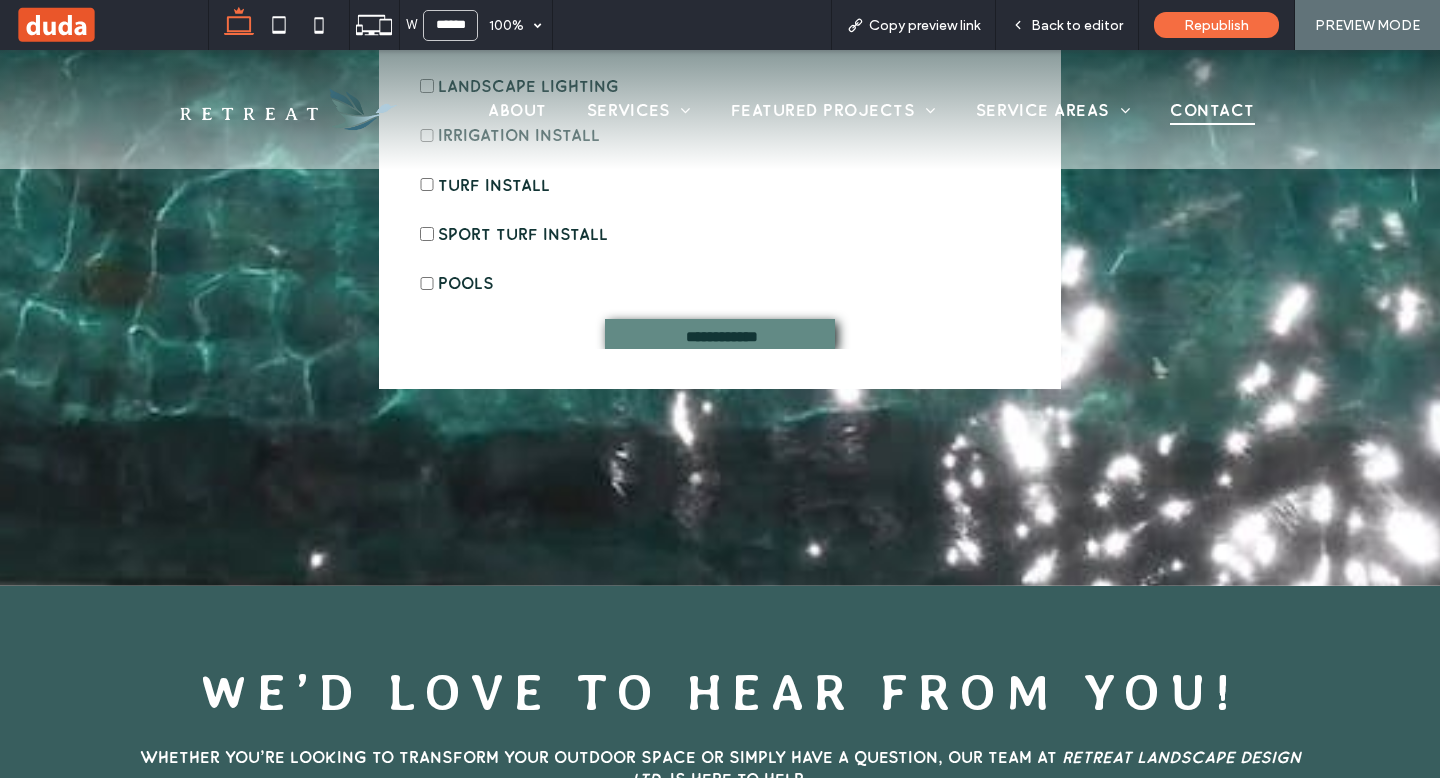 scroll, scrollTop: 1146, scrollLeft: 0, axis: vertical 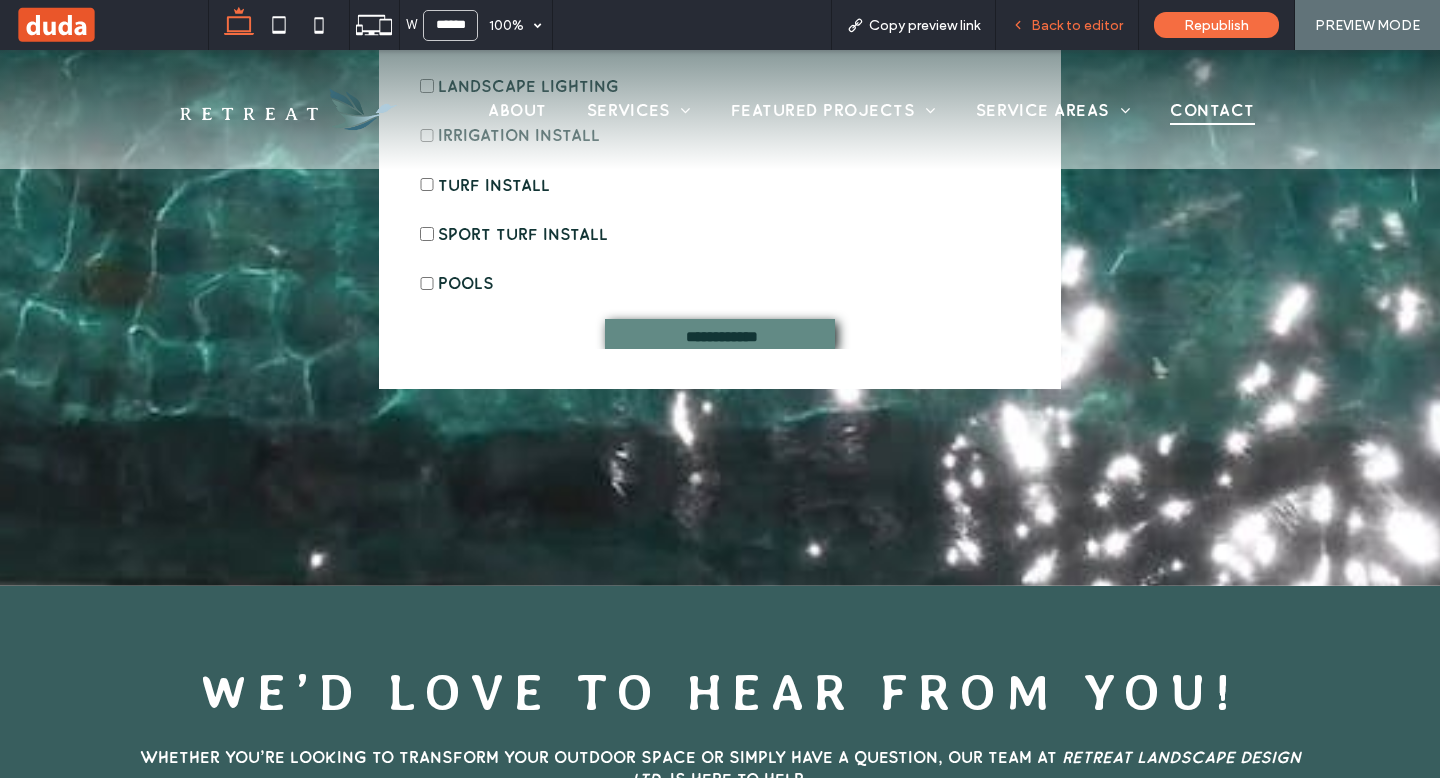 click on "Back to editor" at bounding box center (1077, 25) 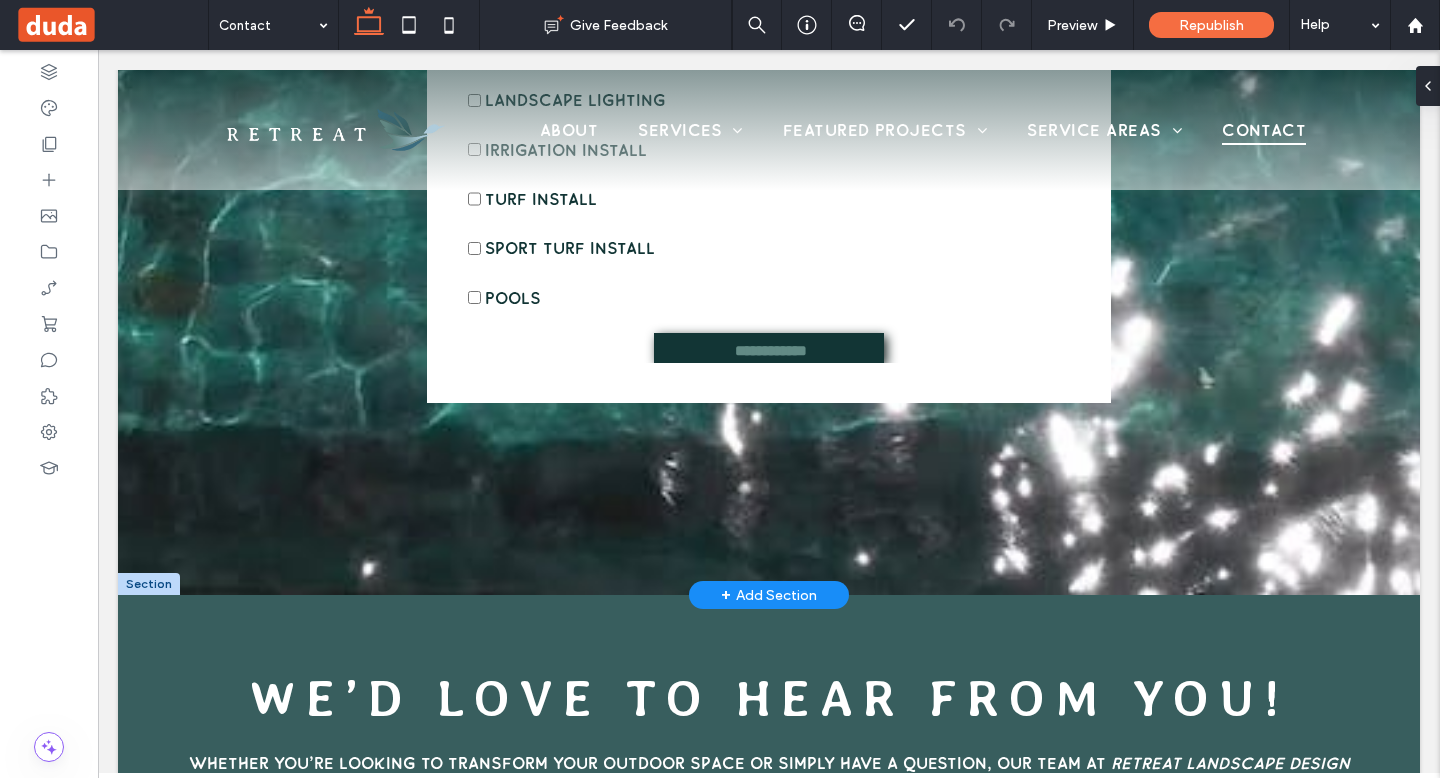 click on "**********" at bounding box center [770, 348] 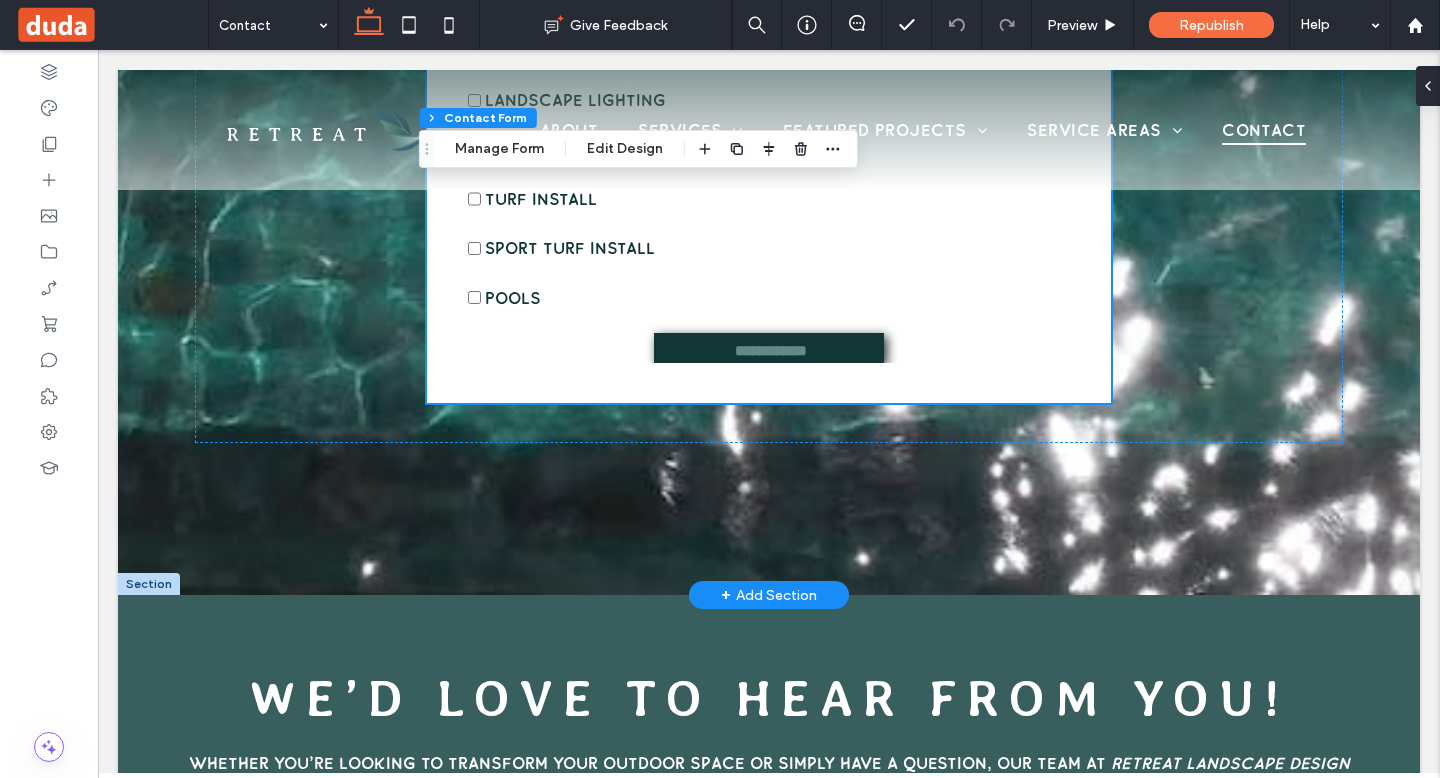 click on "**********" at bounding box center (770, 348) 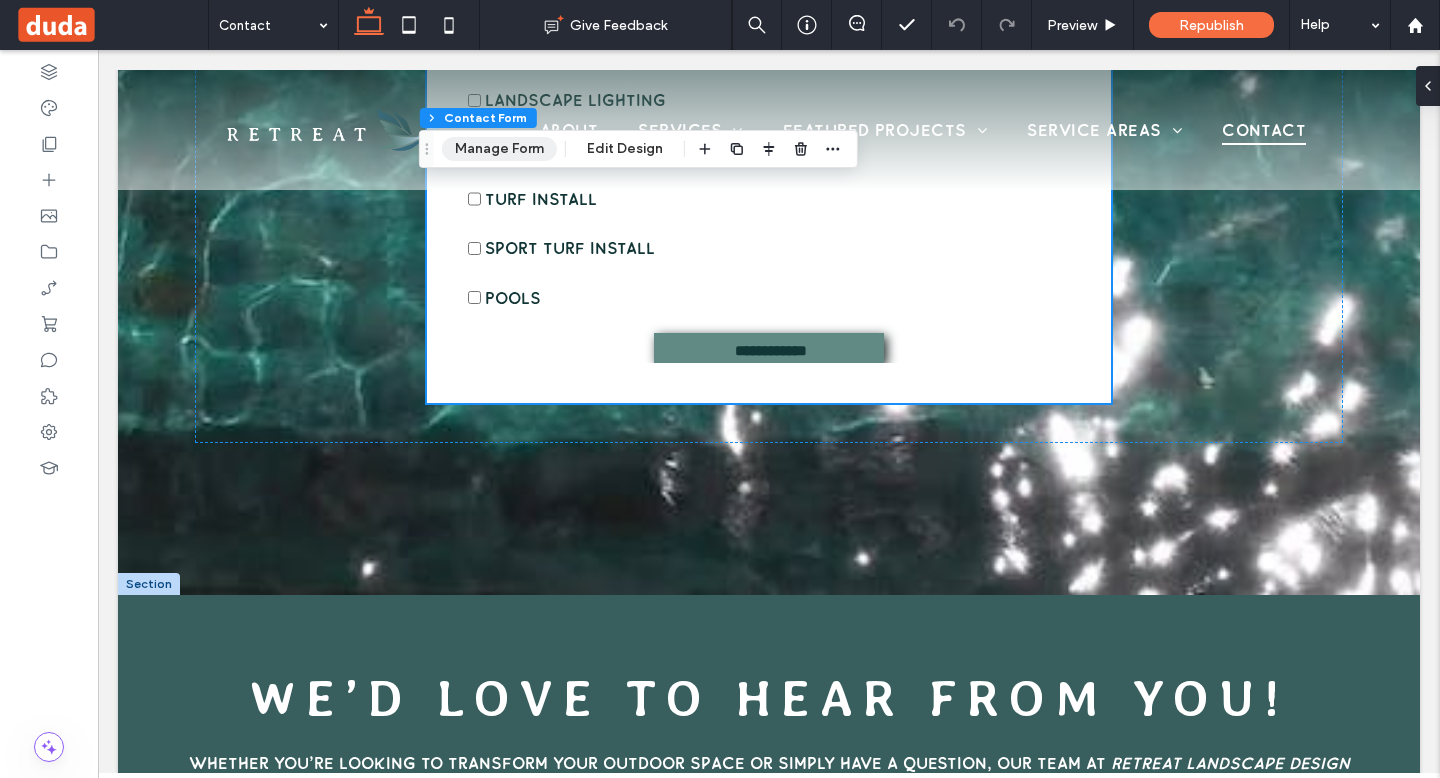 click on "Manage Form" at bounding box center (499, 149) 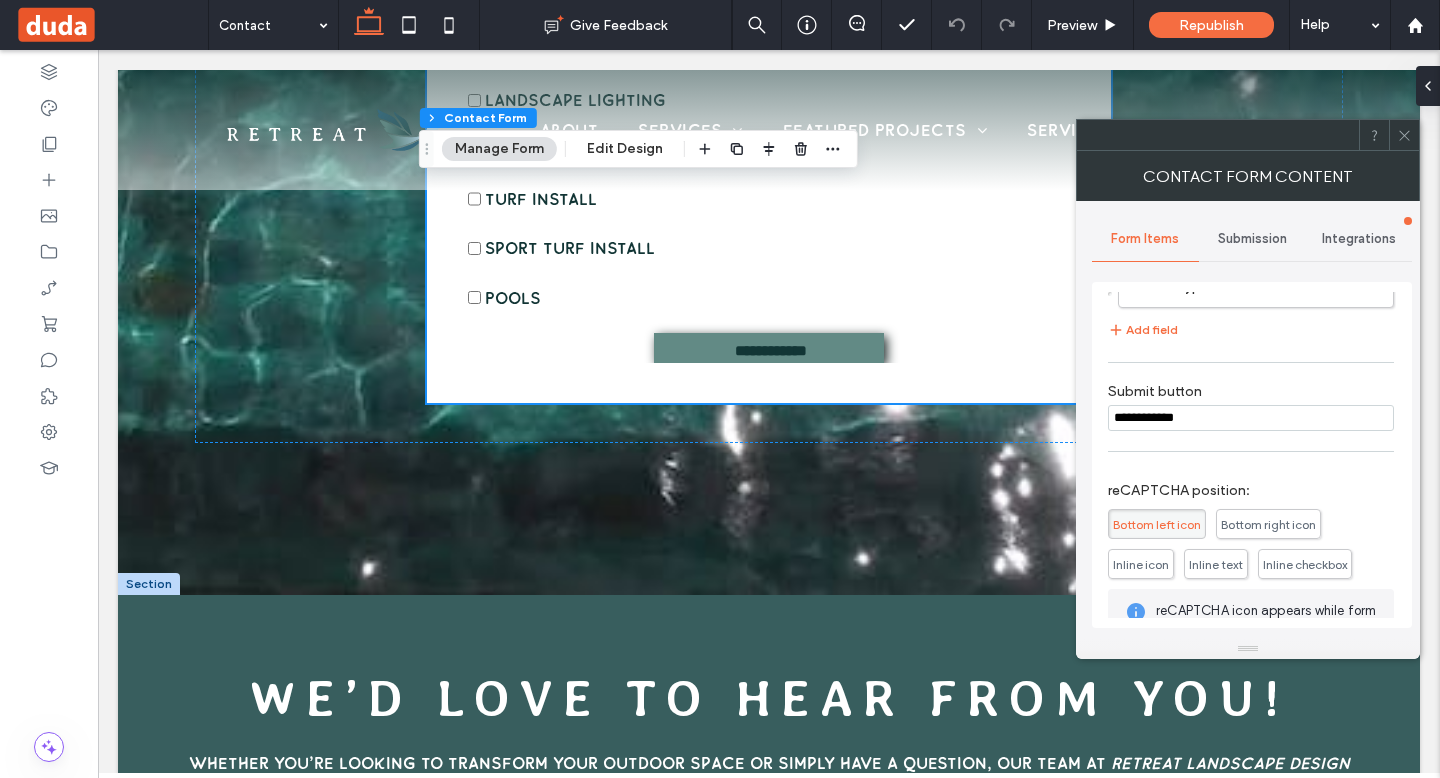 scroll, scrollTop: 467, scrollLeft: 0, axis: vertical 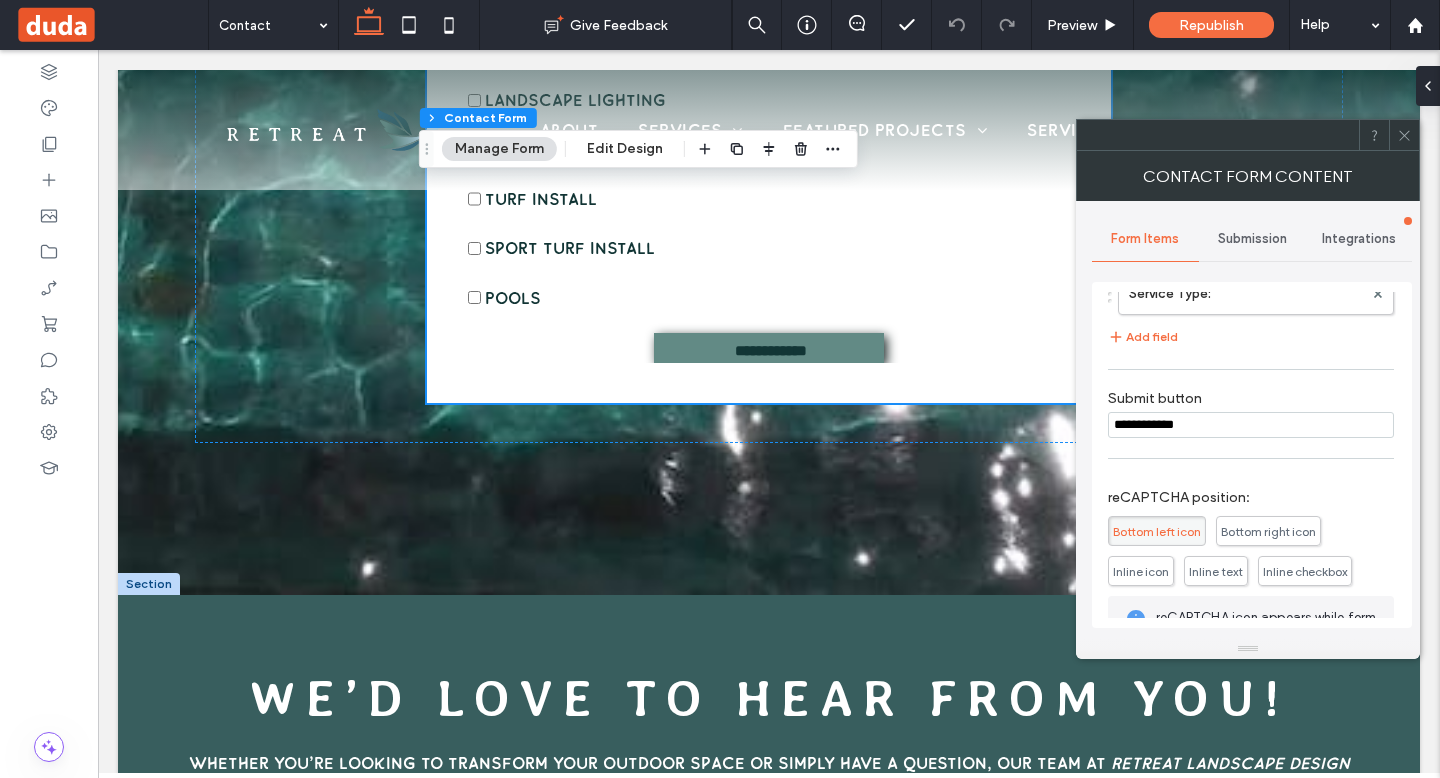 click on "**********" at bounding box center [1251, 425] 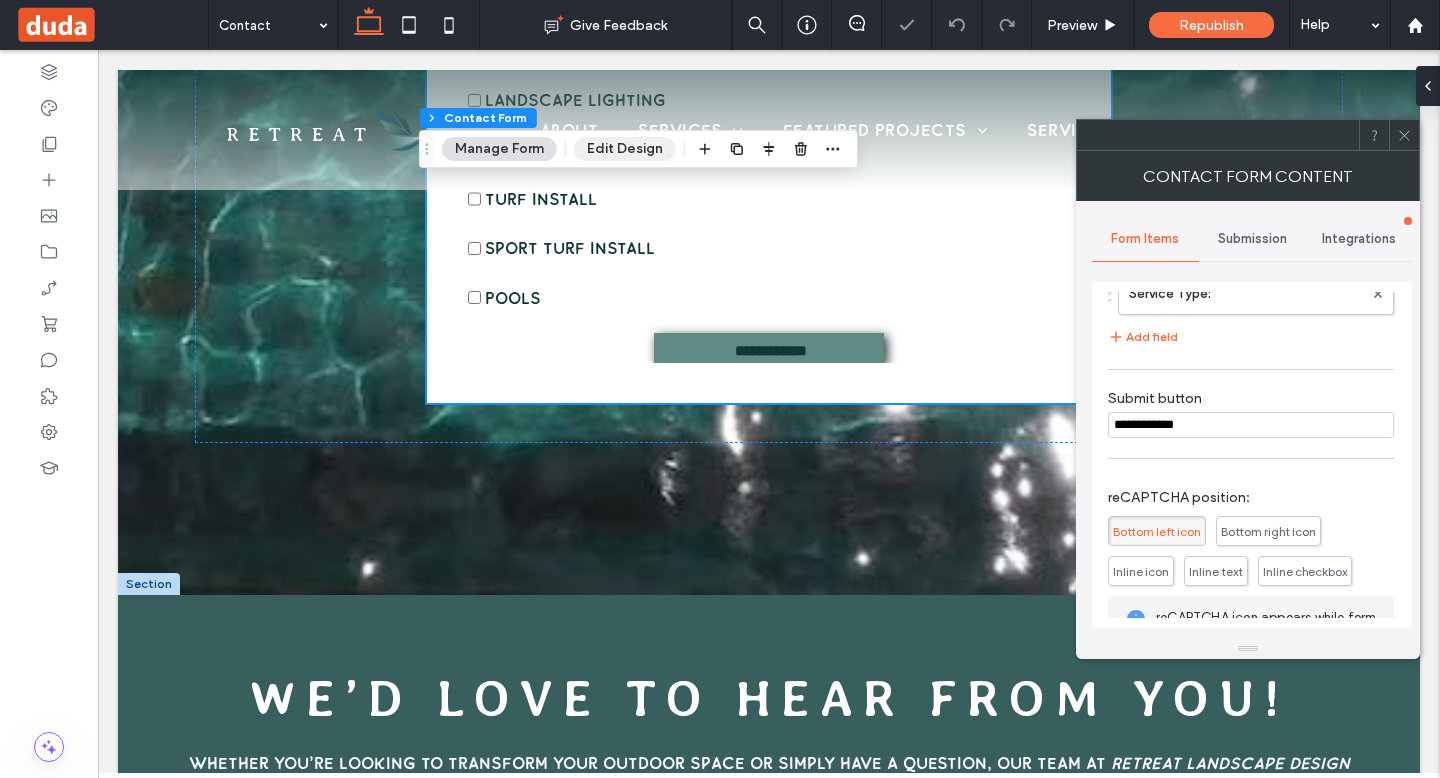 click on "Edit Design" at bounding box center (625, 149) 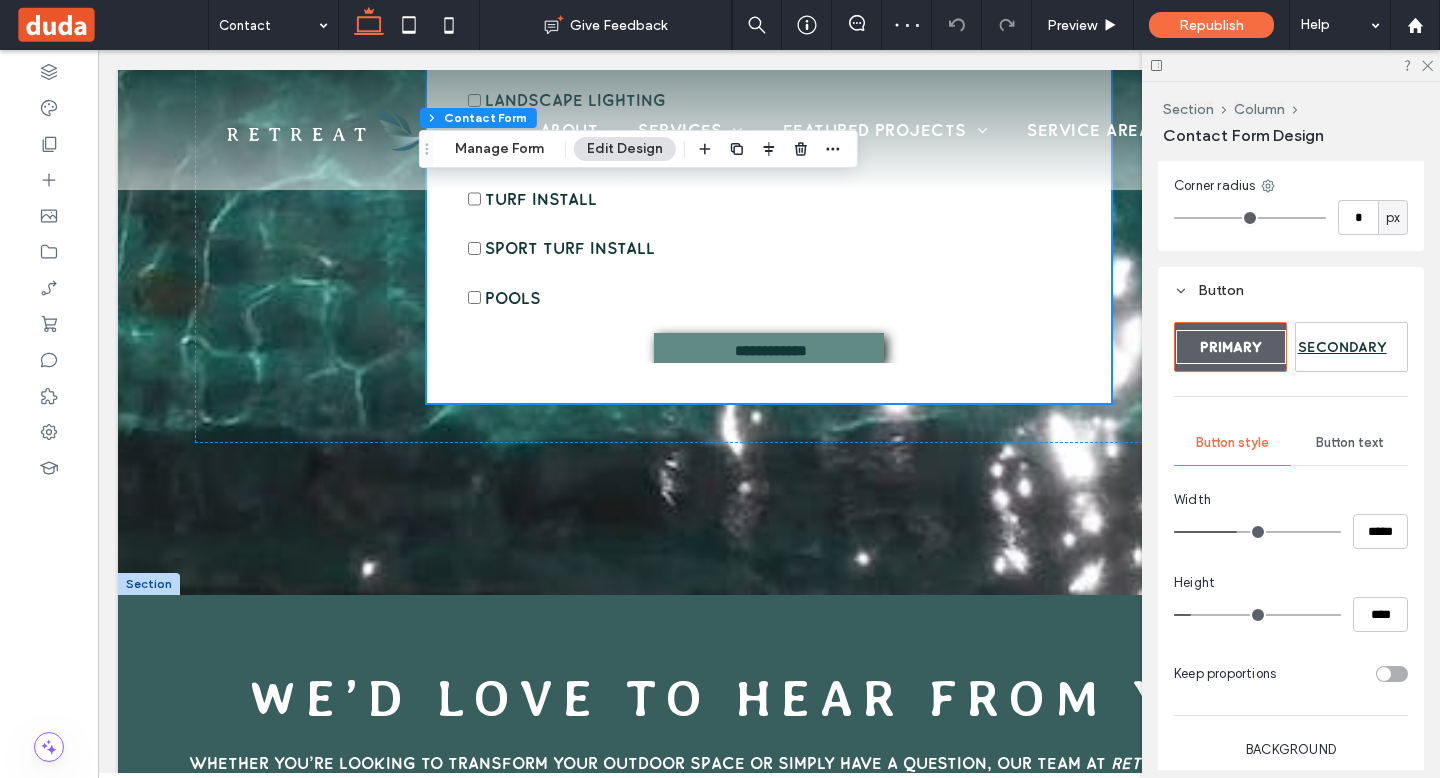 scroll, scrollTop: 973, scrollLeft: 0, axis: vertical 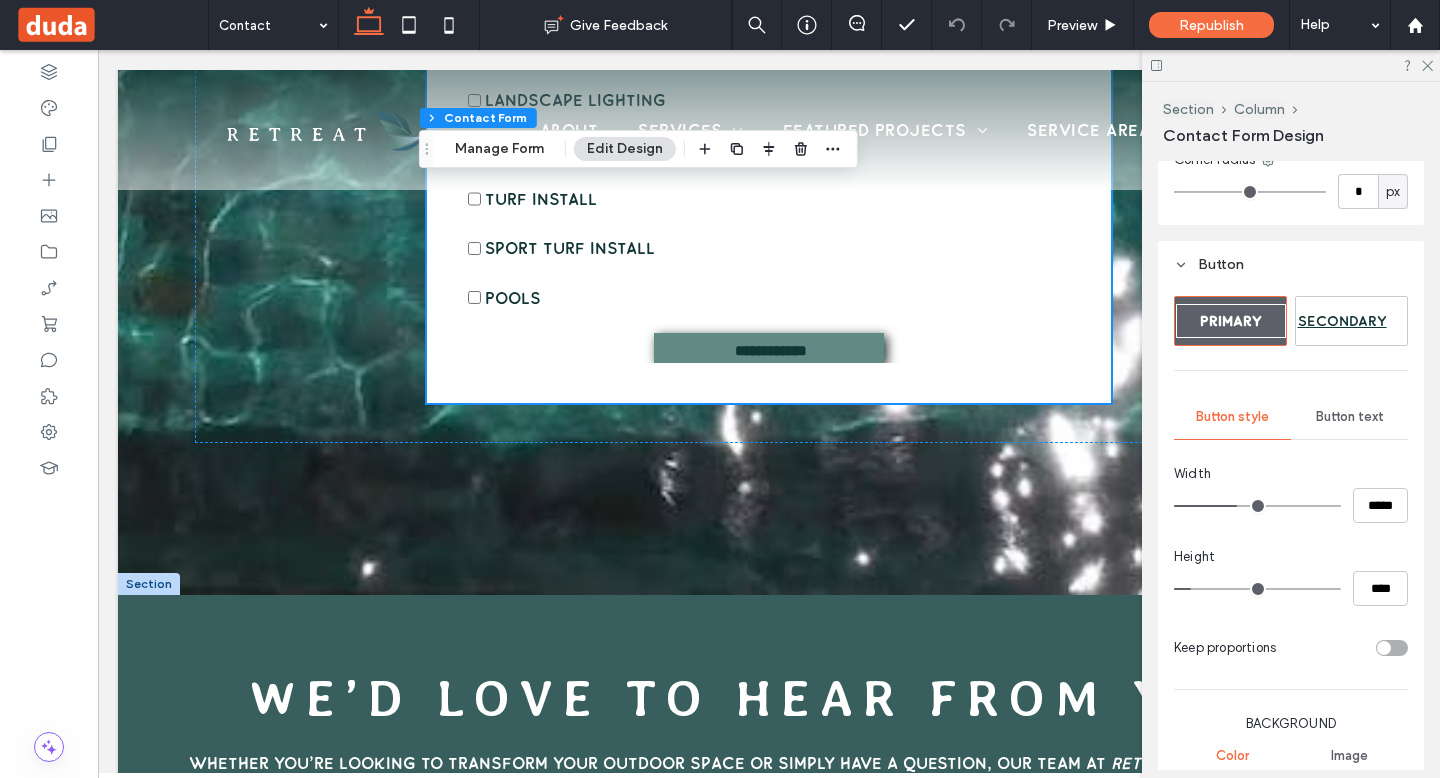 type on "**" 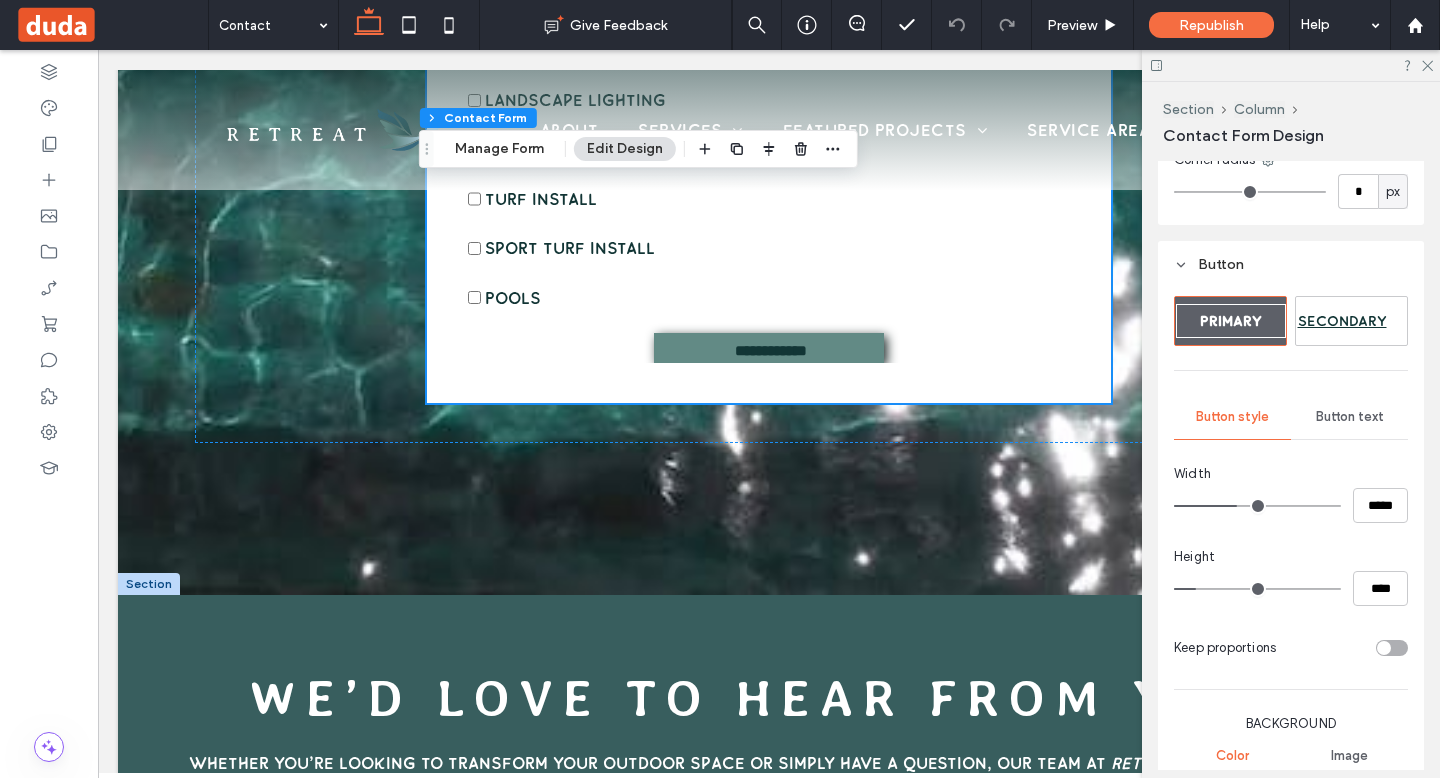 type on "**" 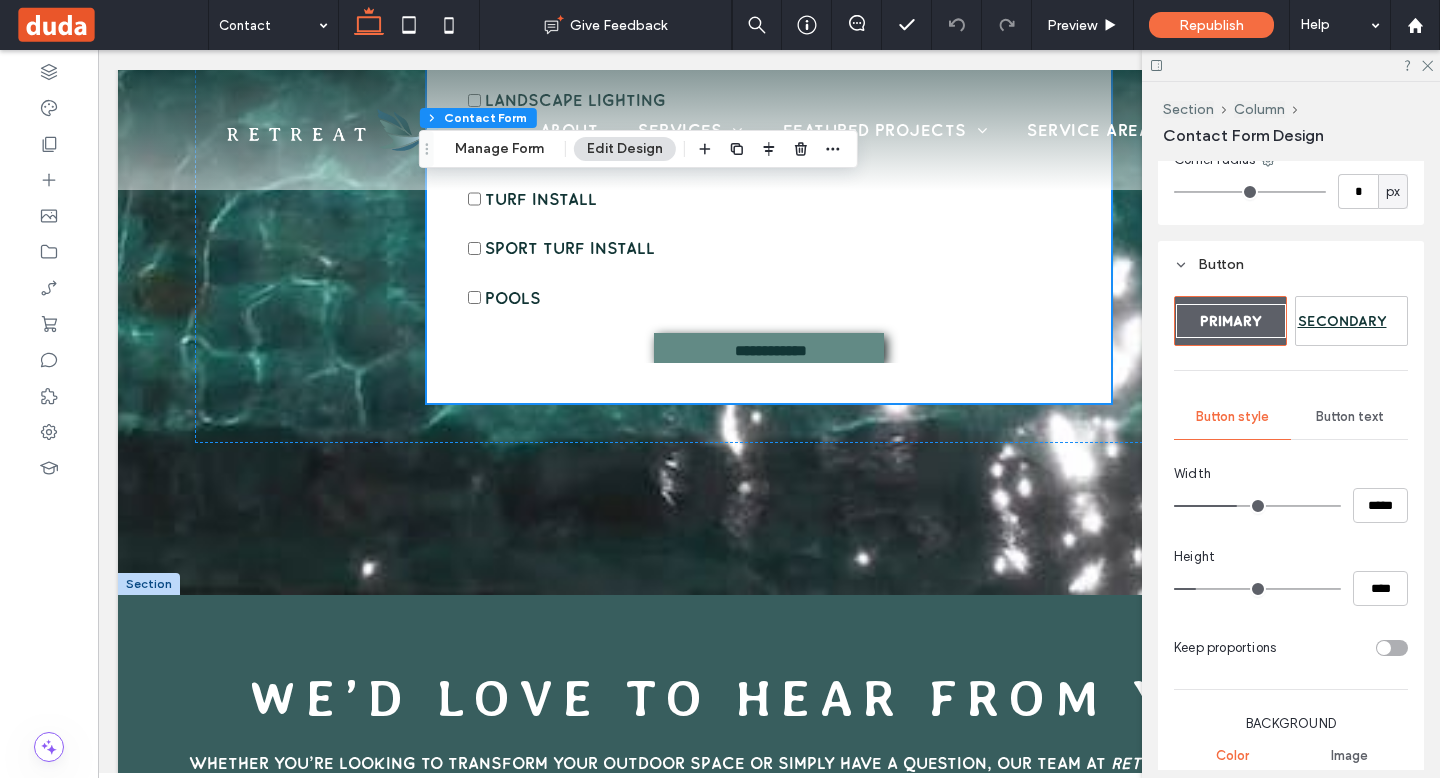 type on "****" 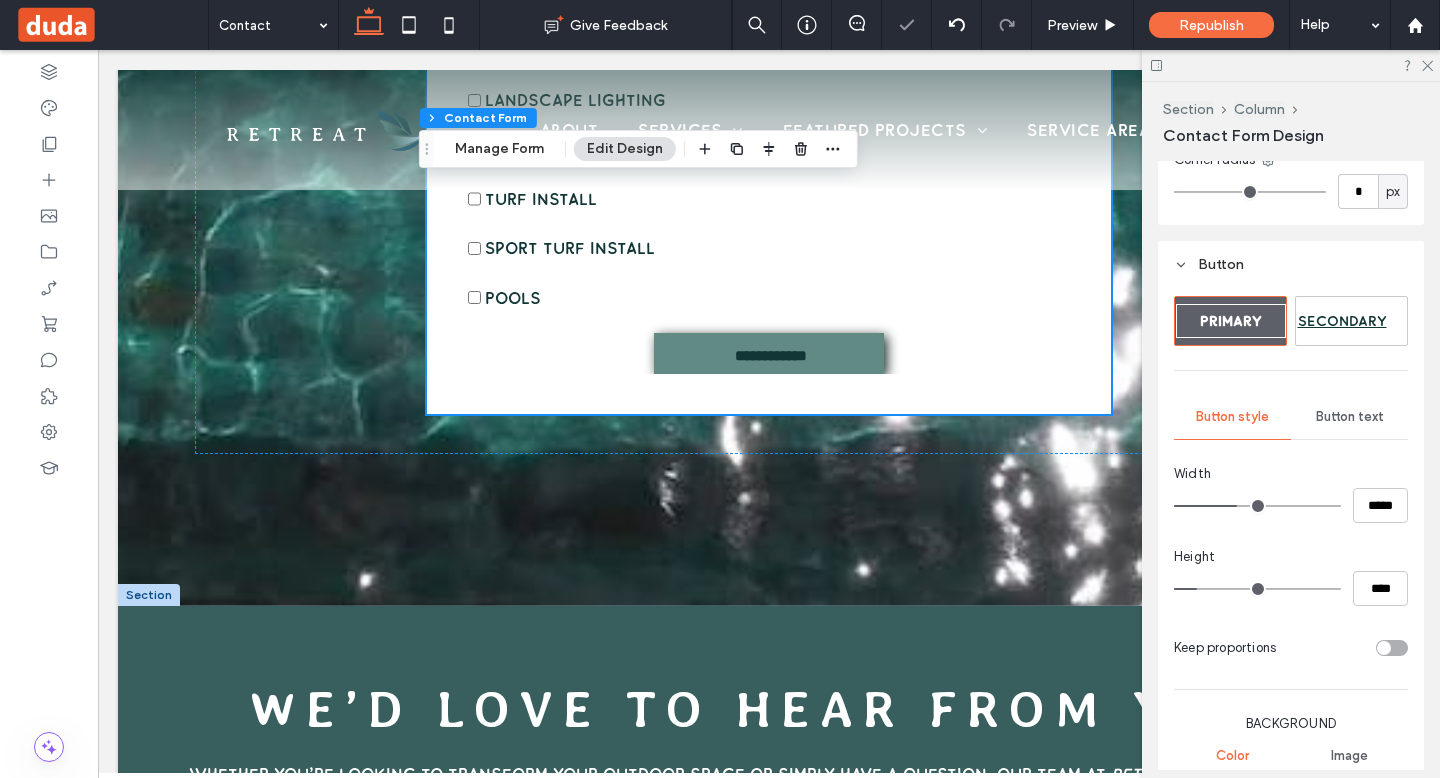 type on "**" 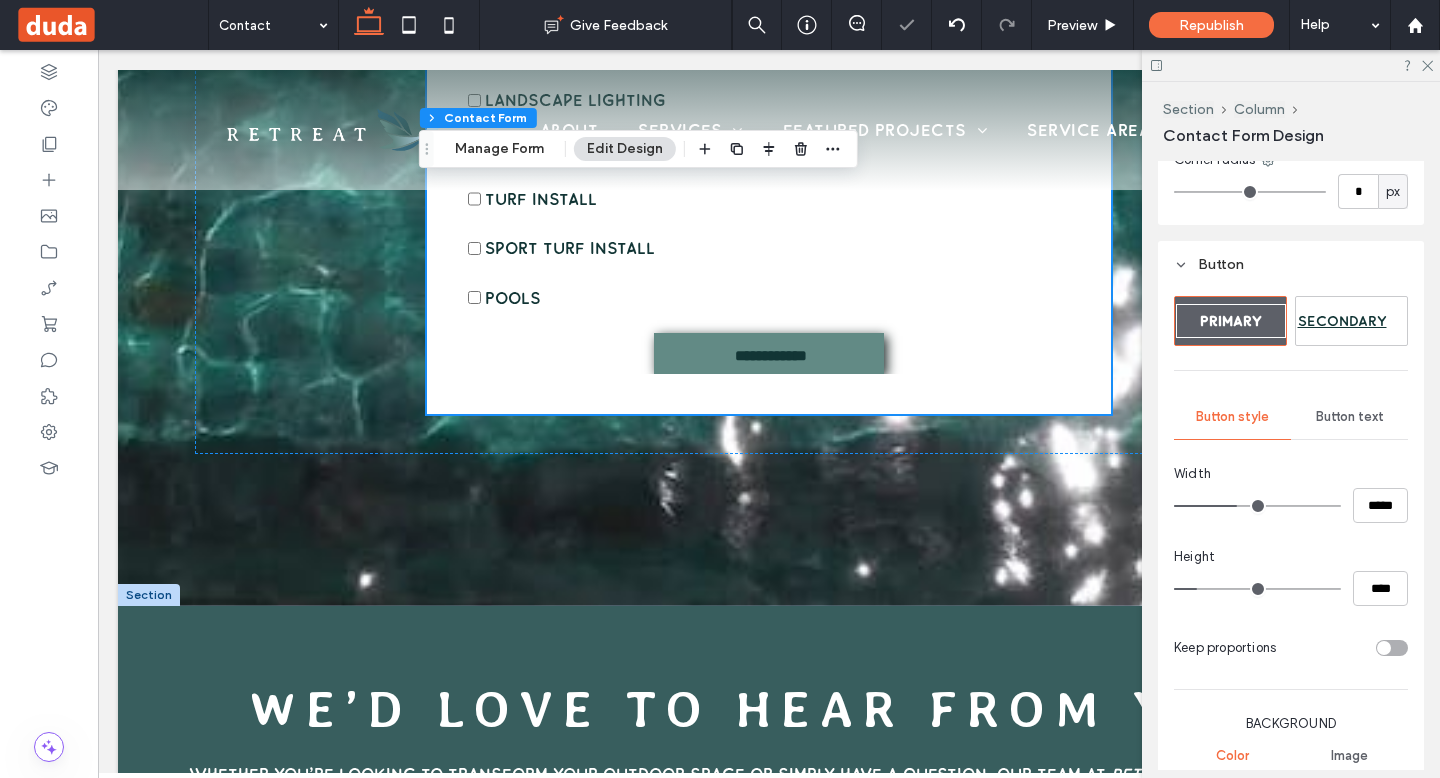 type on "****" 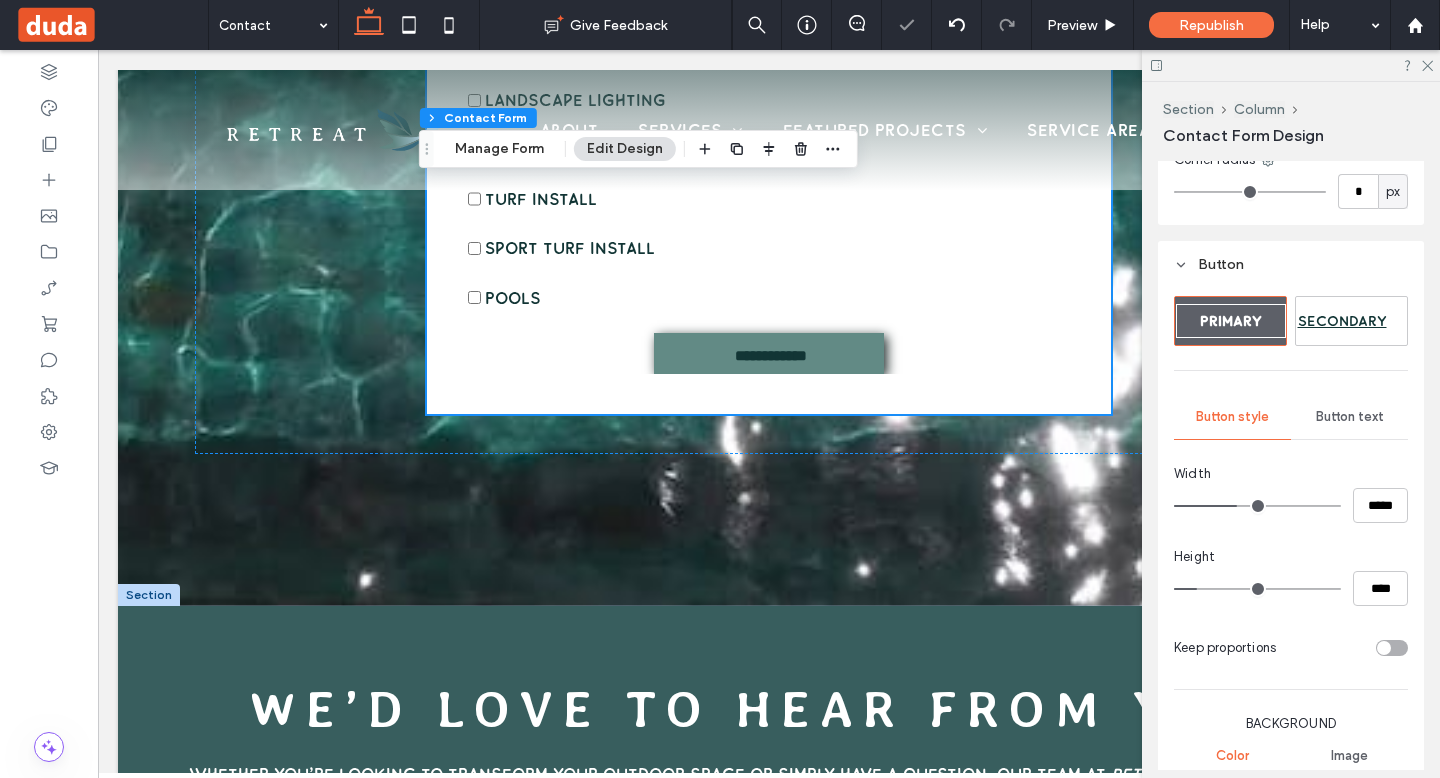 type on "**" 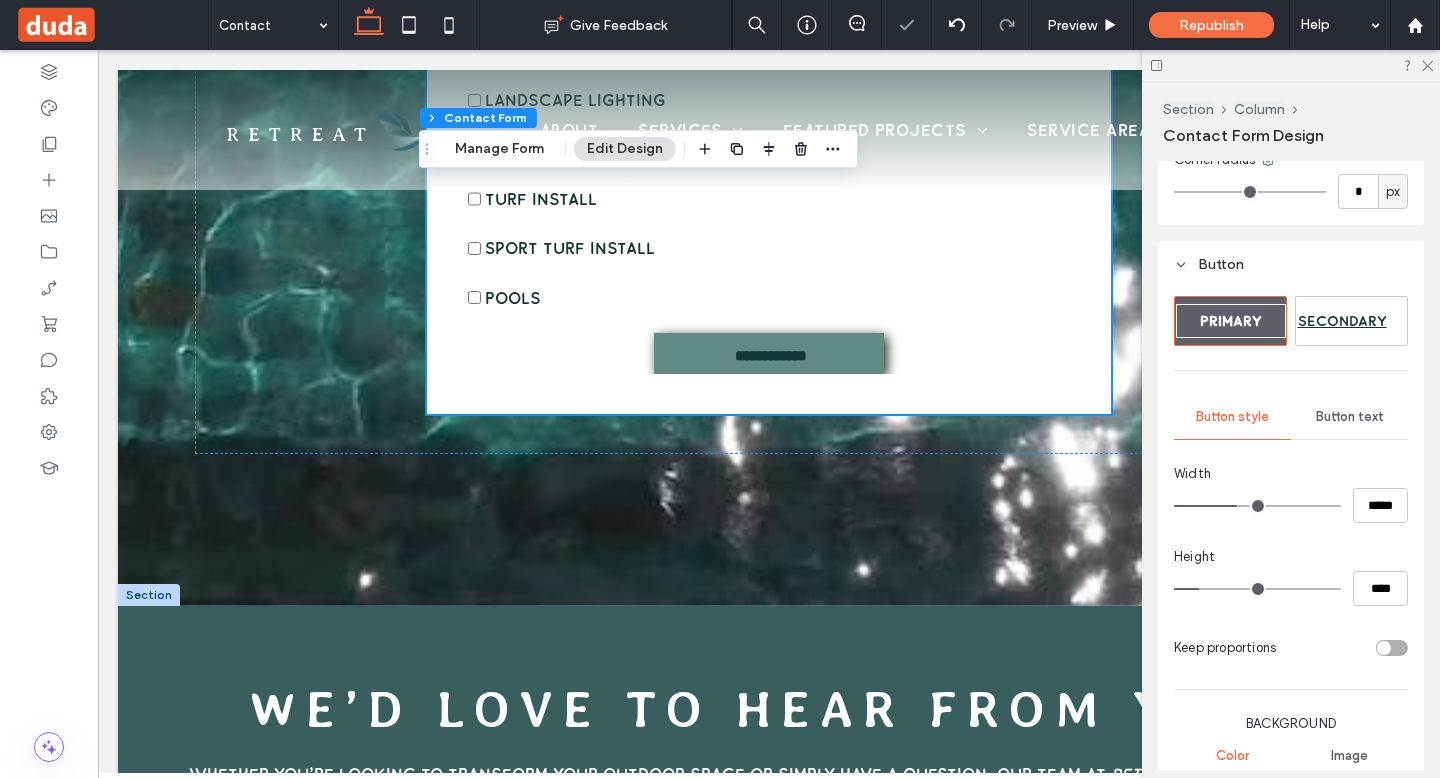 type on "**" 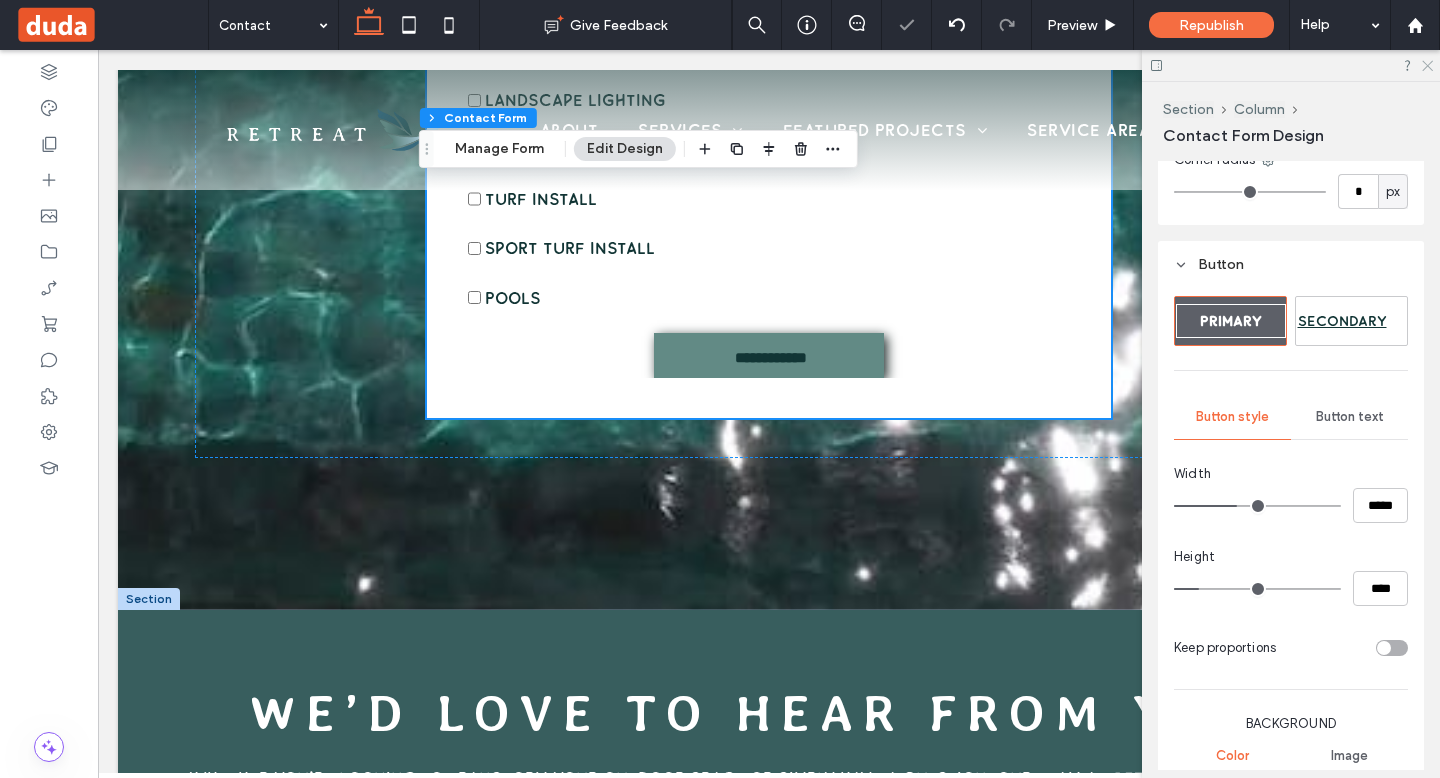 click 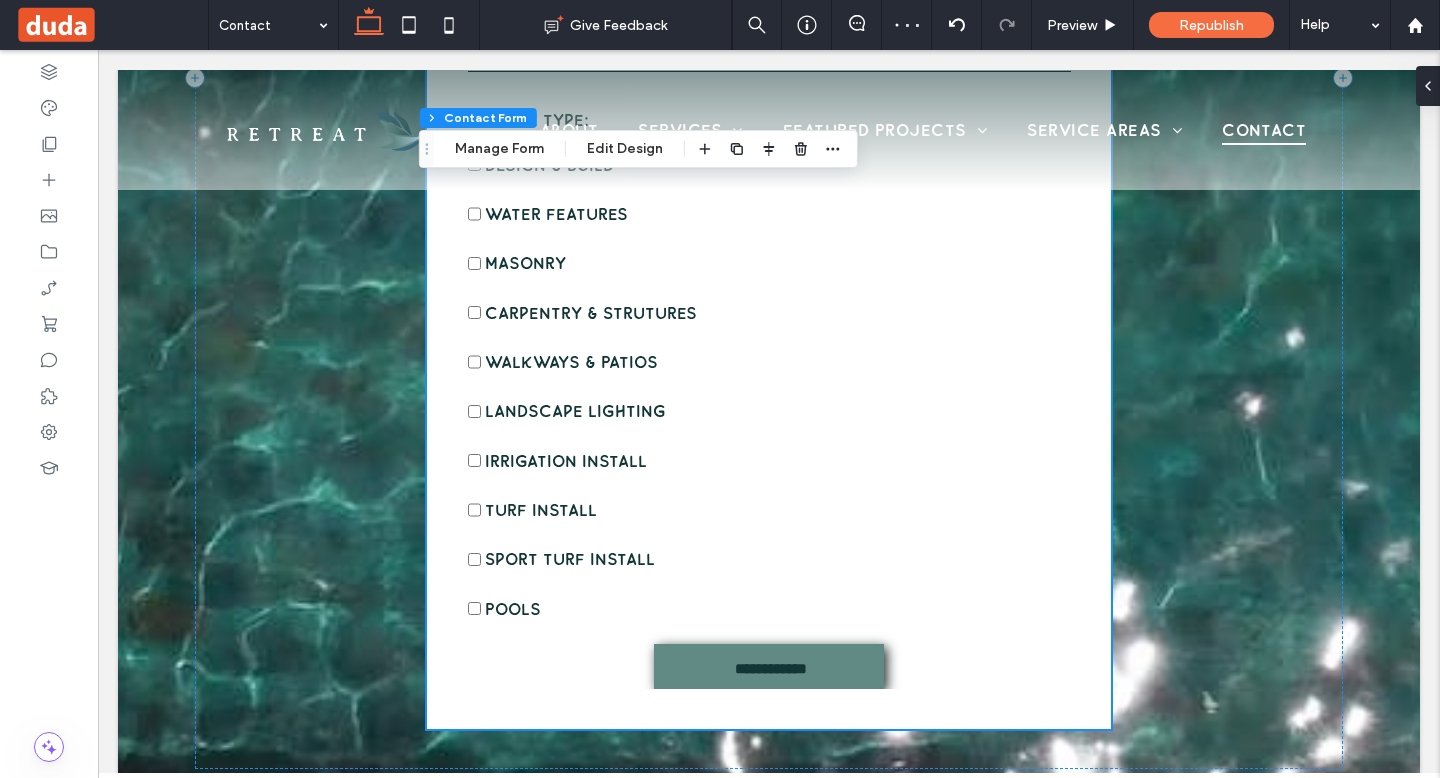 scroll, scrollTop: 834, scrollLeft: 0, axis: vertical 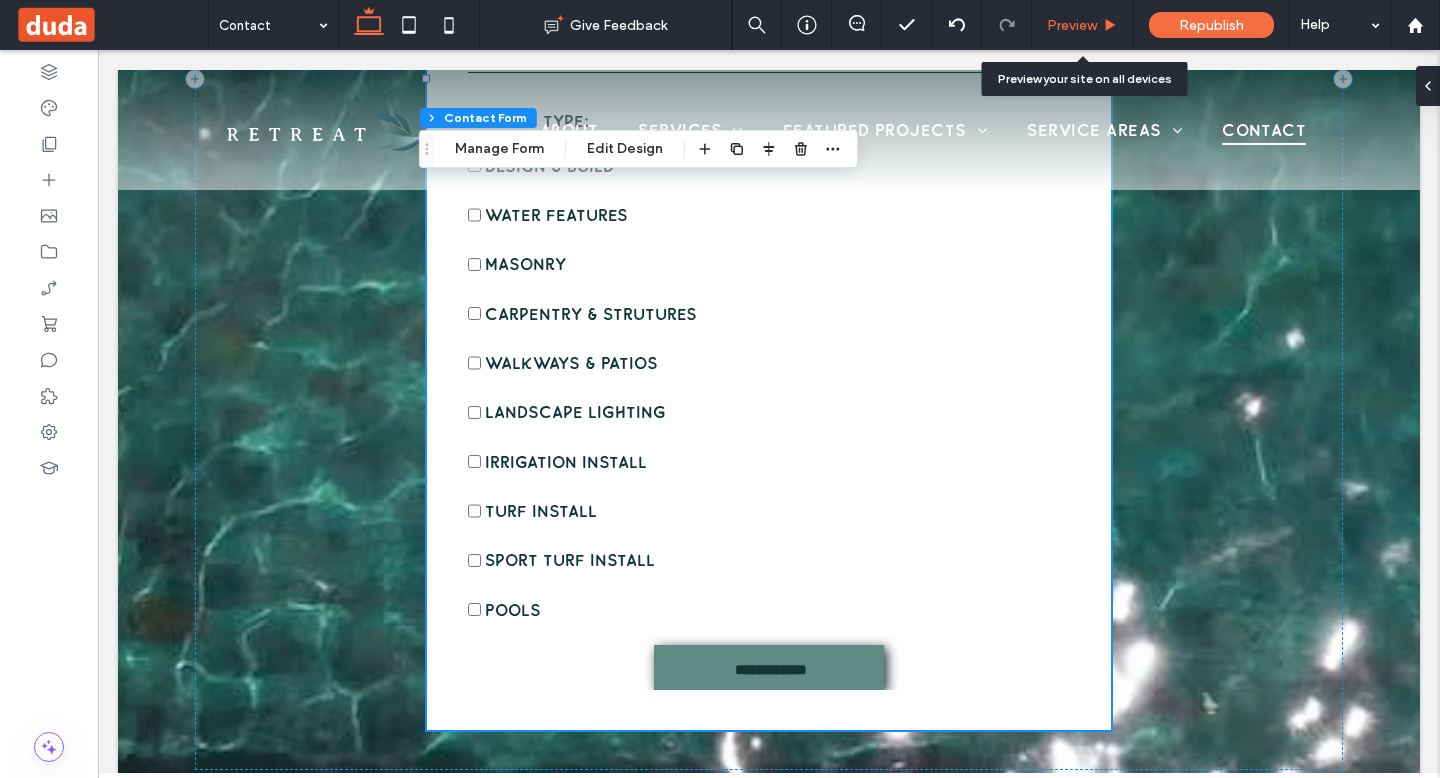 drag, startPoint x: 1061, startPoint y: 26, endPoint x: 852, endPoint y: 191, distance: 266.2818 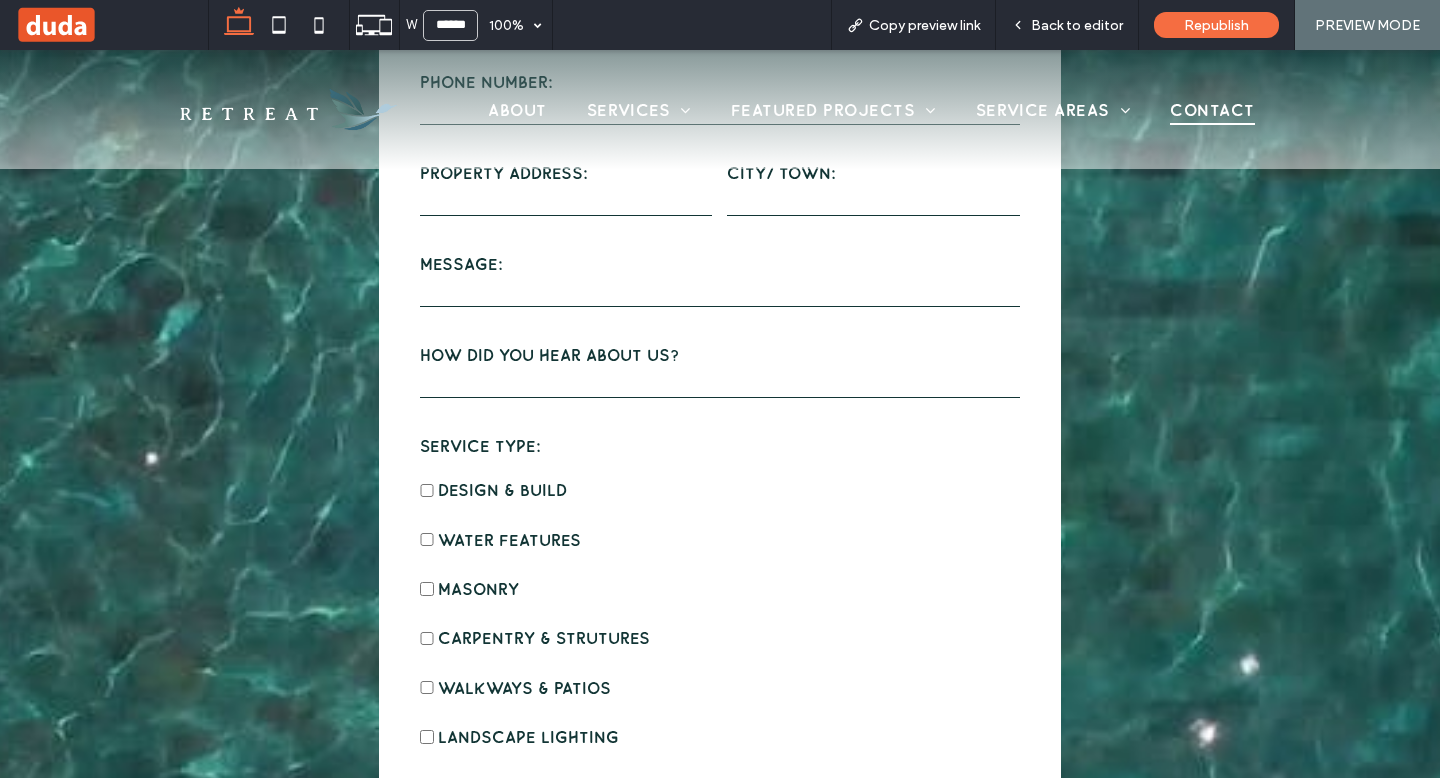 scroll, scrollTop: 0, scrollLeft: 0, axis: both 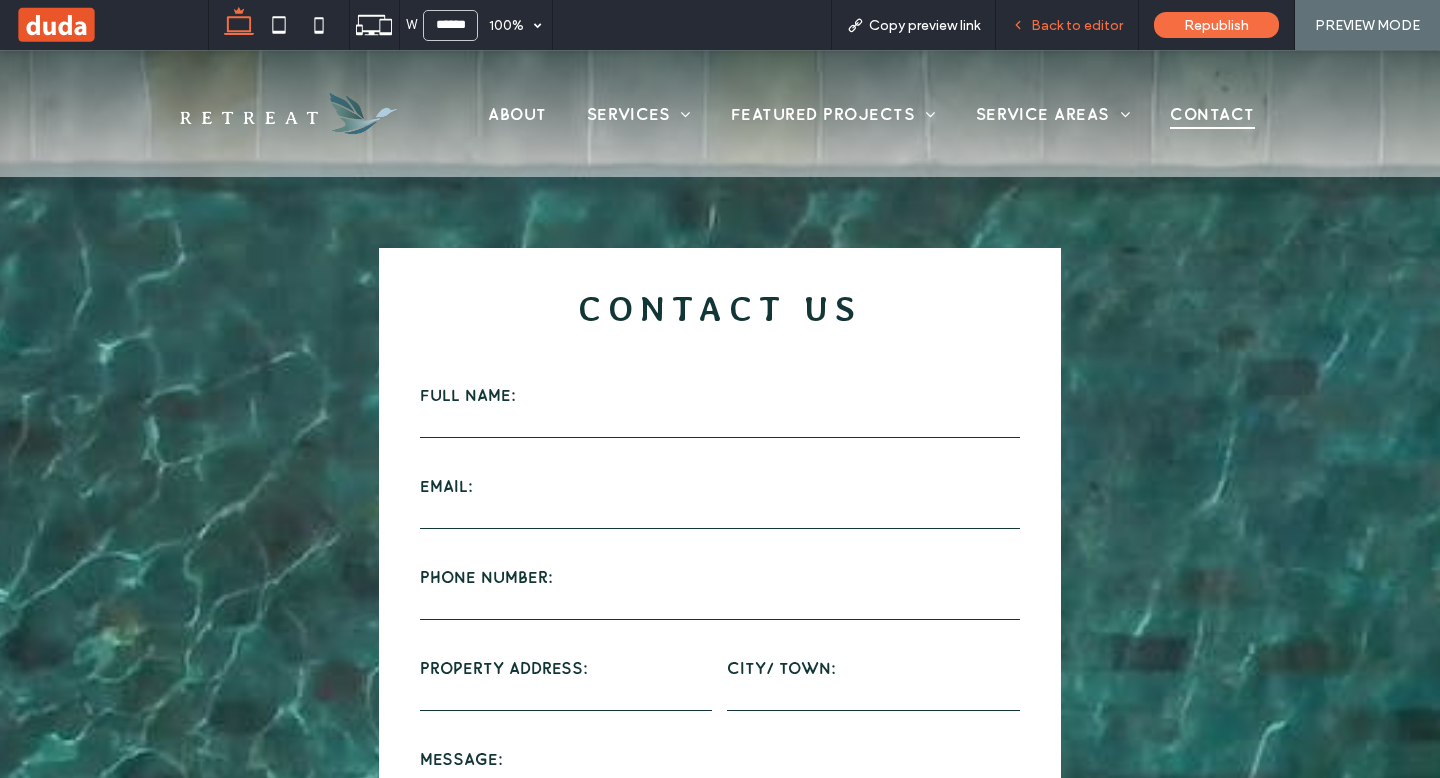 click on "Back to editor" at bounding box center [1067, 25] 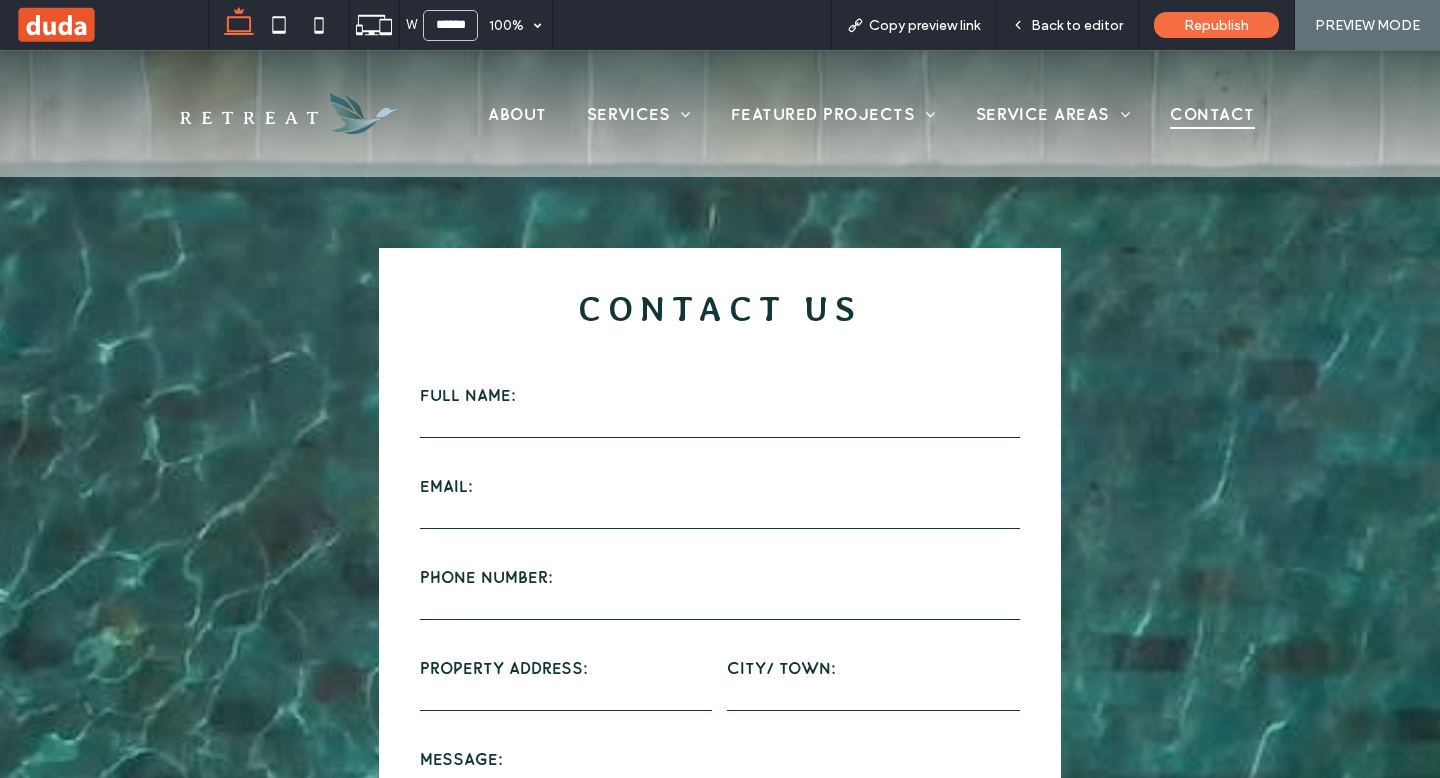 click at bounding box center [288, 113] 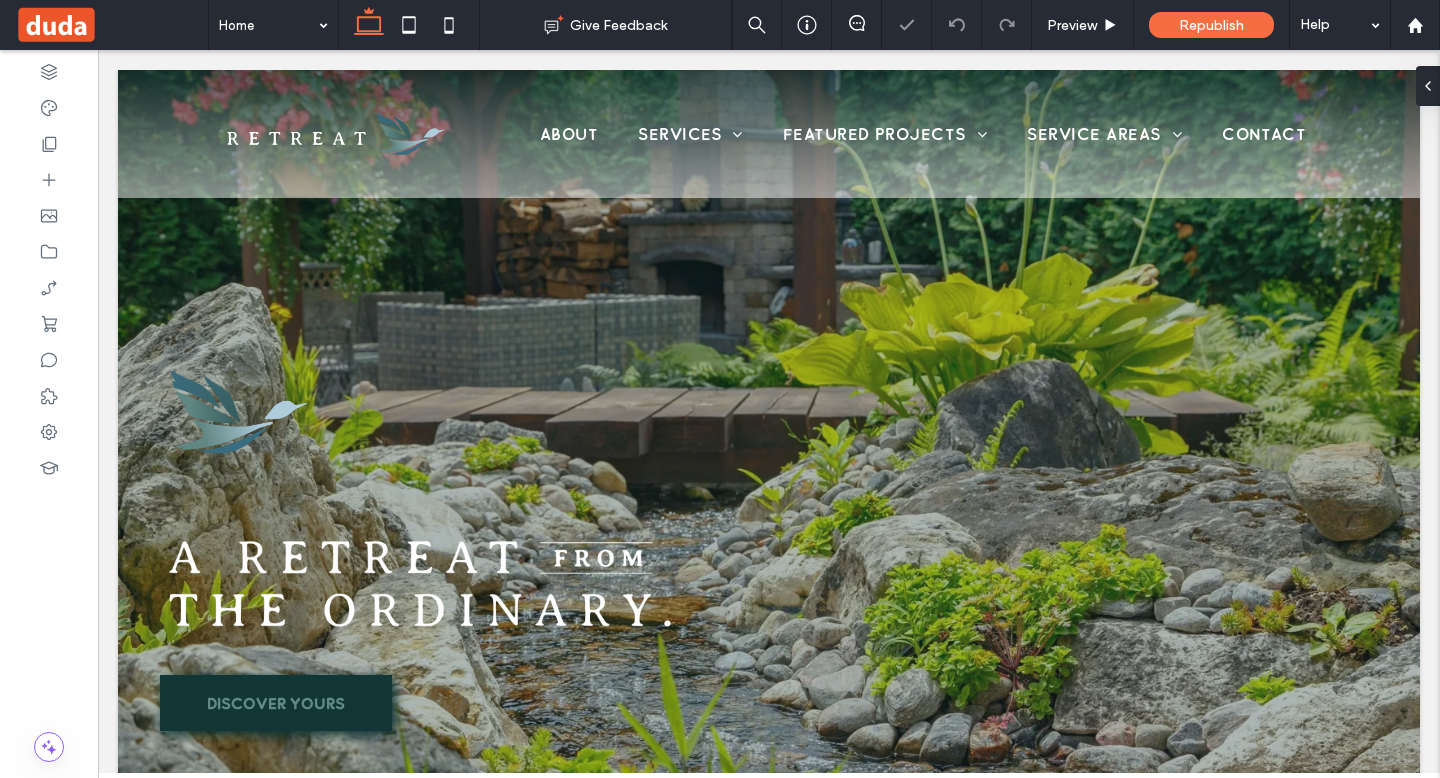 scroll, scrollTop: 0, scrollLeft: 0, axis: both 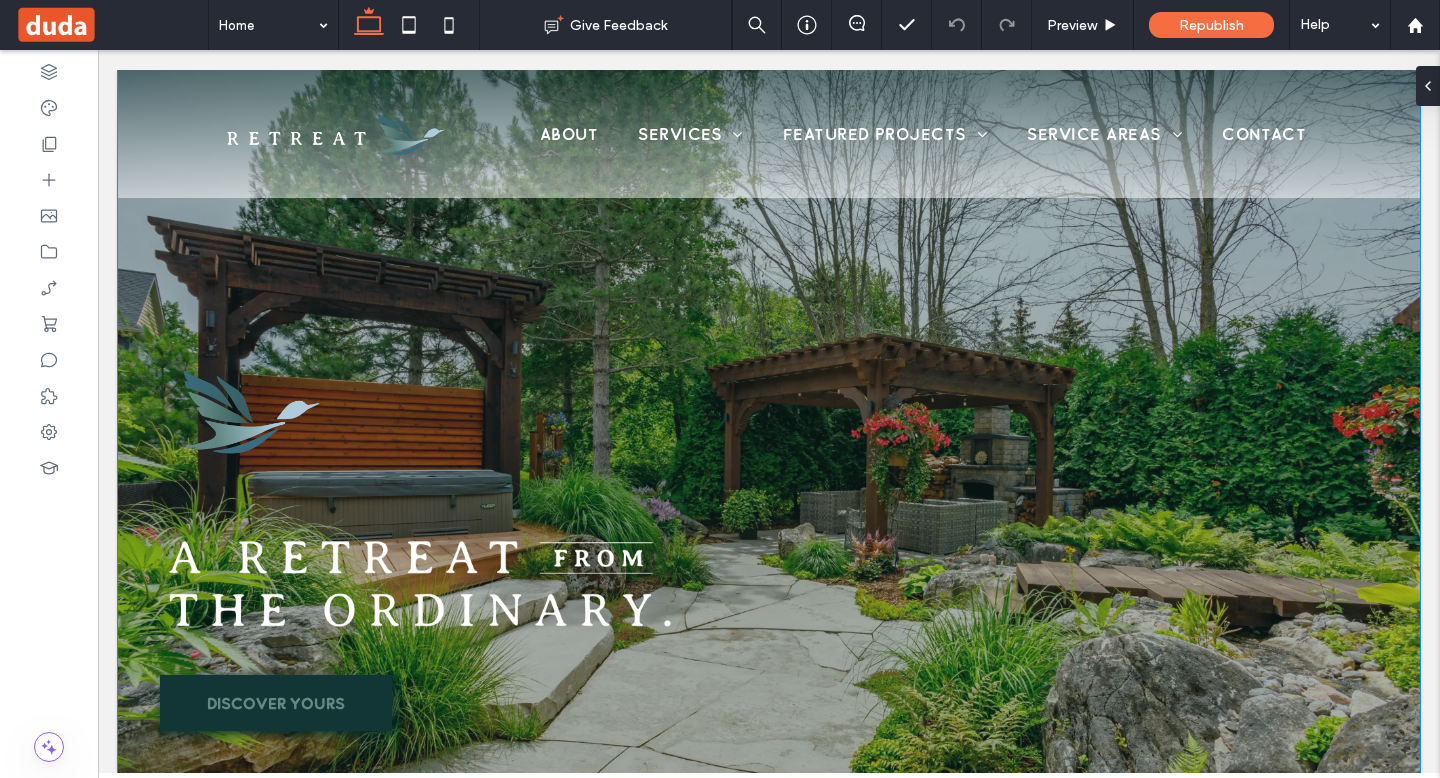 click on "Discover Yours" at bounding box center [769, 454] 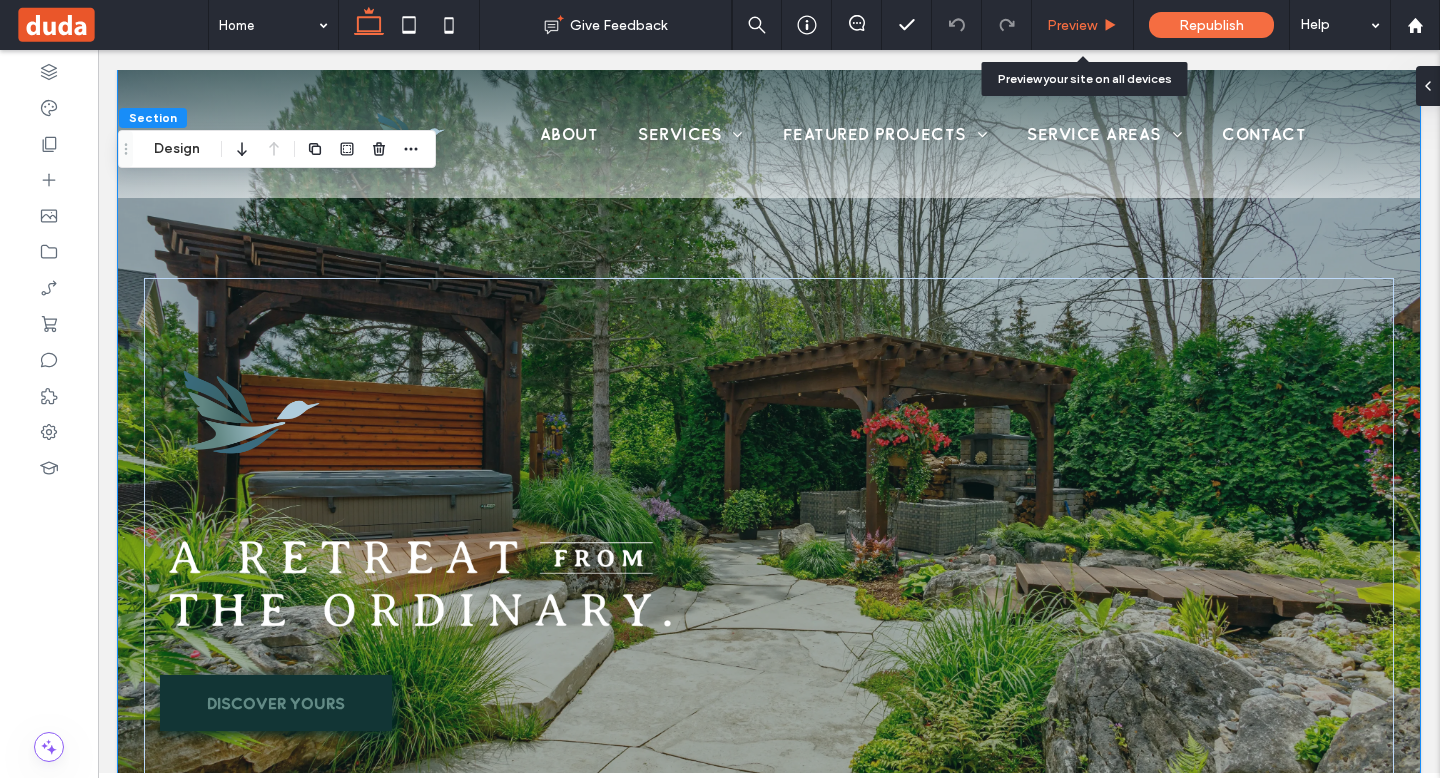 click on "Preview" at bounding box center (1072, 25) 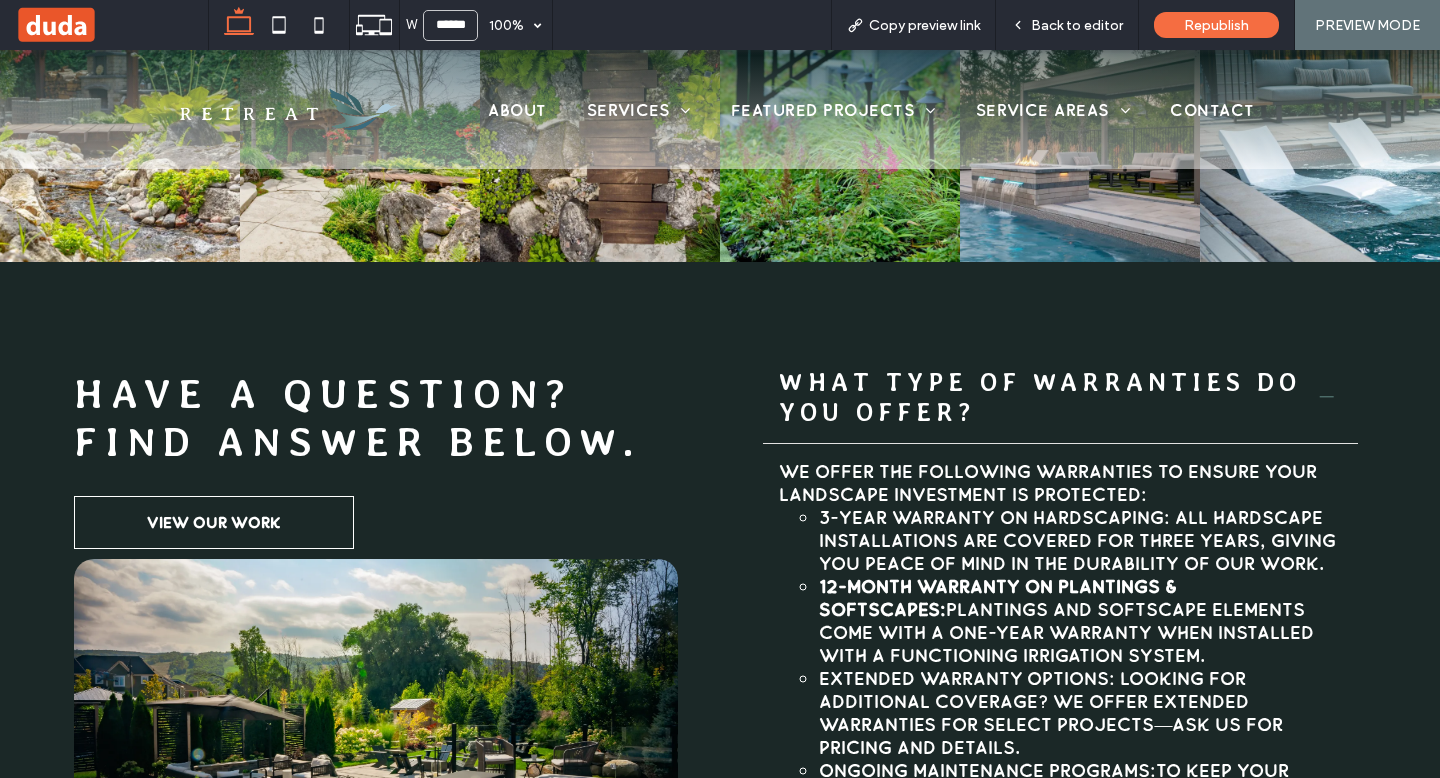 scroll, scrollTop: 5082, scrollLeft: 0, axis: vertical 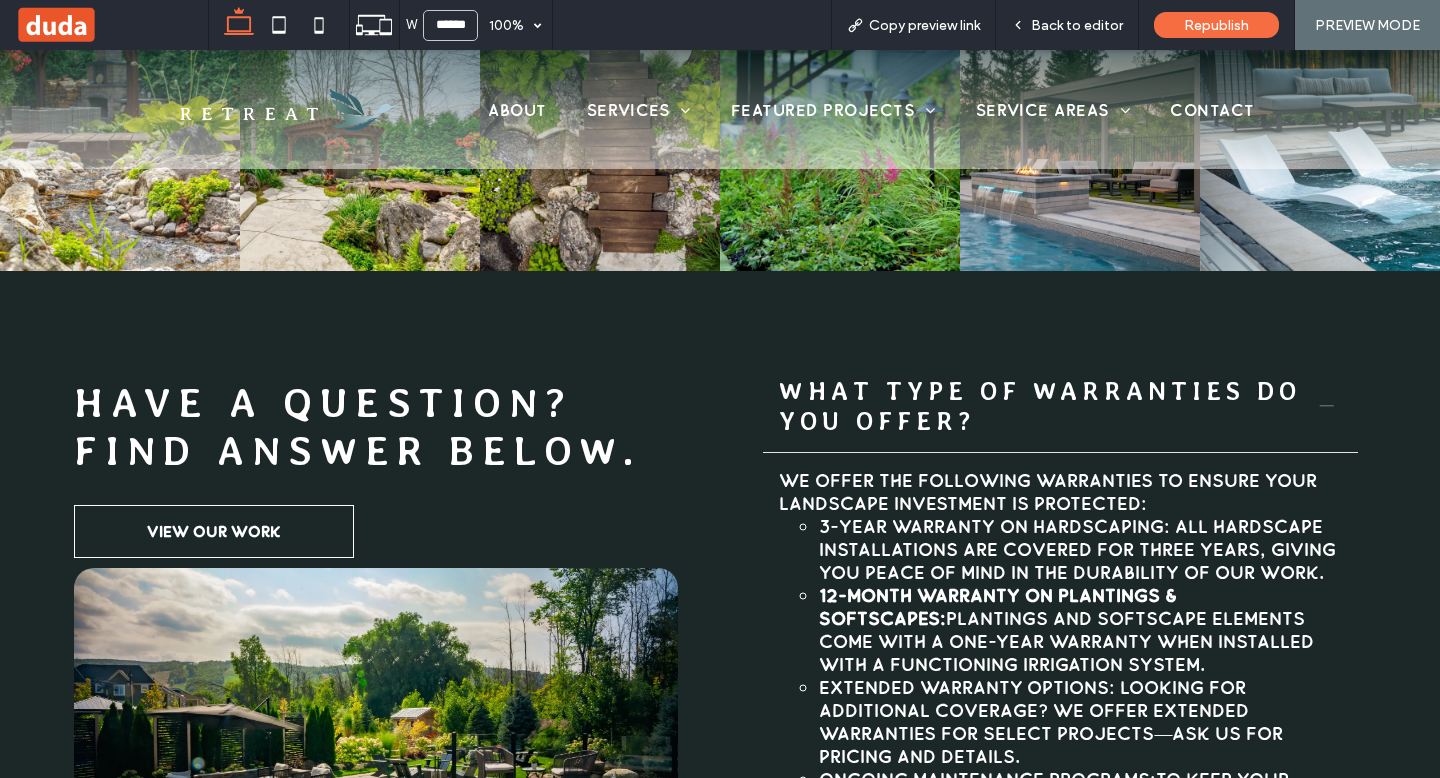 click at bounding box center [1327, 406] 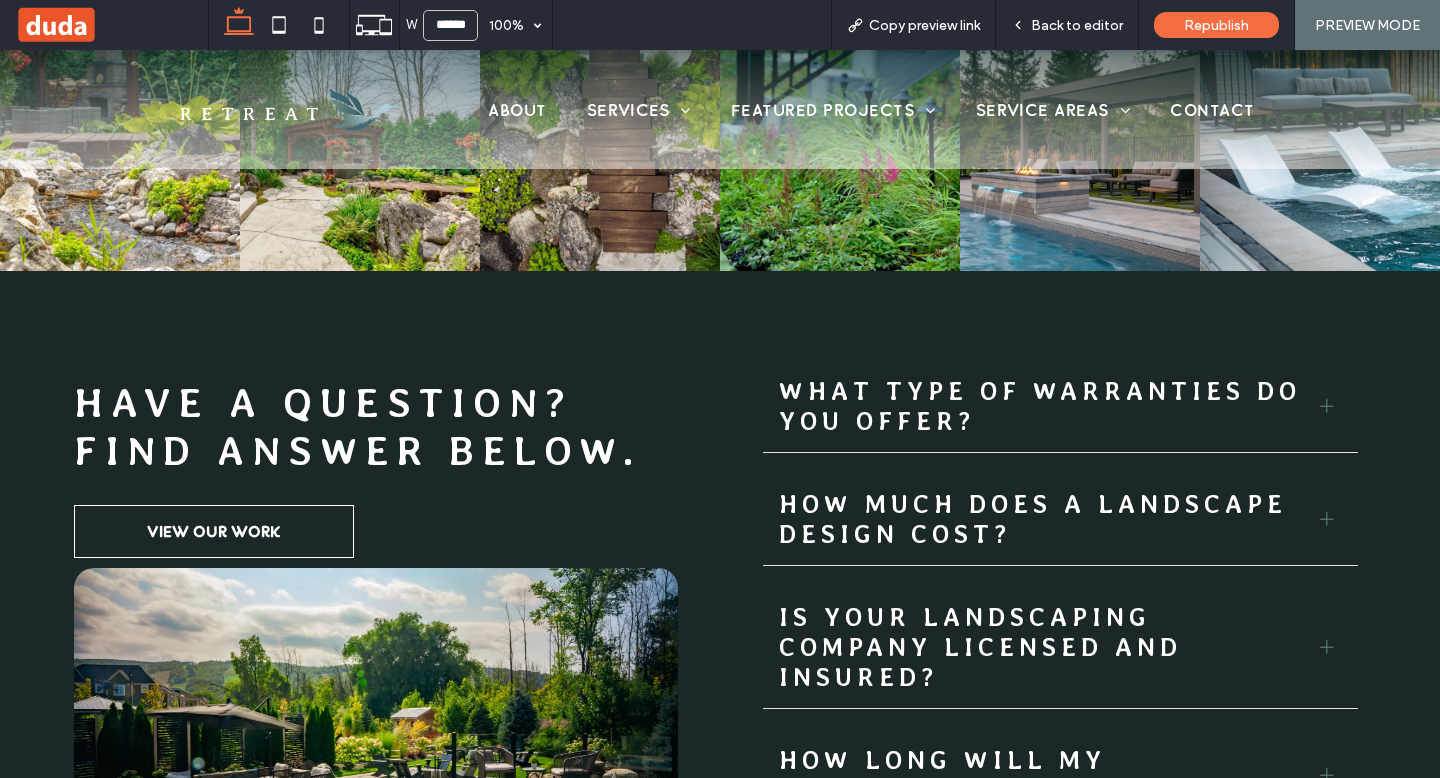 click at bounding box center (1327, 519) 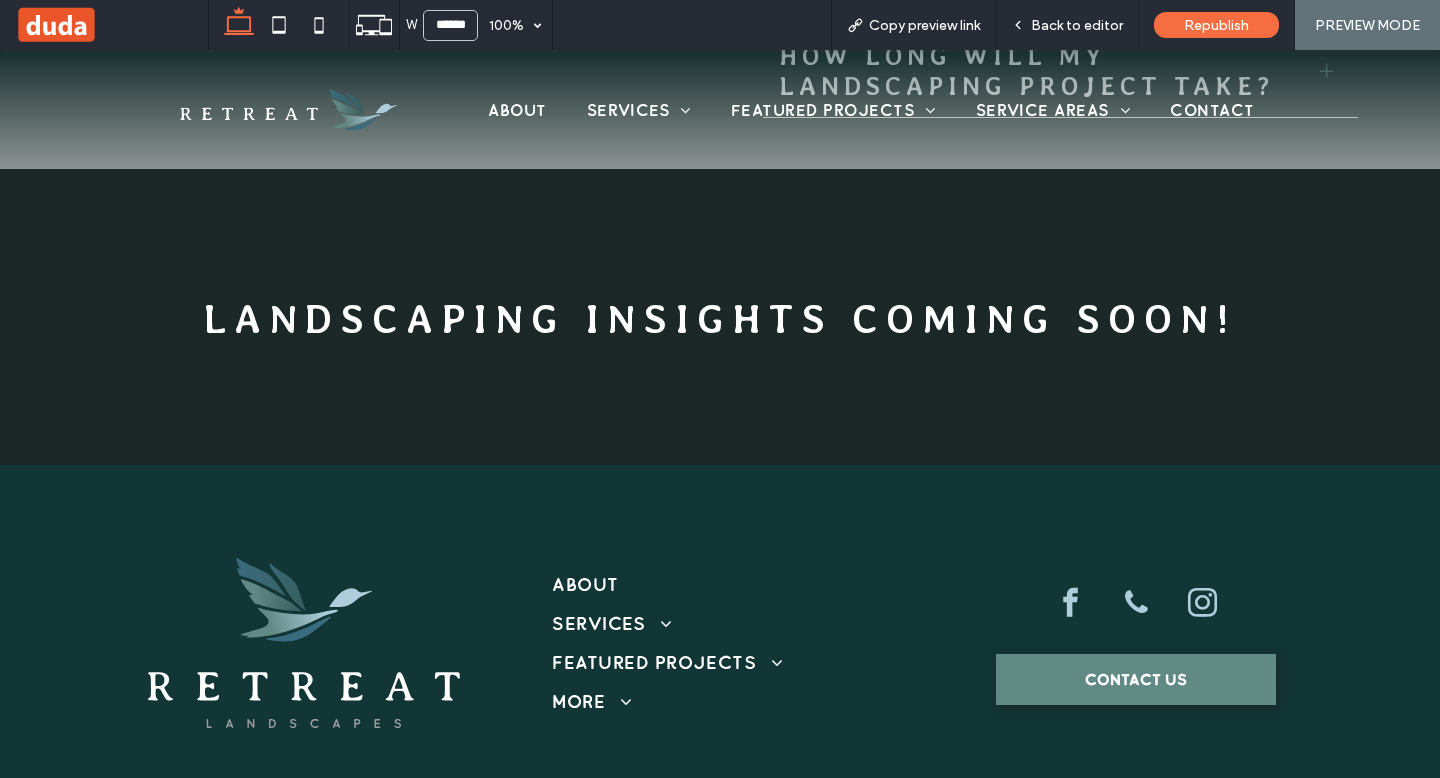 scroll, scrollTop: 6060, scrollLeft: 0, axis: vertical 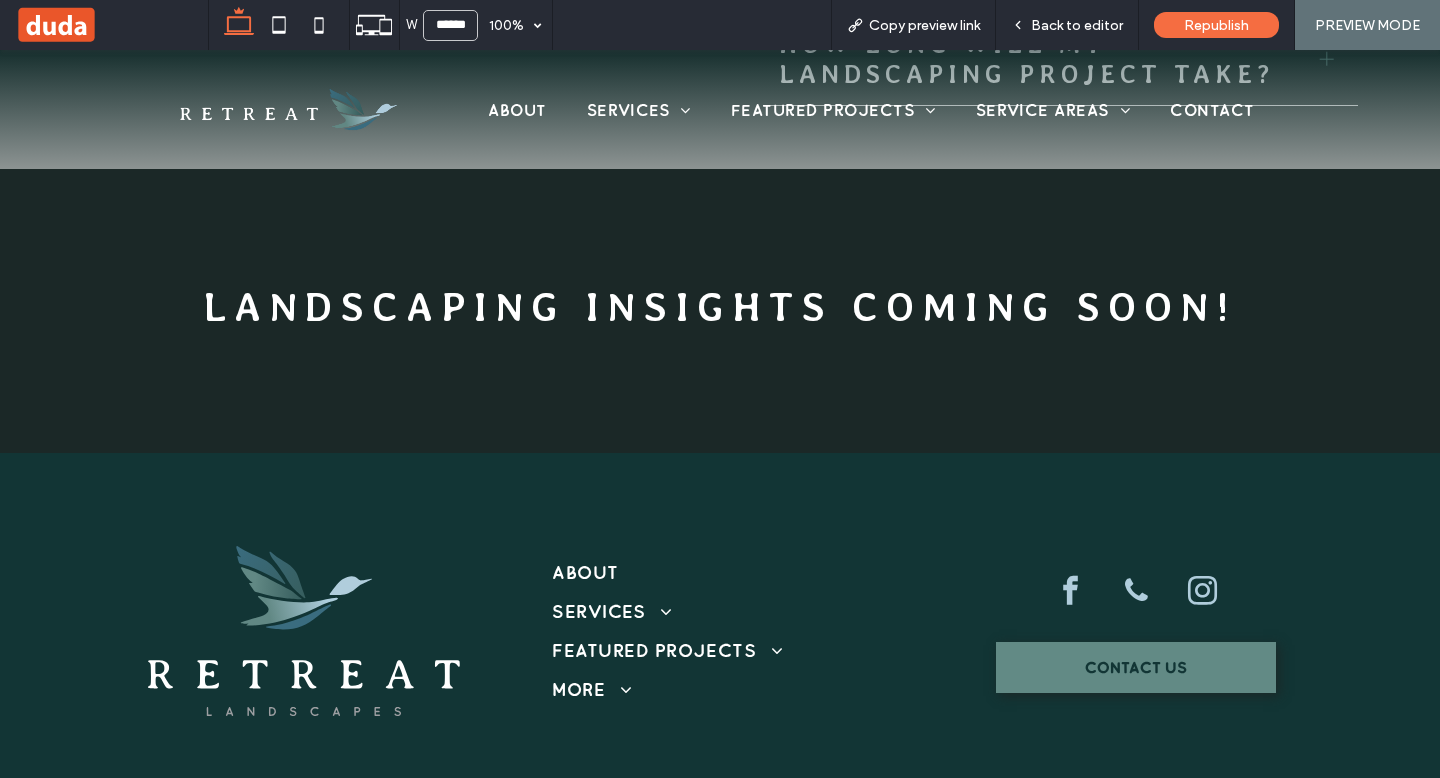 click on "Contact Us" at bounding box center [1136, 667] 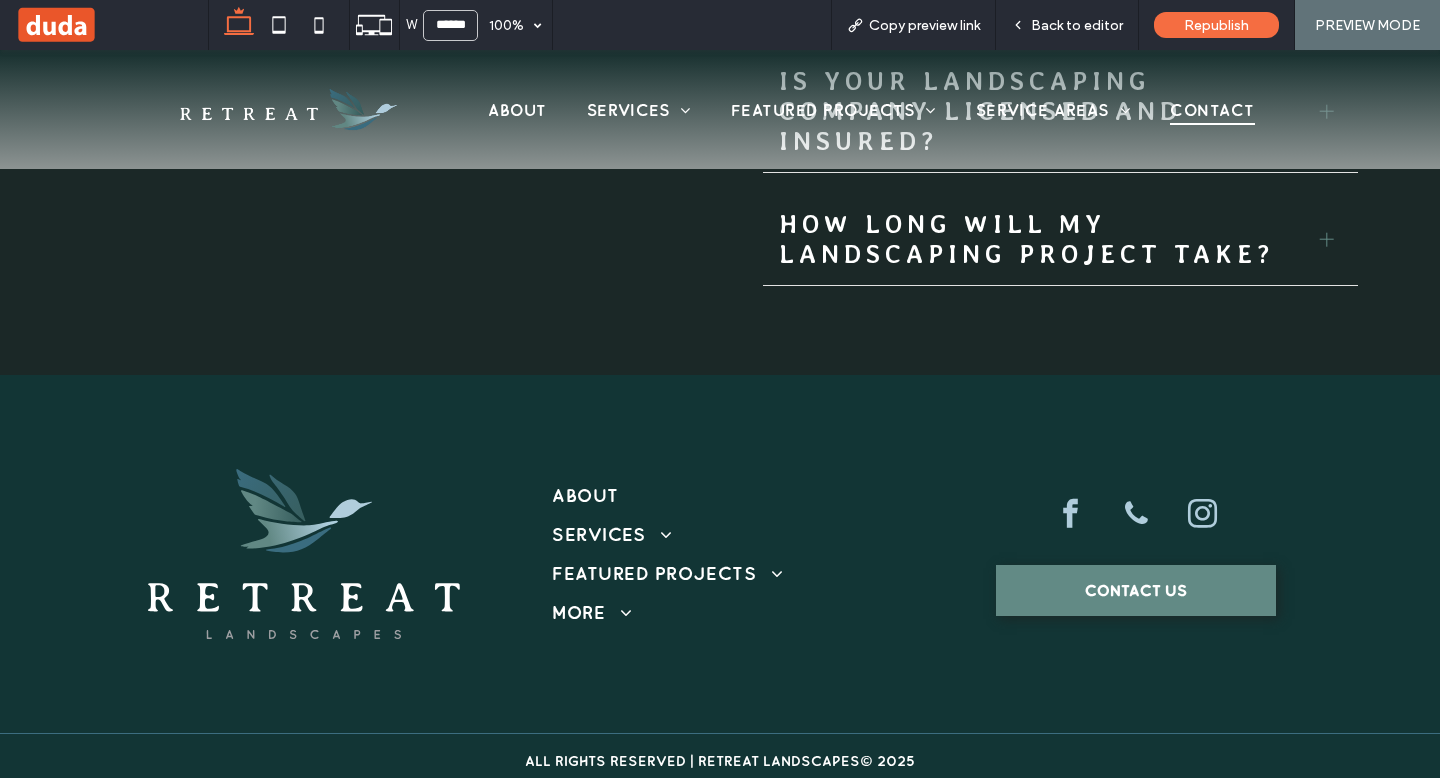 scroll, scrollTop: 4322, scrollLeft: 0, axis: vertical 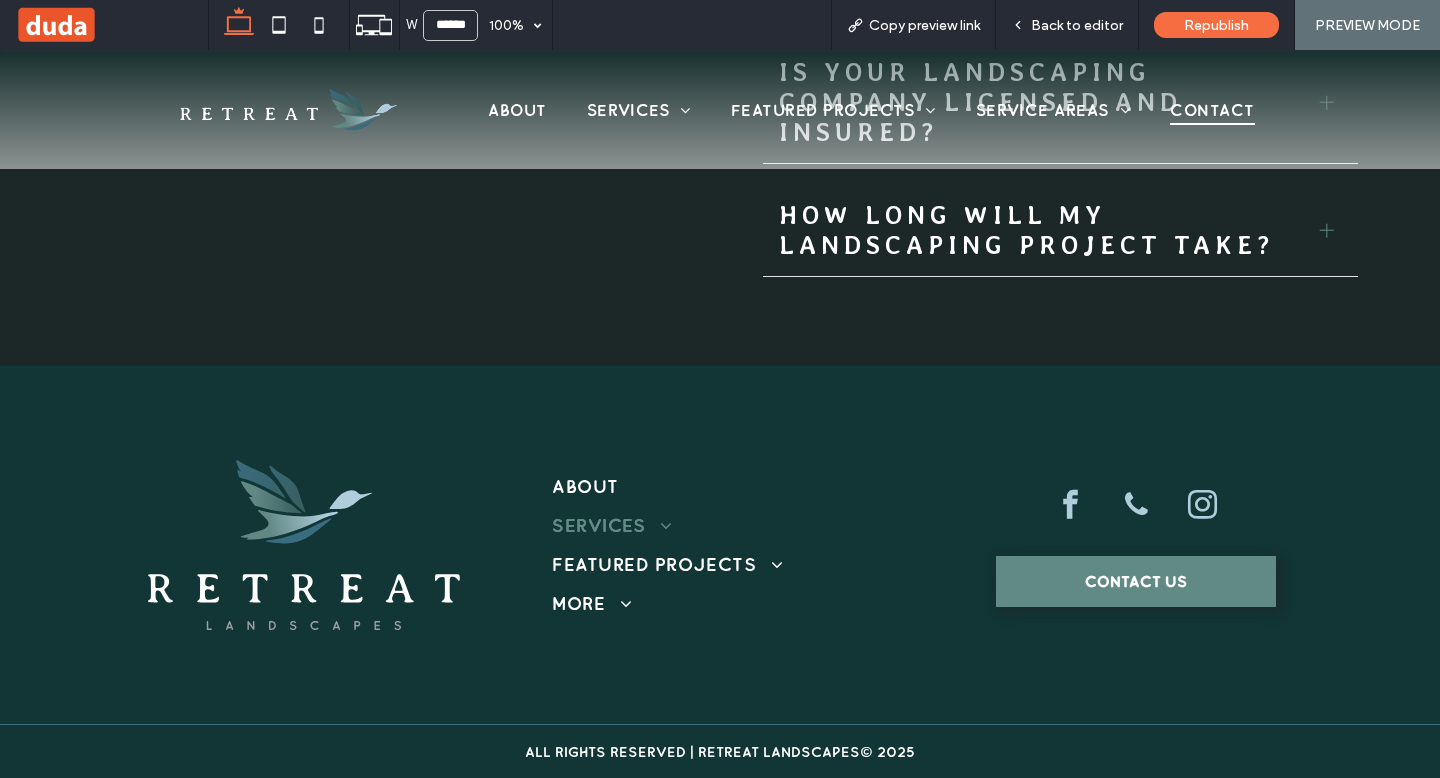 click on "Services" at bounding box center (612, 525) 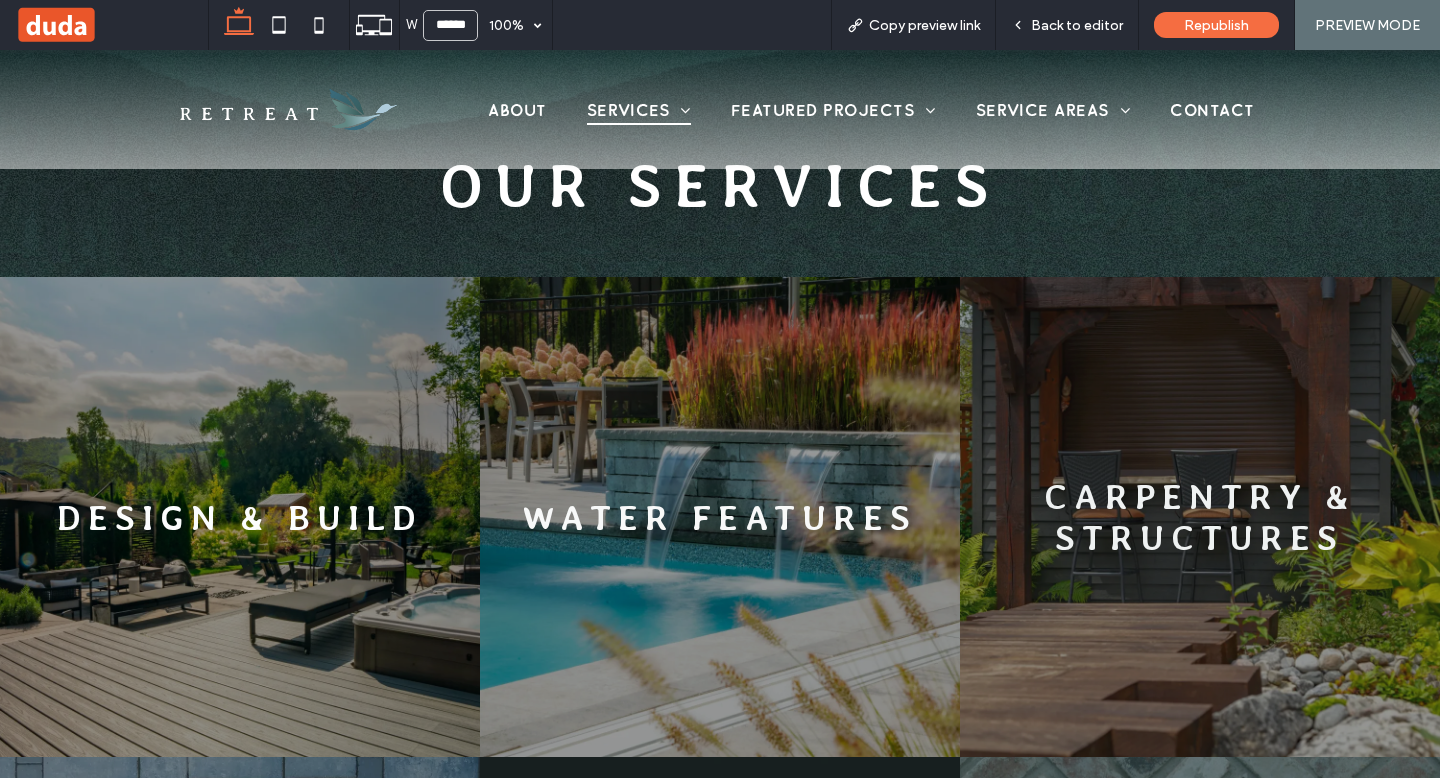 scroll, scrollTop: 949, scrollLeft: 0, axis: vertical 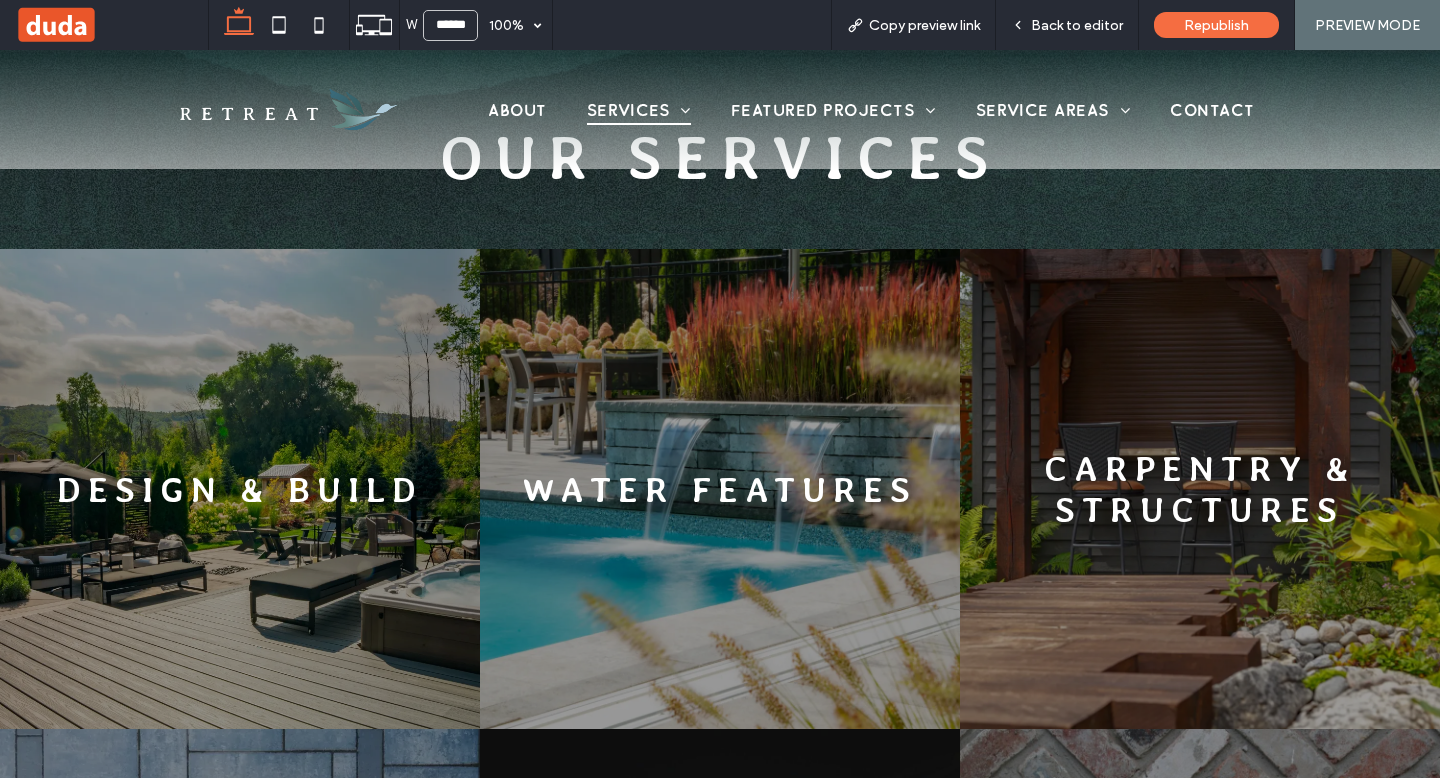 click at bounding box center [240, 489] 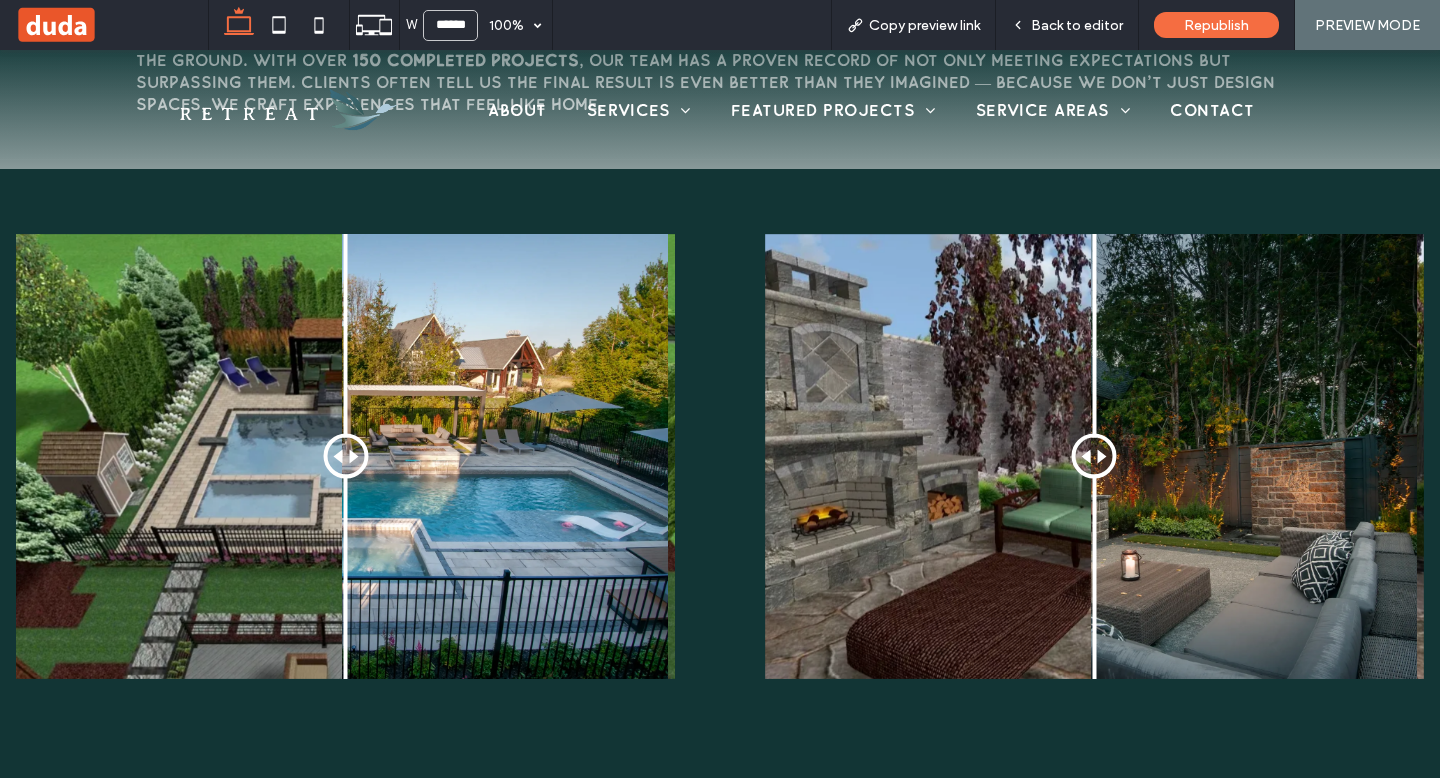 scroll, scrollTop: 2527, scrollLeft: 0, axis: vertical 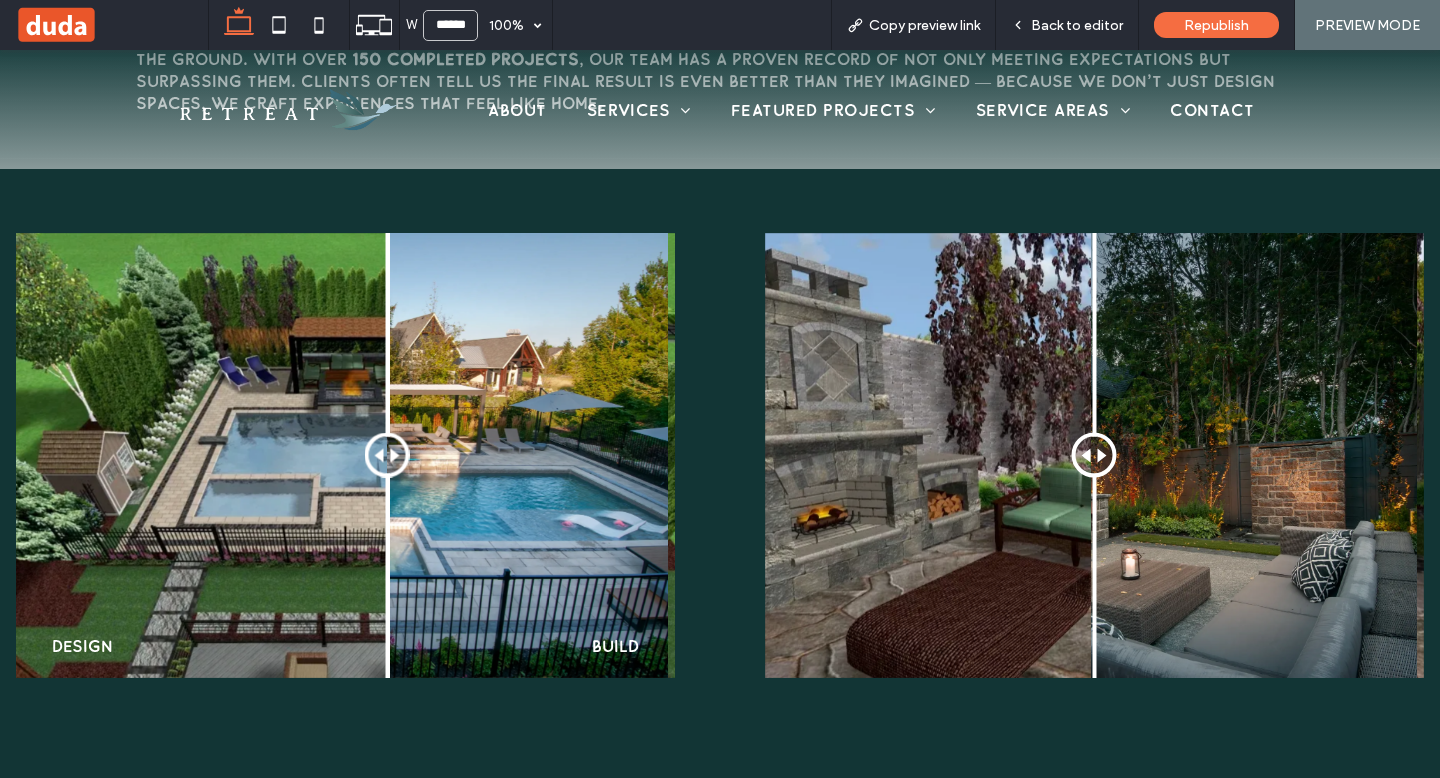 drag, startPoint x: 340, startPoint y: 455, endPoint x: 394, endPoint y: 509, distance: 76.36753 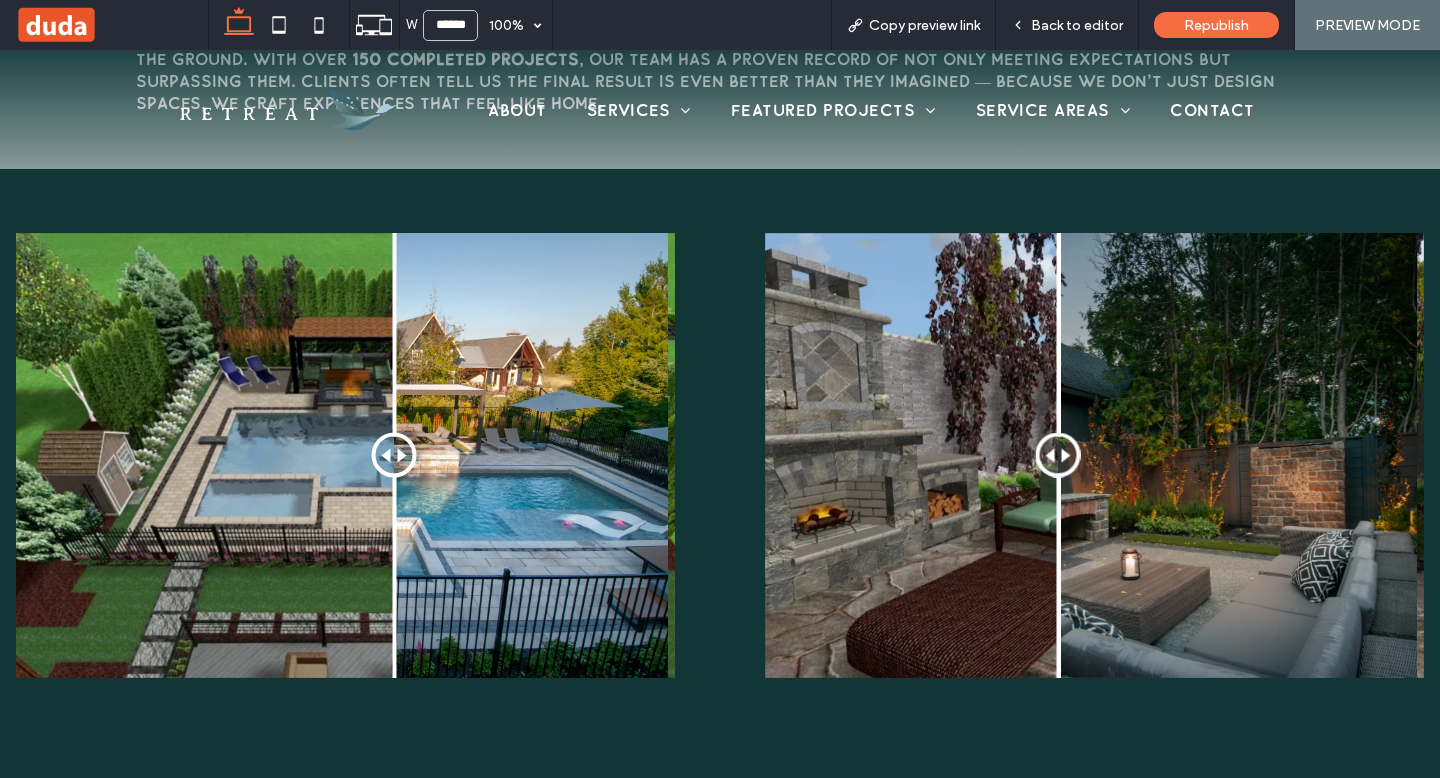 drag, startPoint x: 1082, startPoint y: 453, endPoint x: 1055, endPoint y: 456, distance: 27.166155 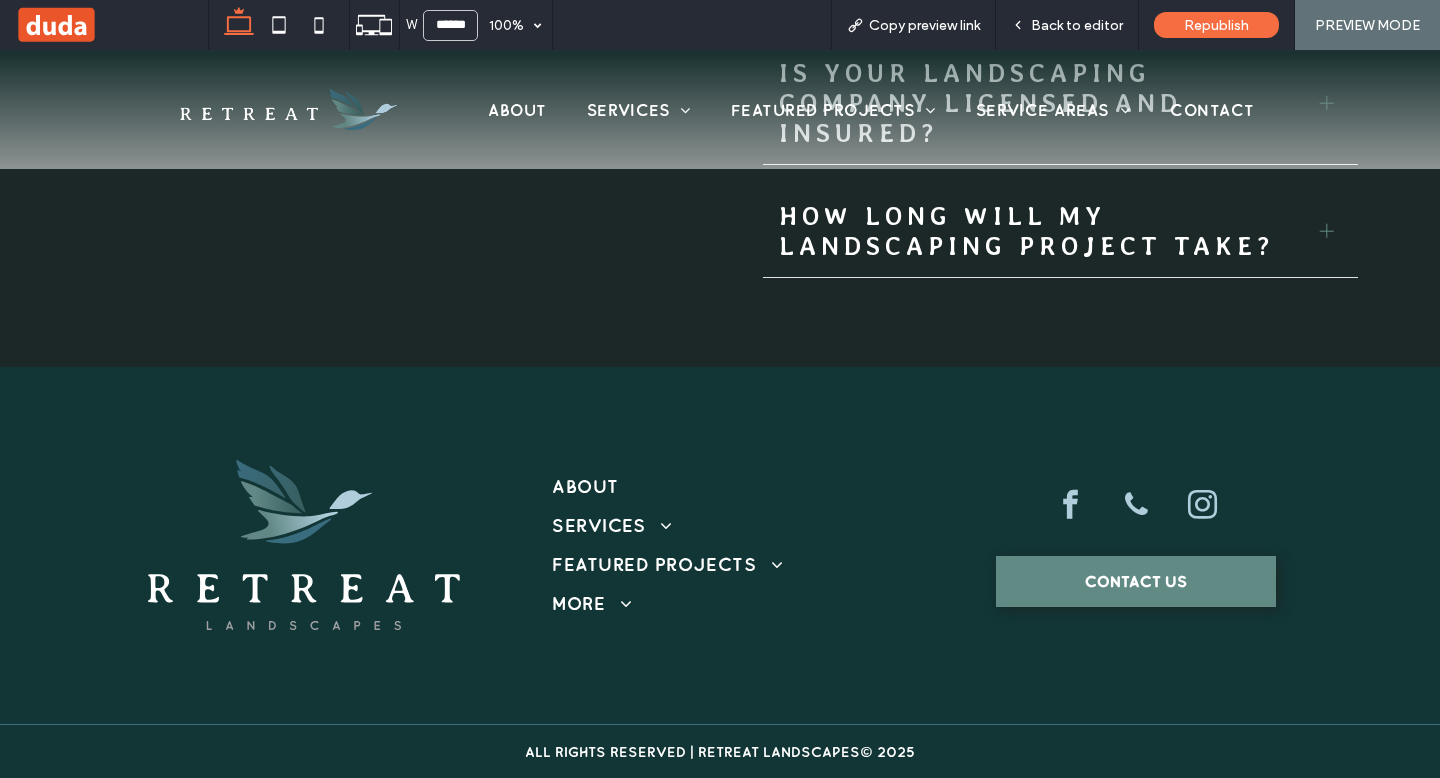scroll, scrollTop: 8592, scrollLeft: 0, axis: vertical 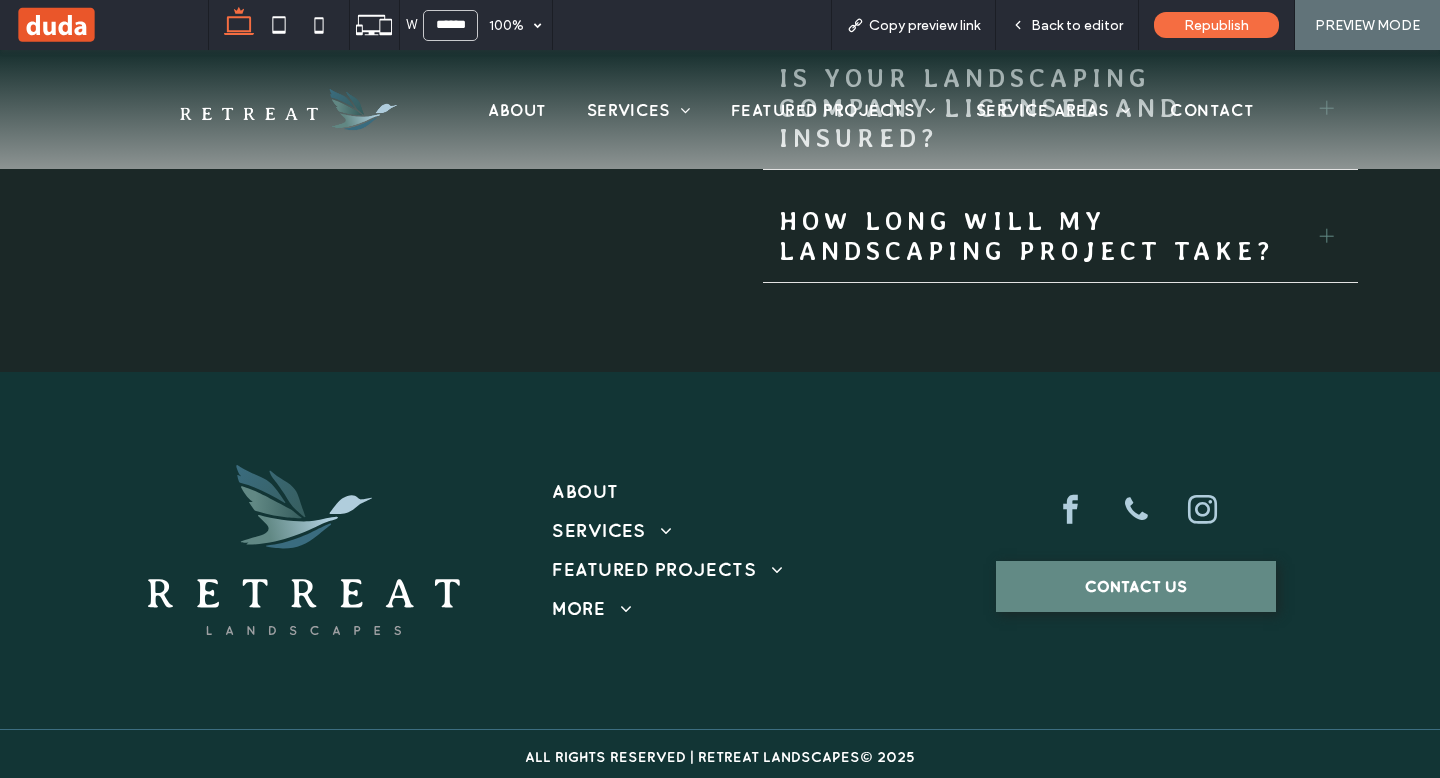 click on "About
Services
Design & Build
Walkways & Patios
Masonry
Carpentry & Structures
Water Features
Irrigation Installation
Landscape Lighting
Turf Installation
Sport Turf Installation
Featured Projects
Hemlock Retreat
Plum Ridge Retreat
Downtown Retreat
Brooker Retreat
Bocce Ball Retreat
Putting Green Retreat
Park Road Retreat
Birch Retreat
Kayla Retreat
Service Areas
Landscaping Collingwood
Landscaping Thornbury
Landscaping Blue Mountain
Landscaping Wasaga Beach
Landscaping Simcoe
Contact" at bounding box center [859, 109] 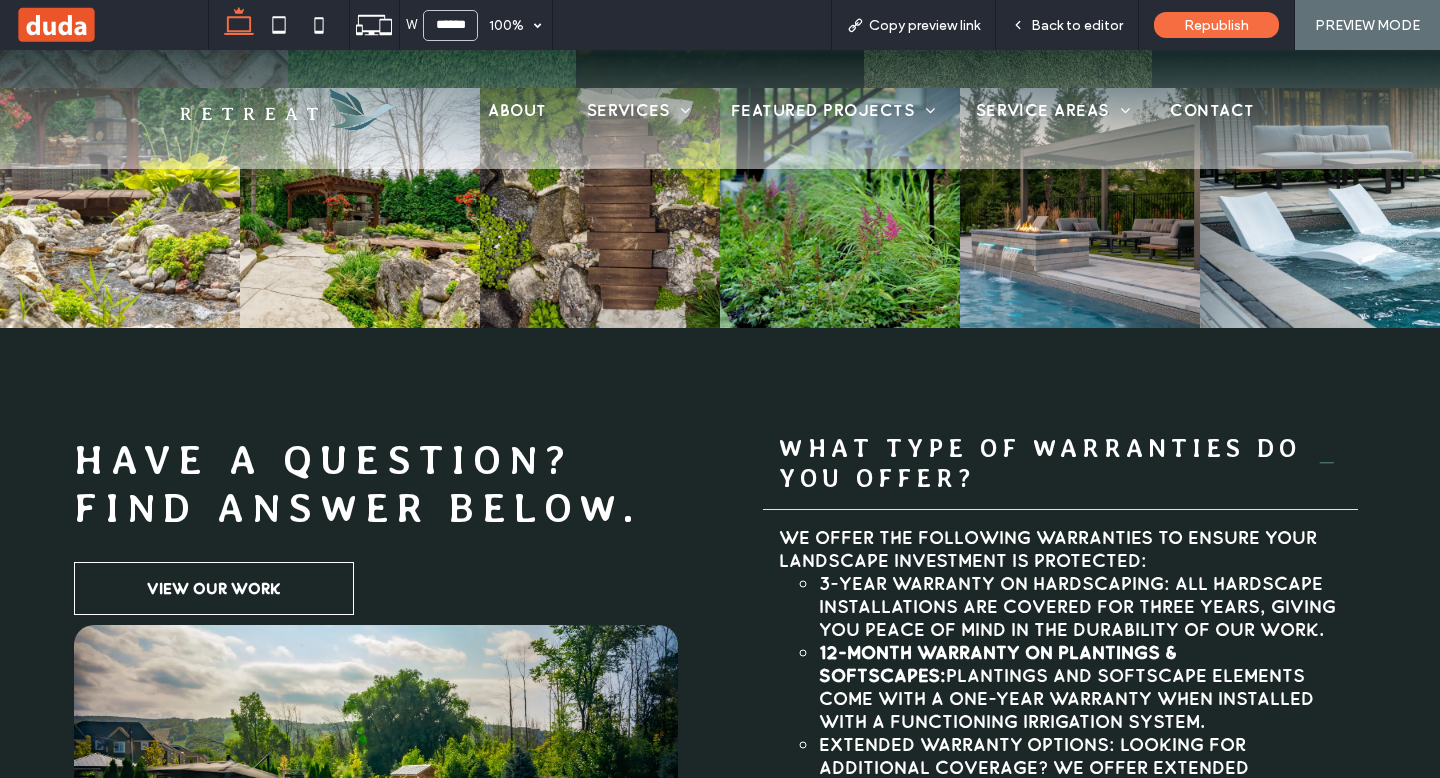 scroll, scrollTop: 7494, scrollLeft: 0, axis: vertical 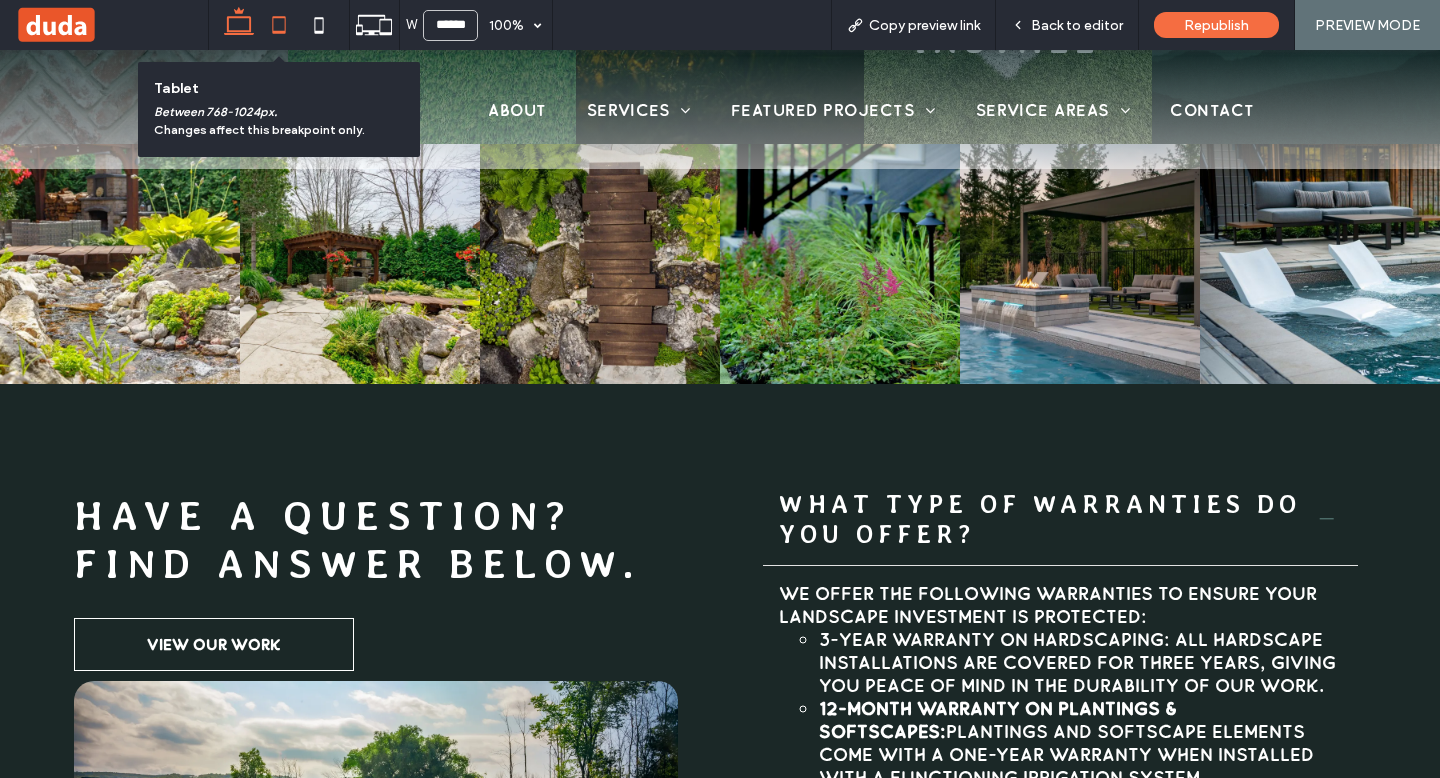 click 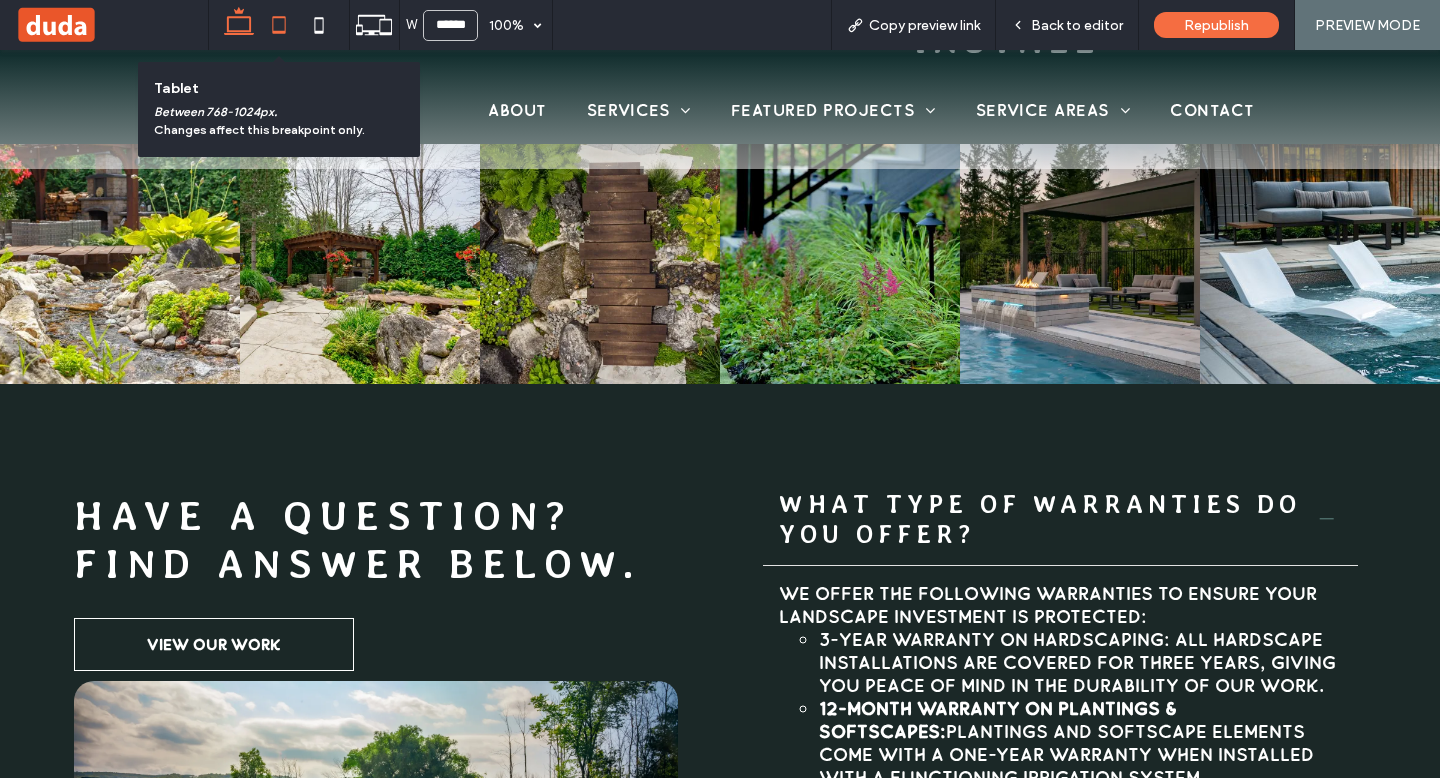 type on "*****" 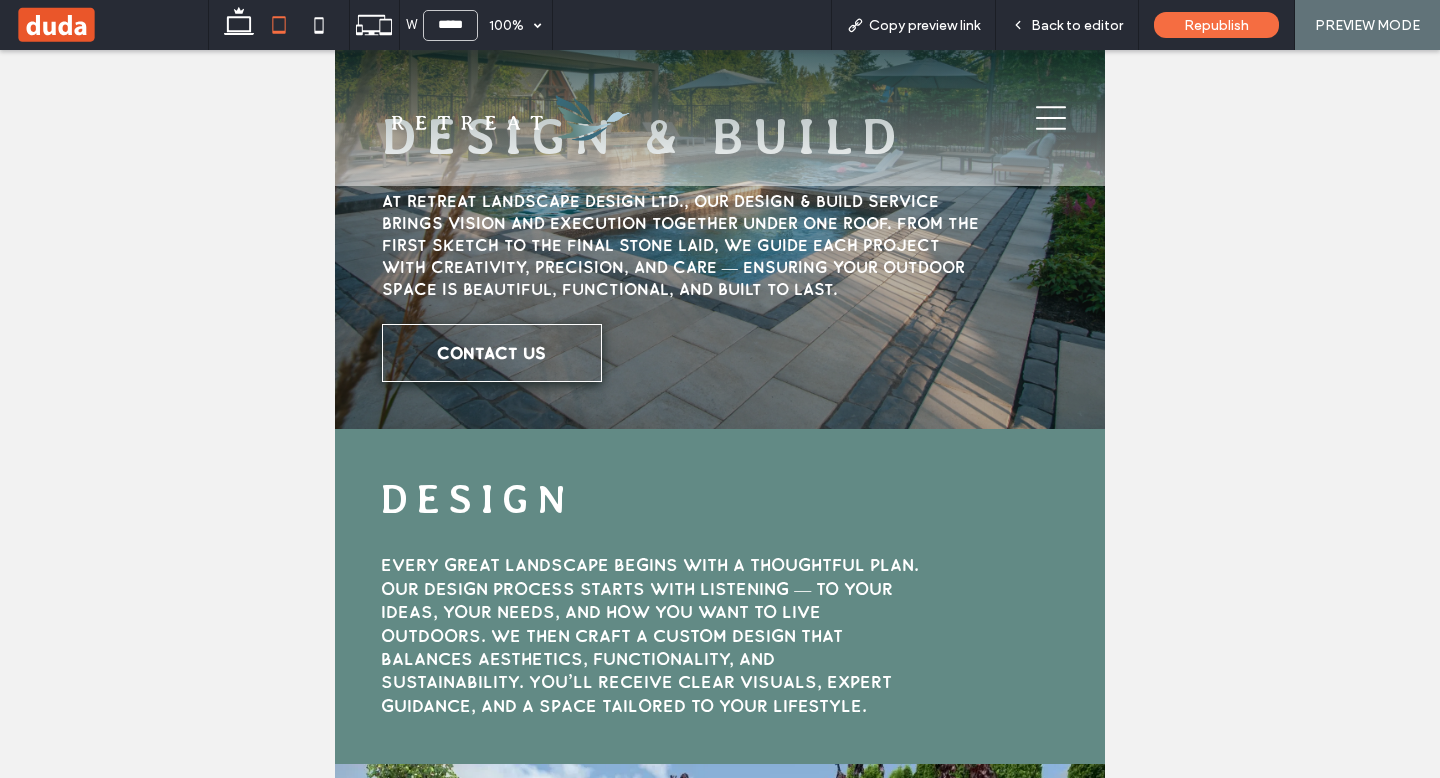 scroll, scrollTop: 0, scrollLeft: 0, axis: both 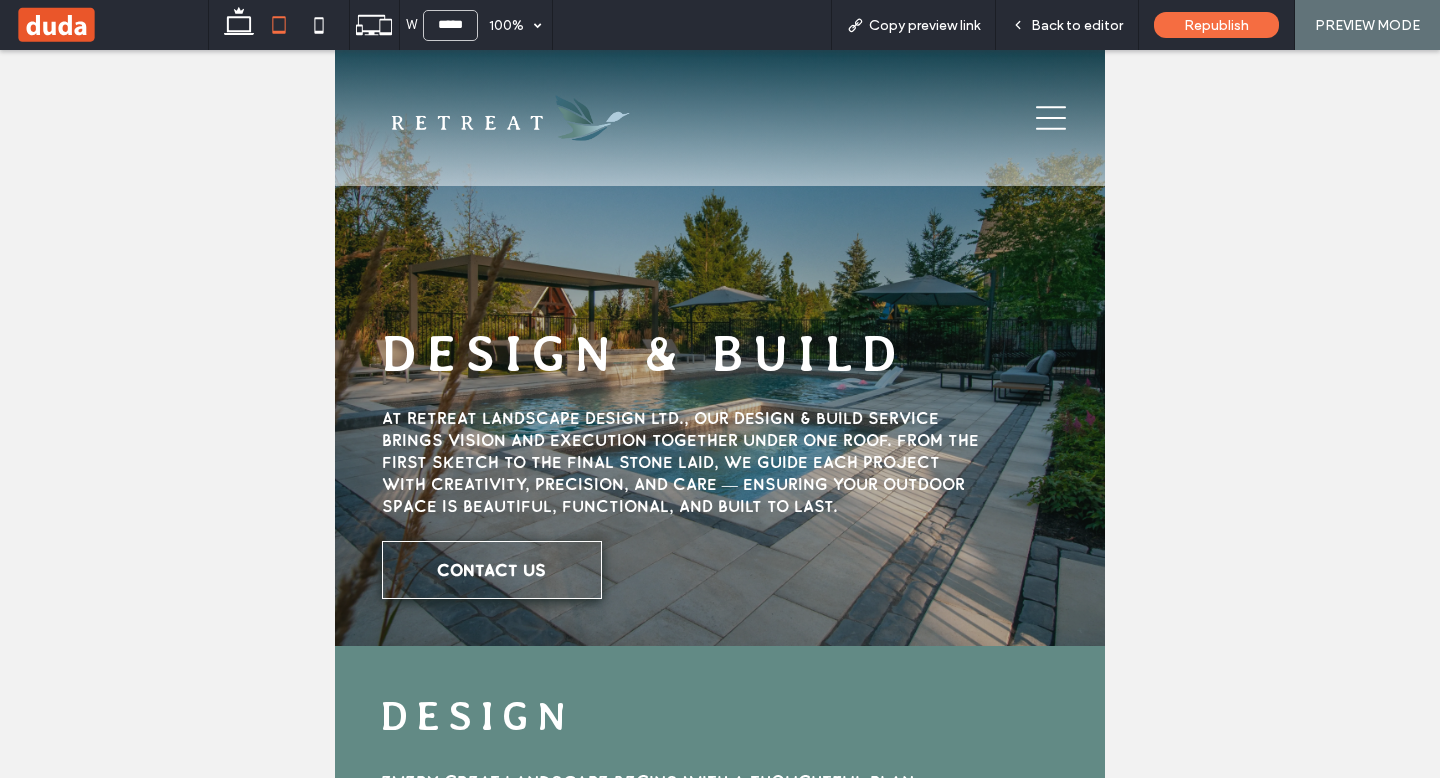 click 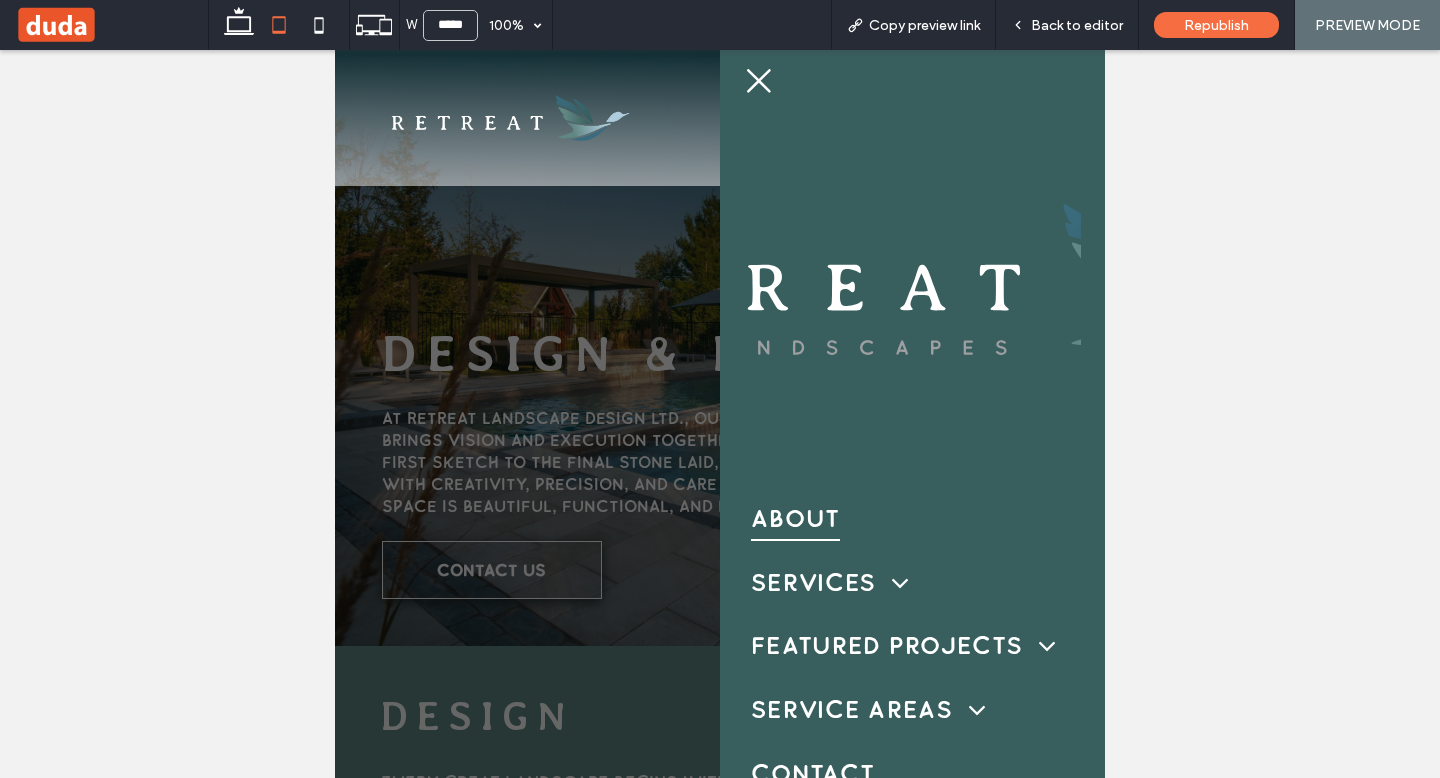 click on "About" at bounding box center [795, 519] 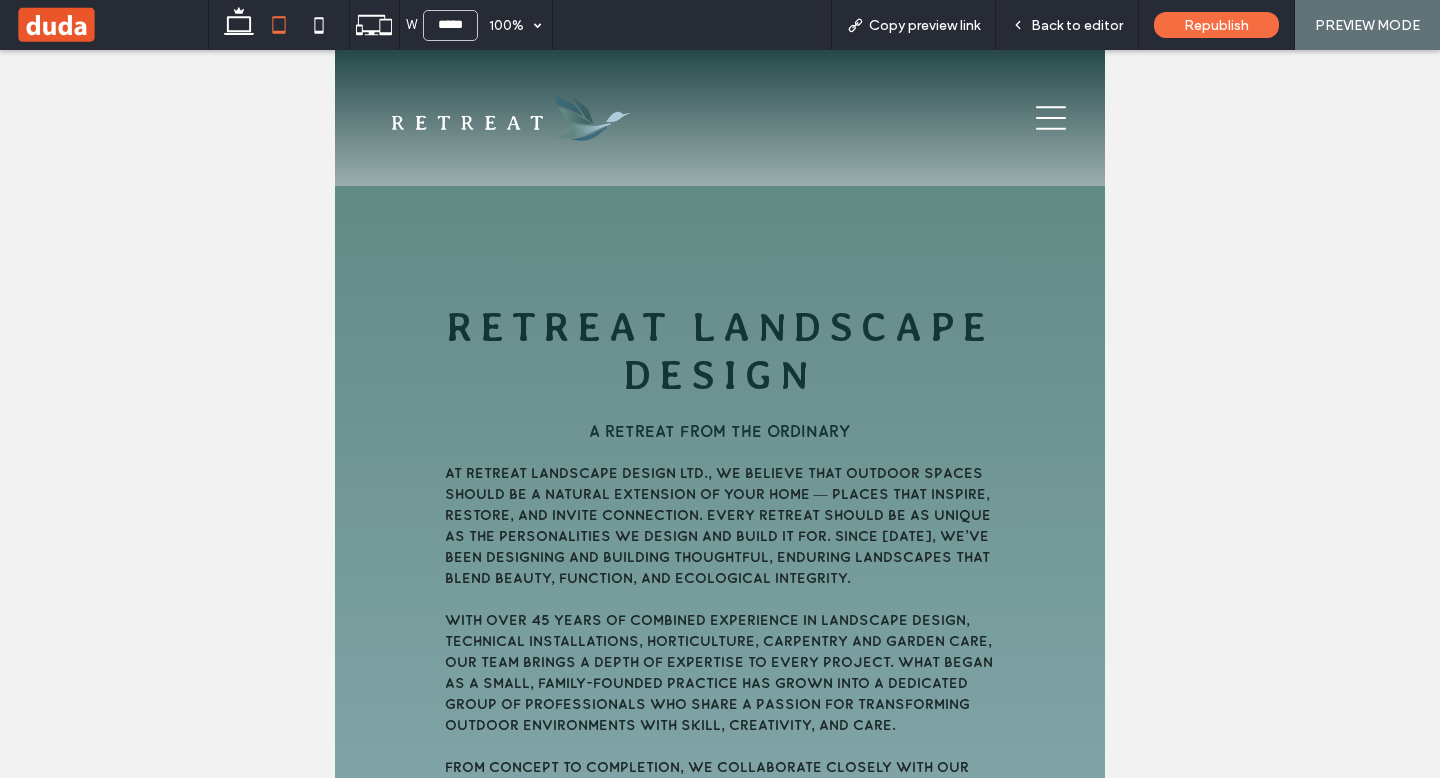 scroll, scrollTop: 0, scrollLeft: 0, axis: both 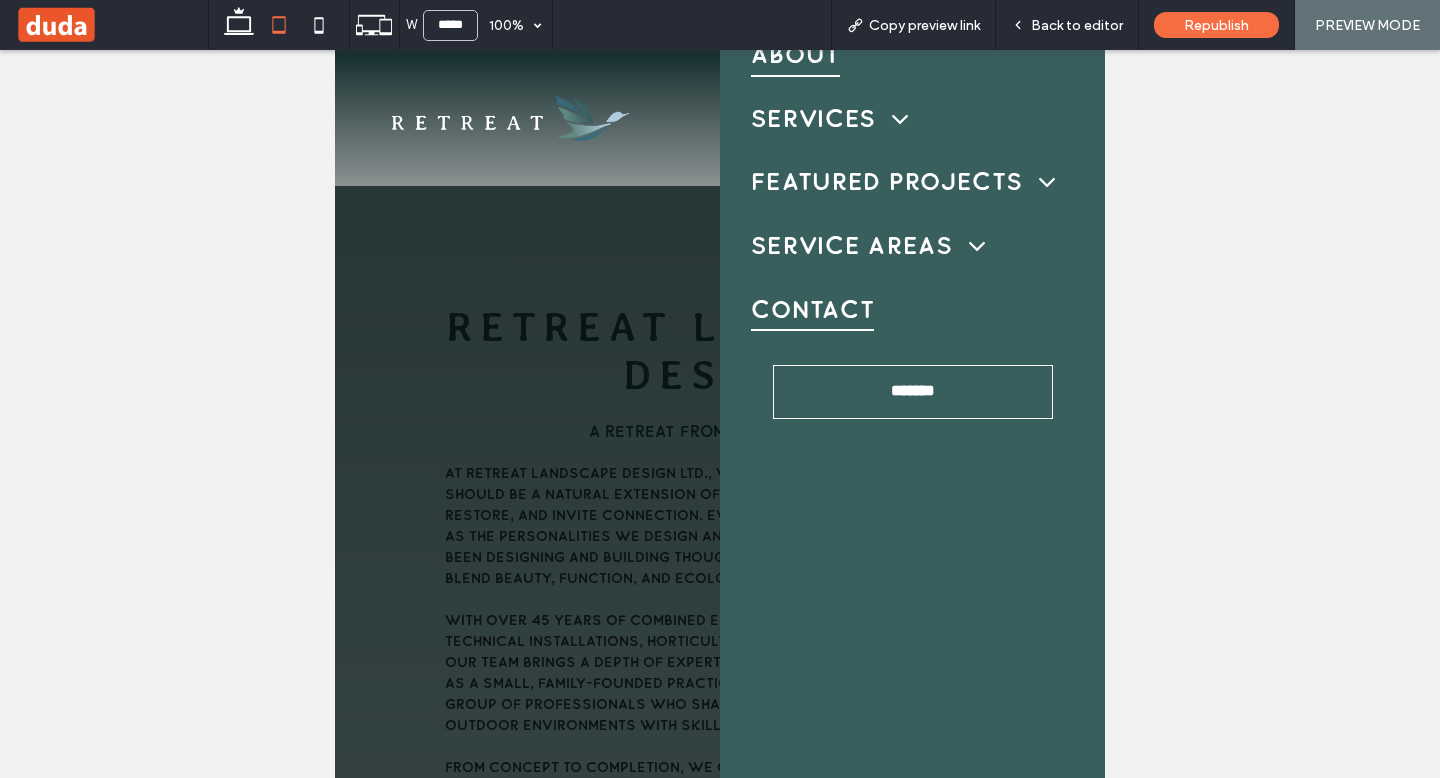 click on "Contact" at bounding box center [812, 310] 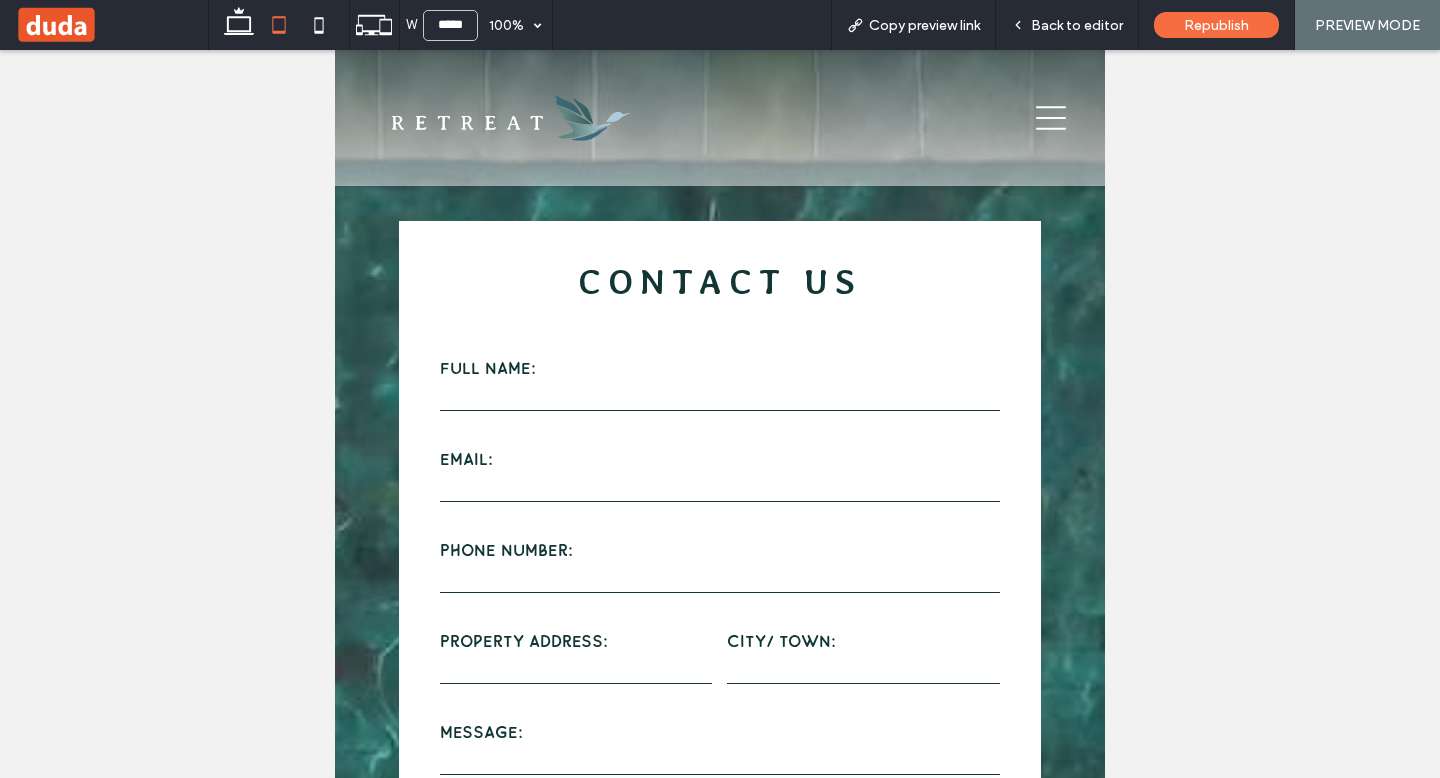 scroll, scrollTop: 0, scrollLeft: 0, axis: both 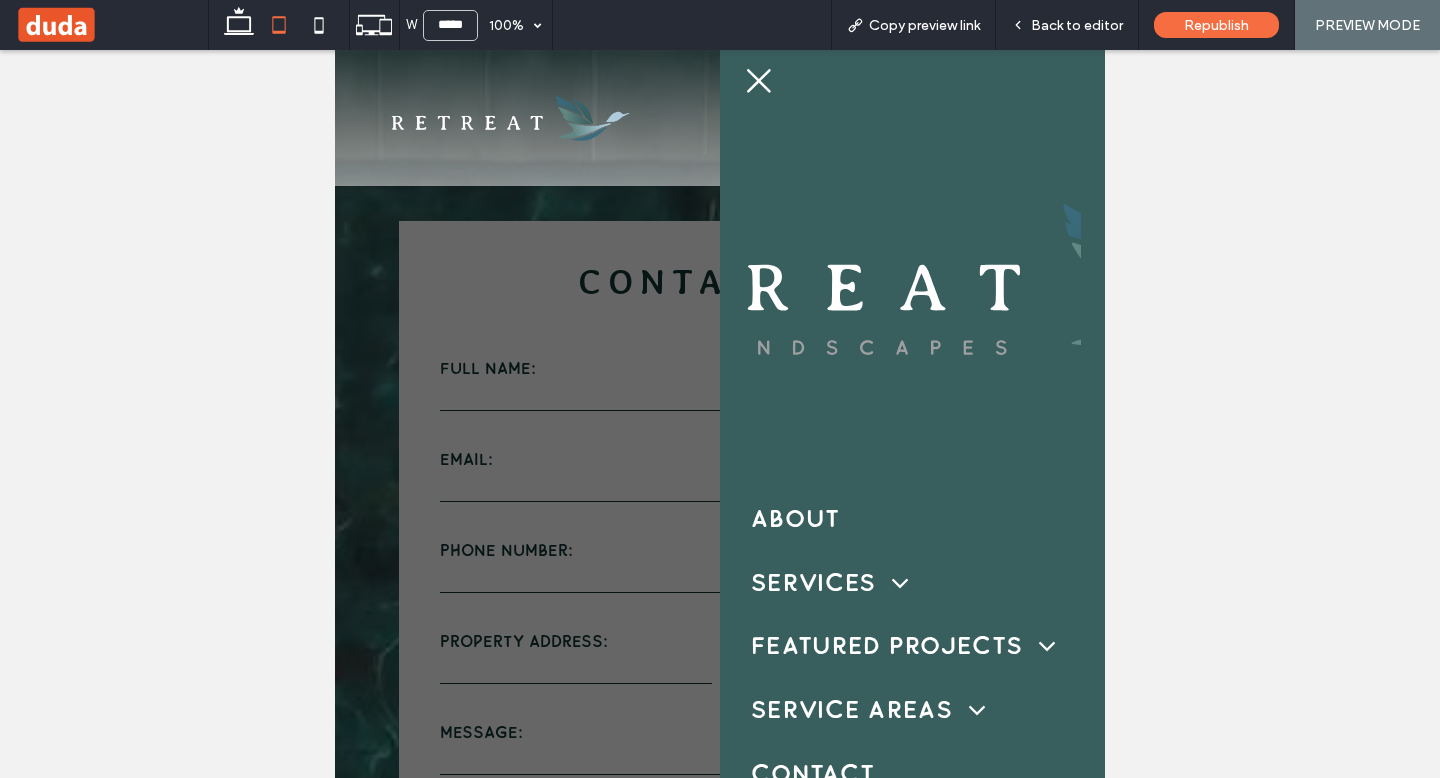 click at bounding box center [913, 280] 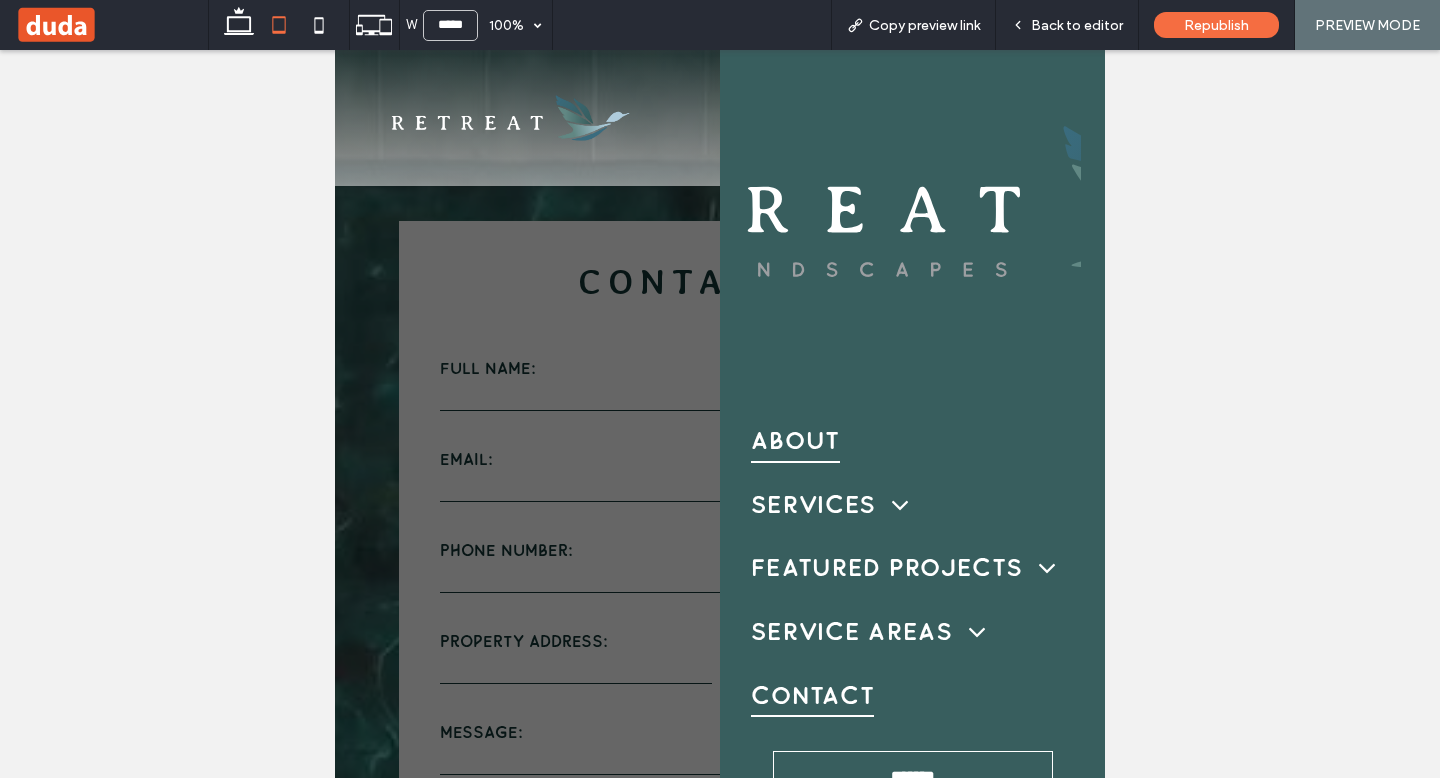 scroll, scrollTop: 0, scrollLeft: 0, axis: both 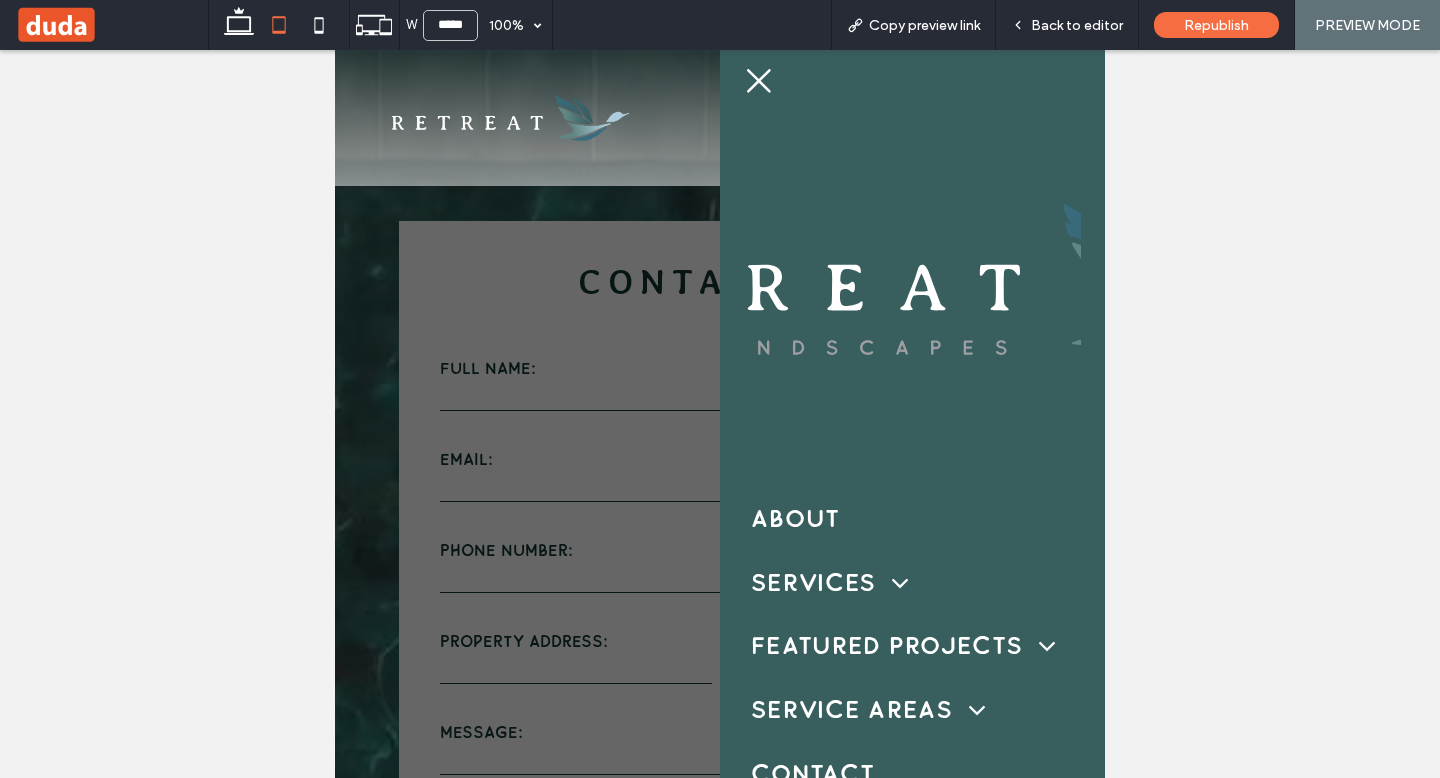 click 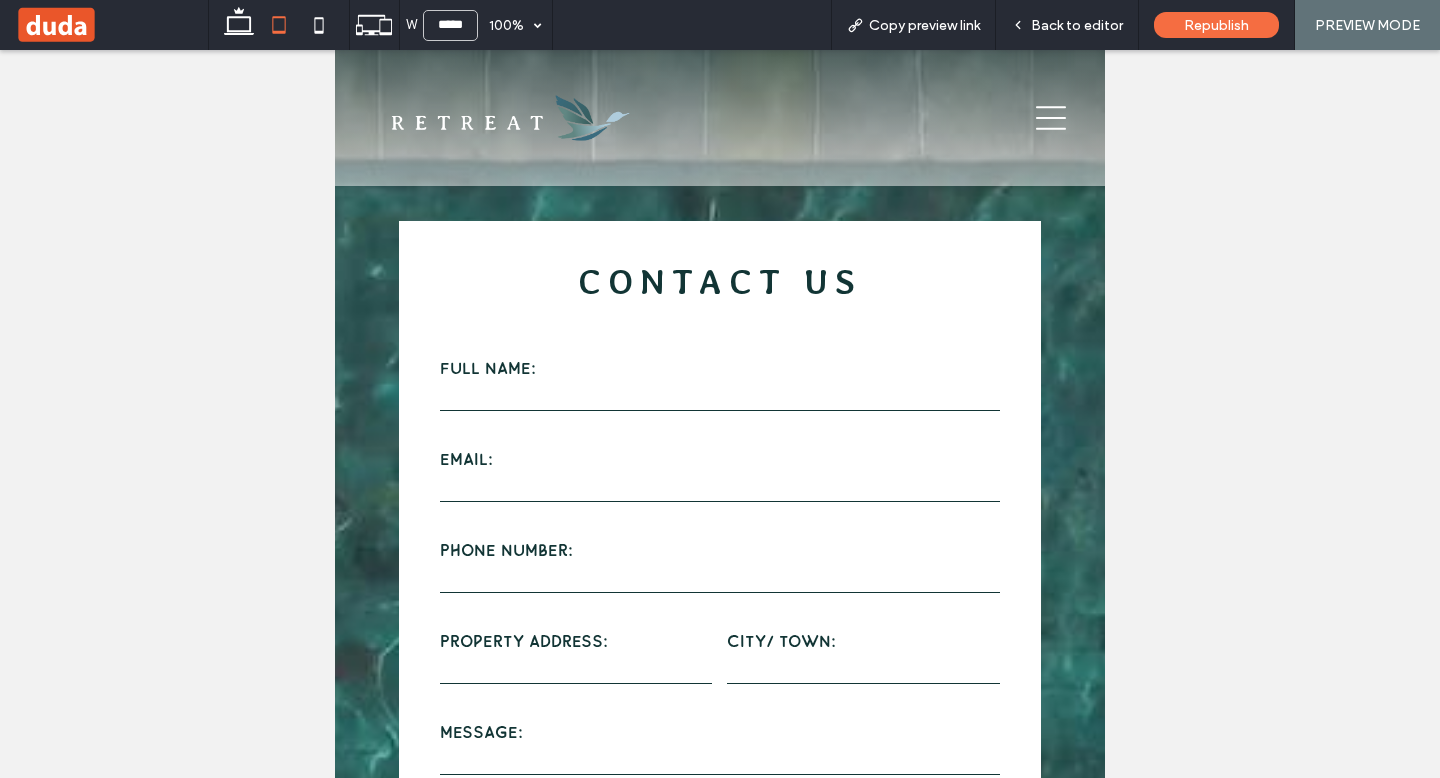 click at bounding box center [510, 118] 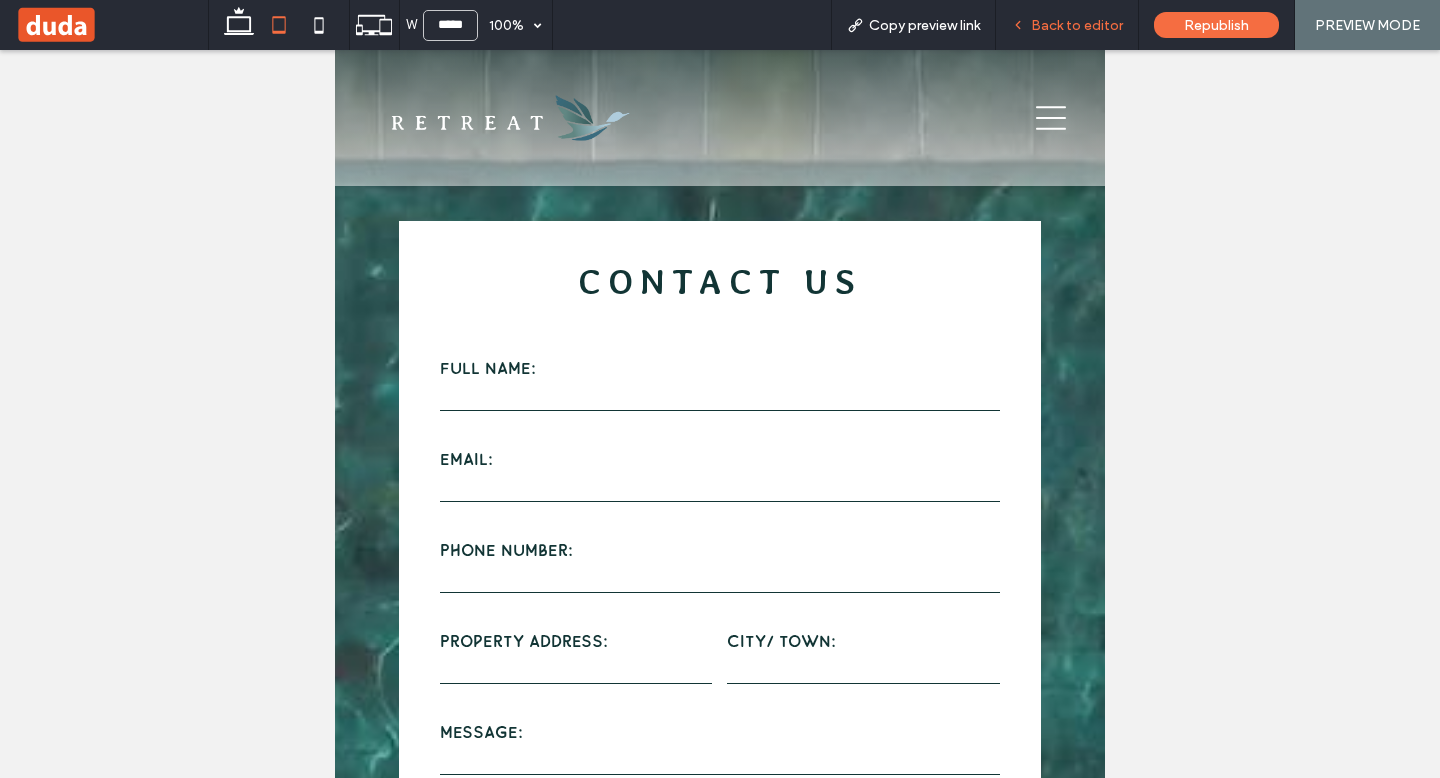 click on "Back to editor" at bounding box center (1077, 25) 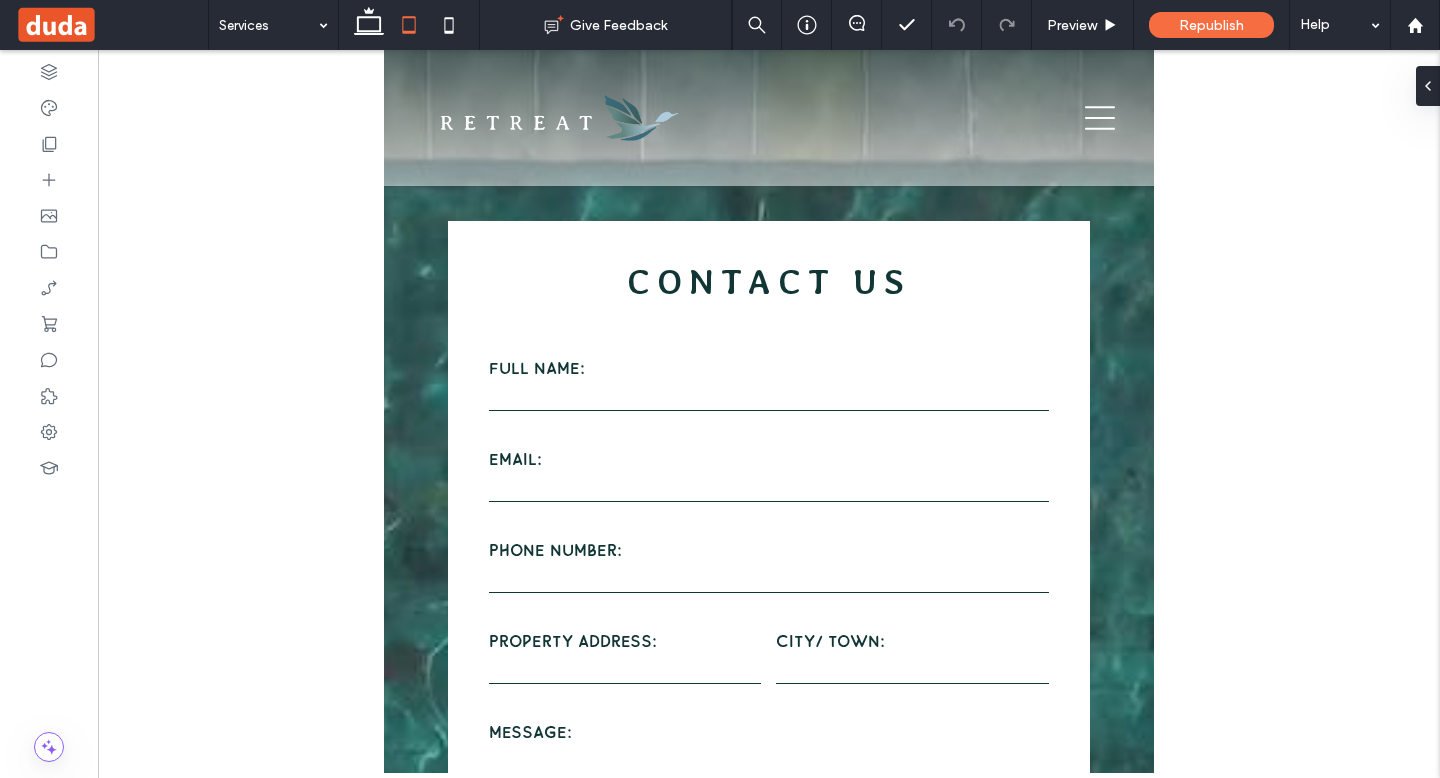 type on "**" 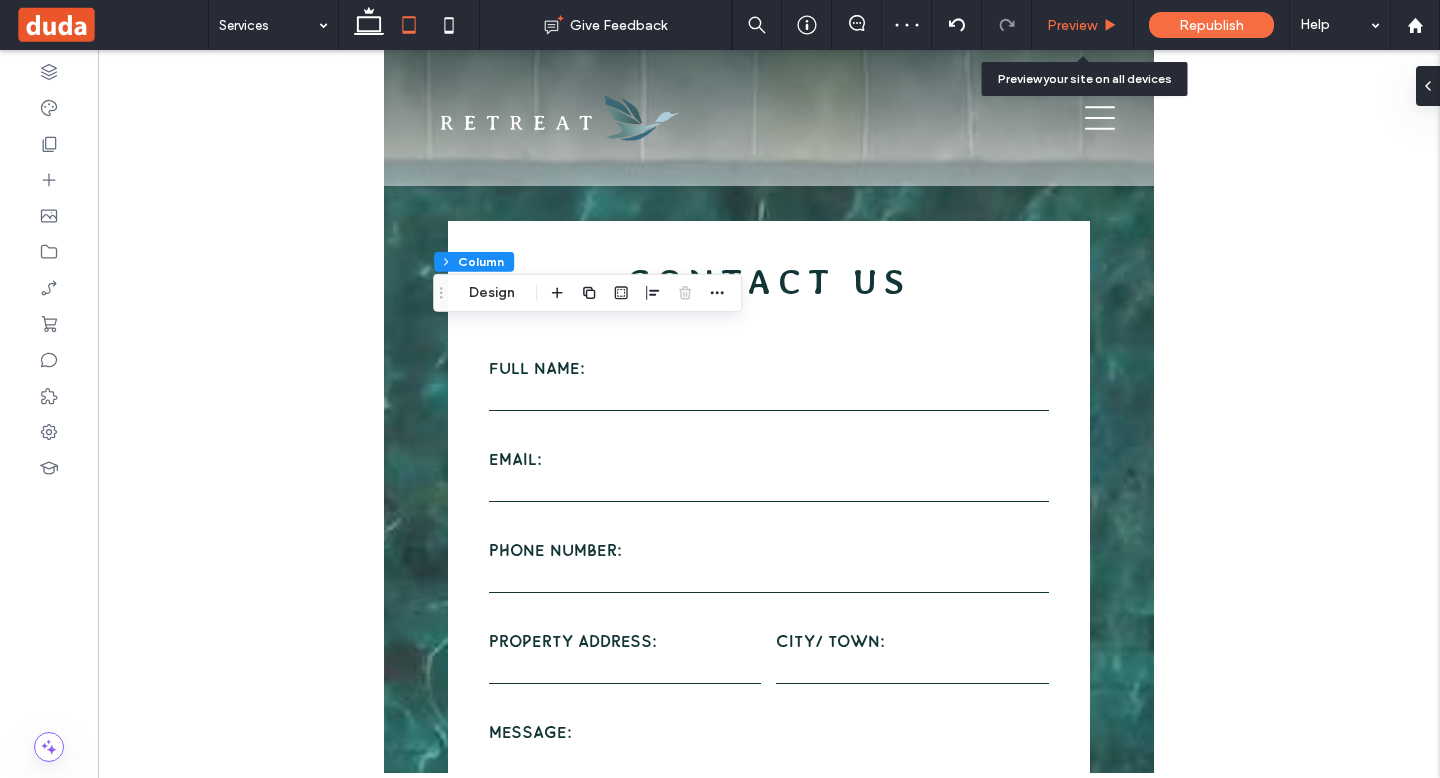 click on "Preview" at bounding box center [1072, 25] 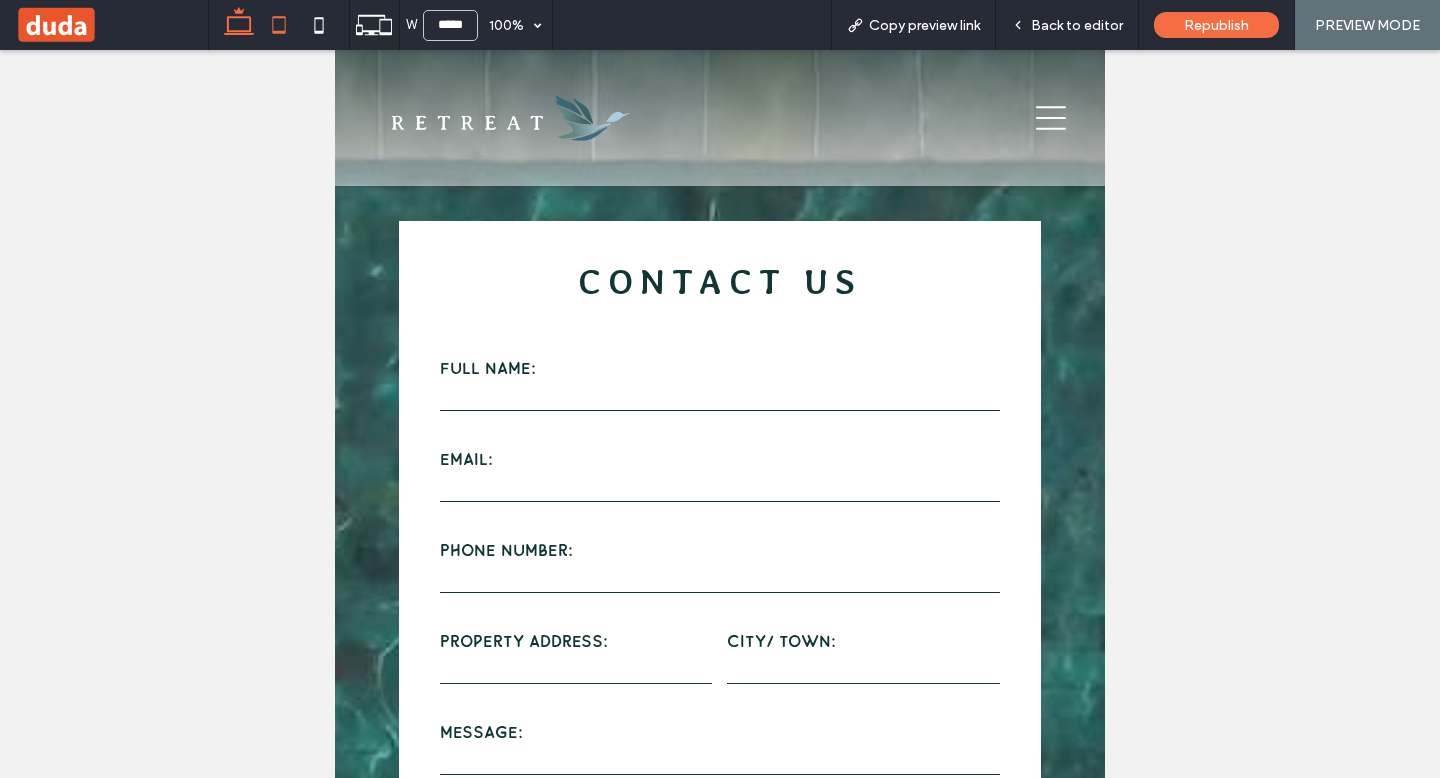 click 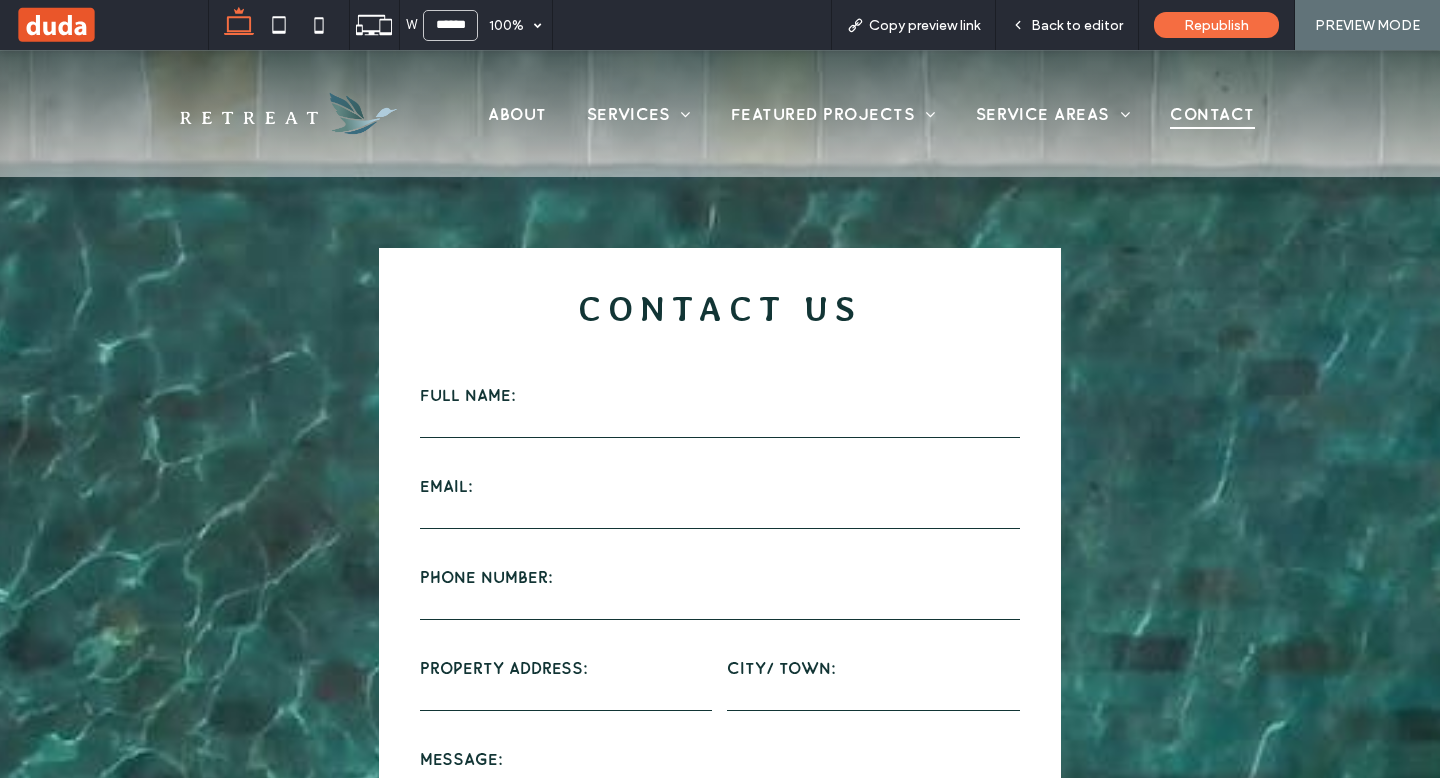 type on "******" 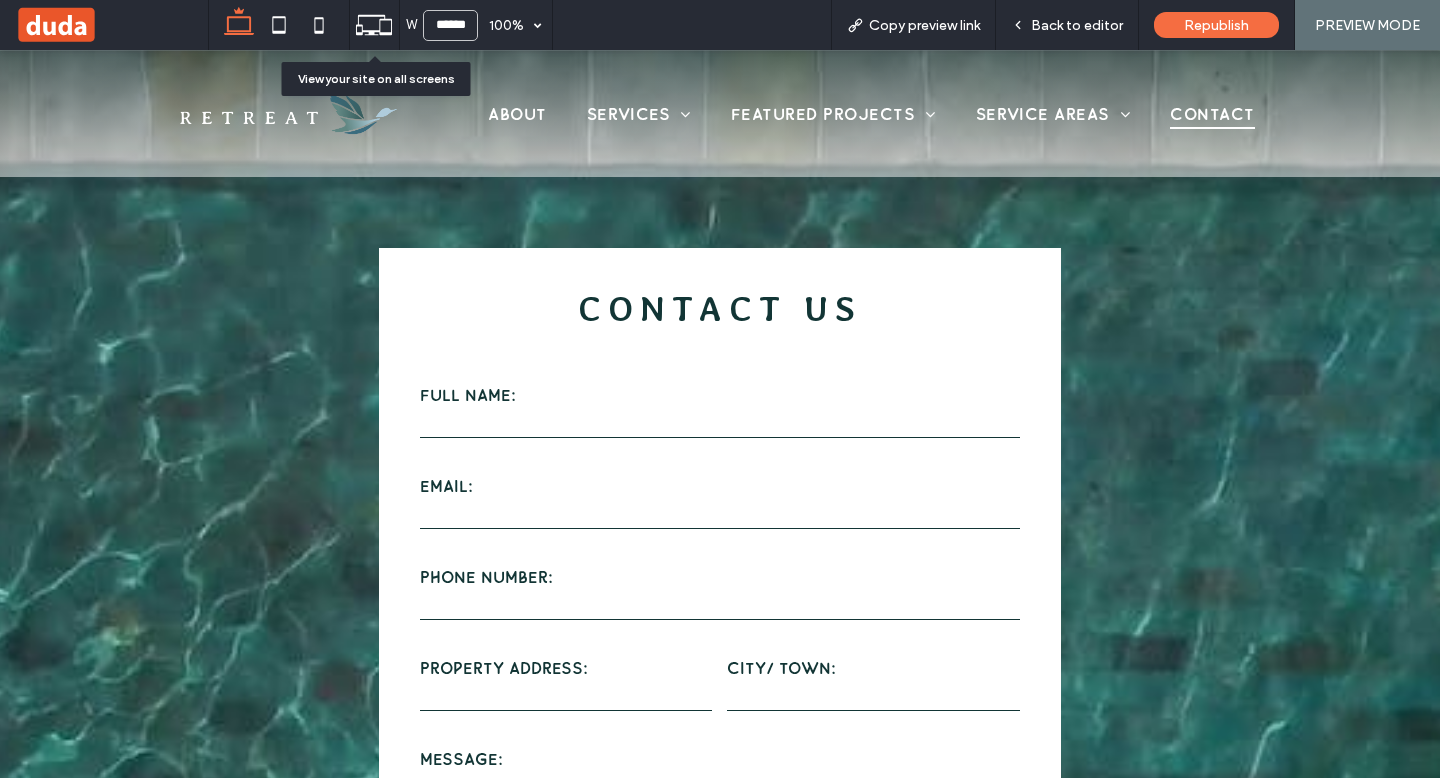 click 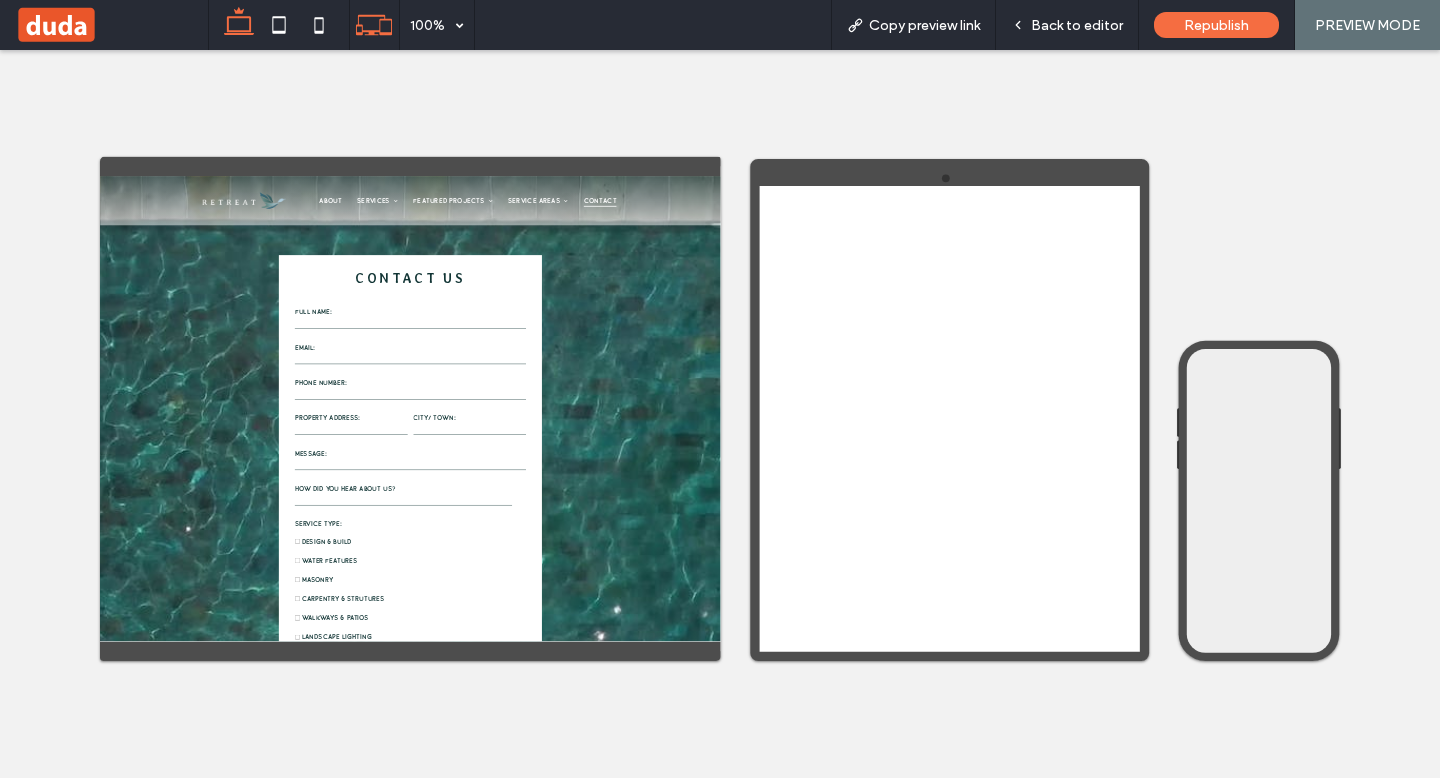click 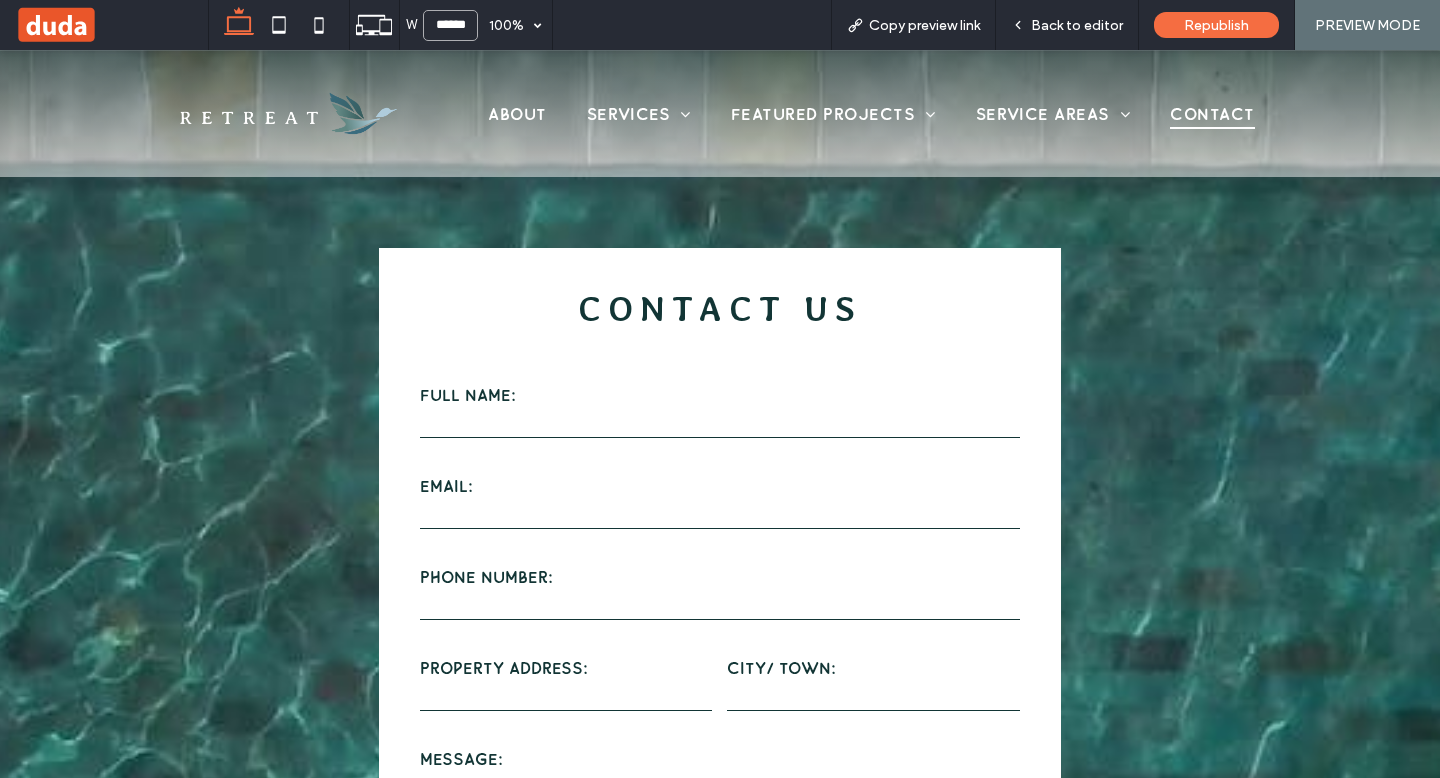 click on "******" at bounding box center (450, 25) 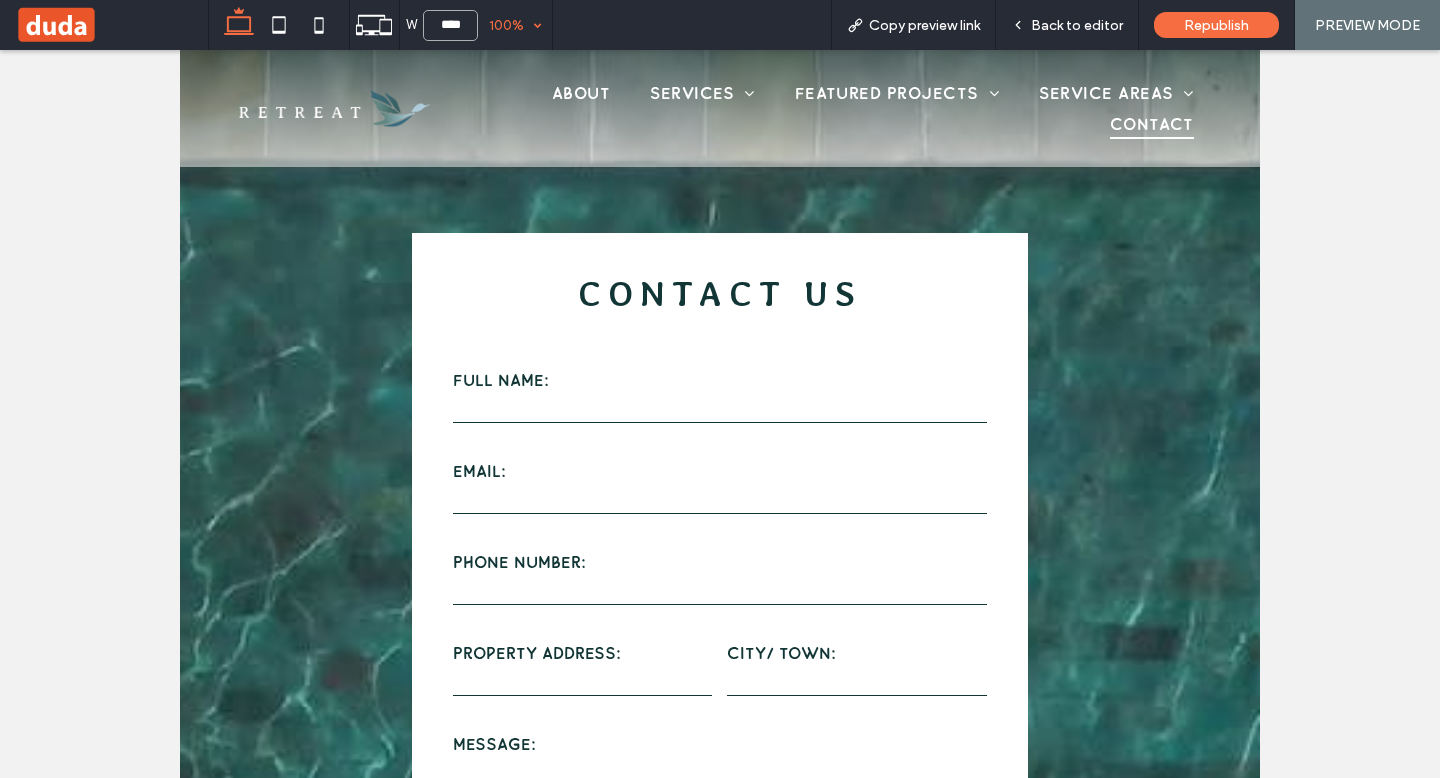type on "******" 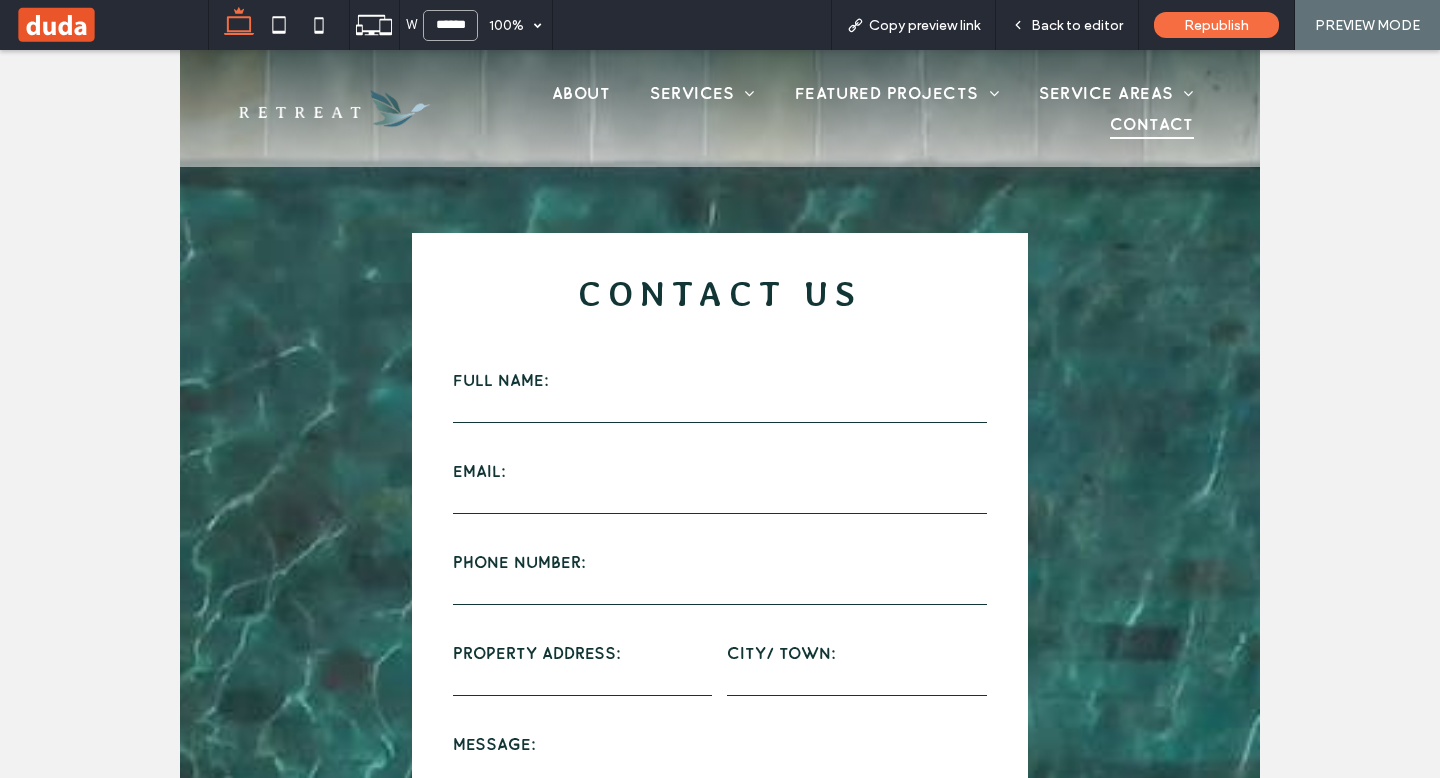 click on "******" at bounding box center [450, 25] 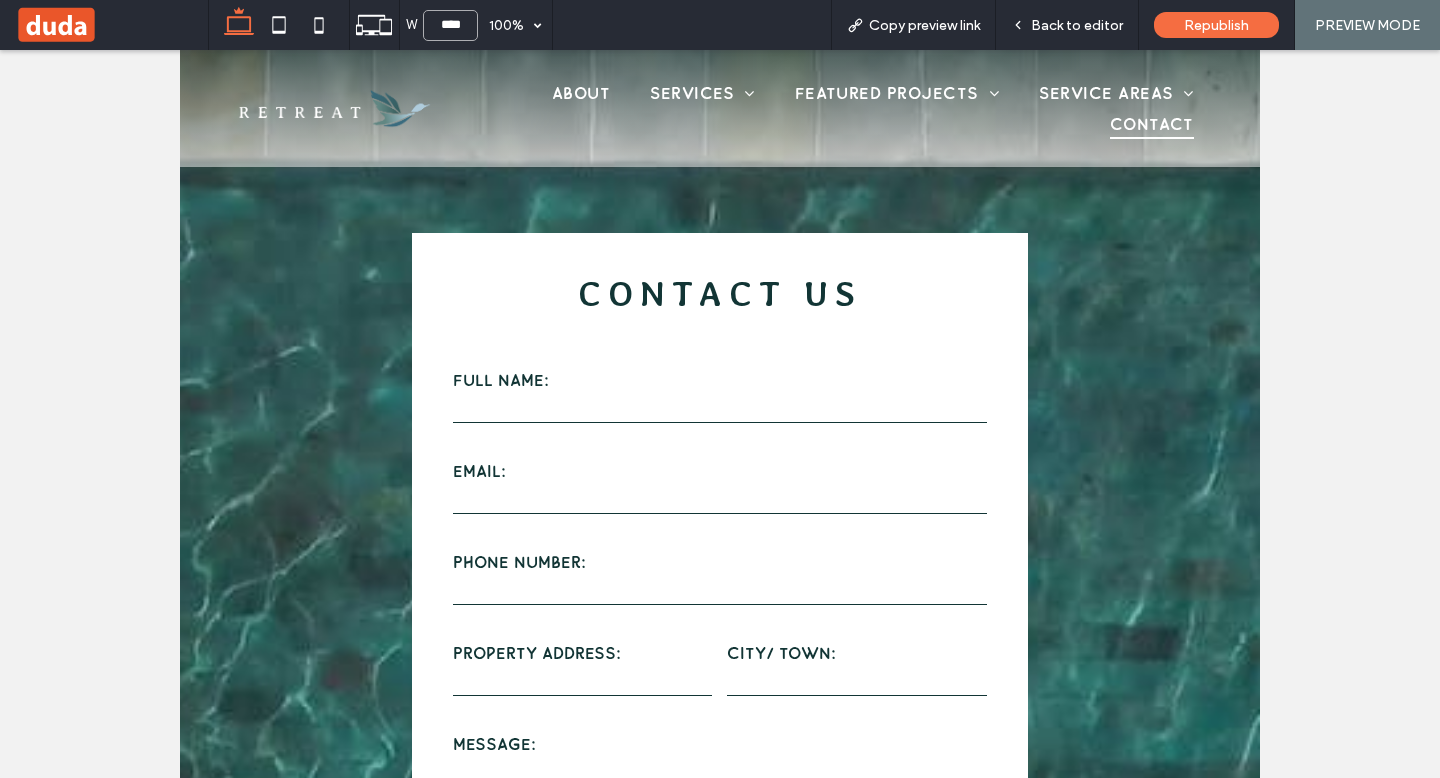 type on "******" 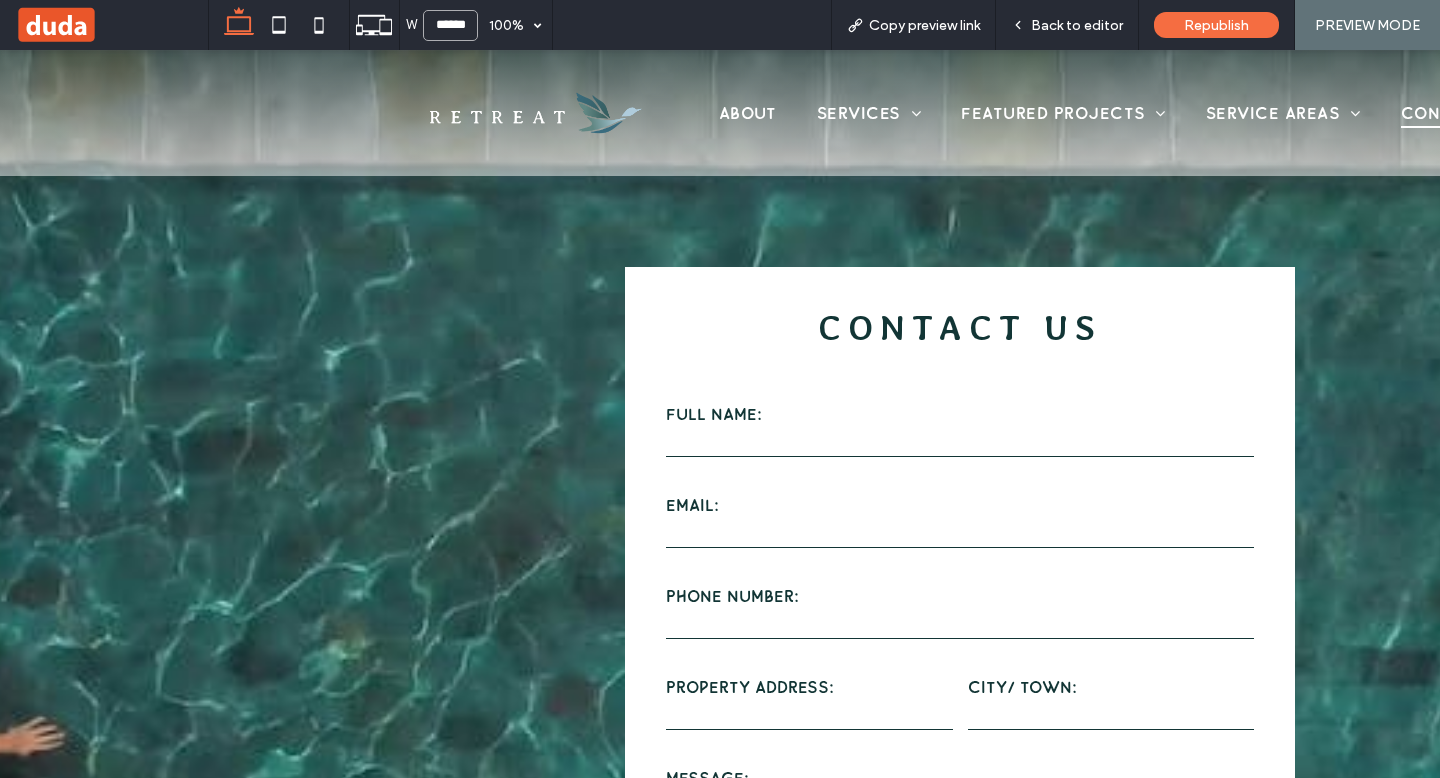 click on "******" at bounding box center (450, 25) 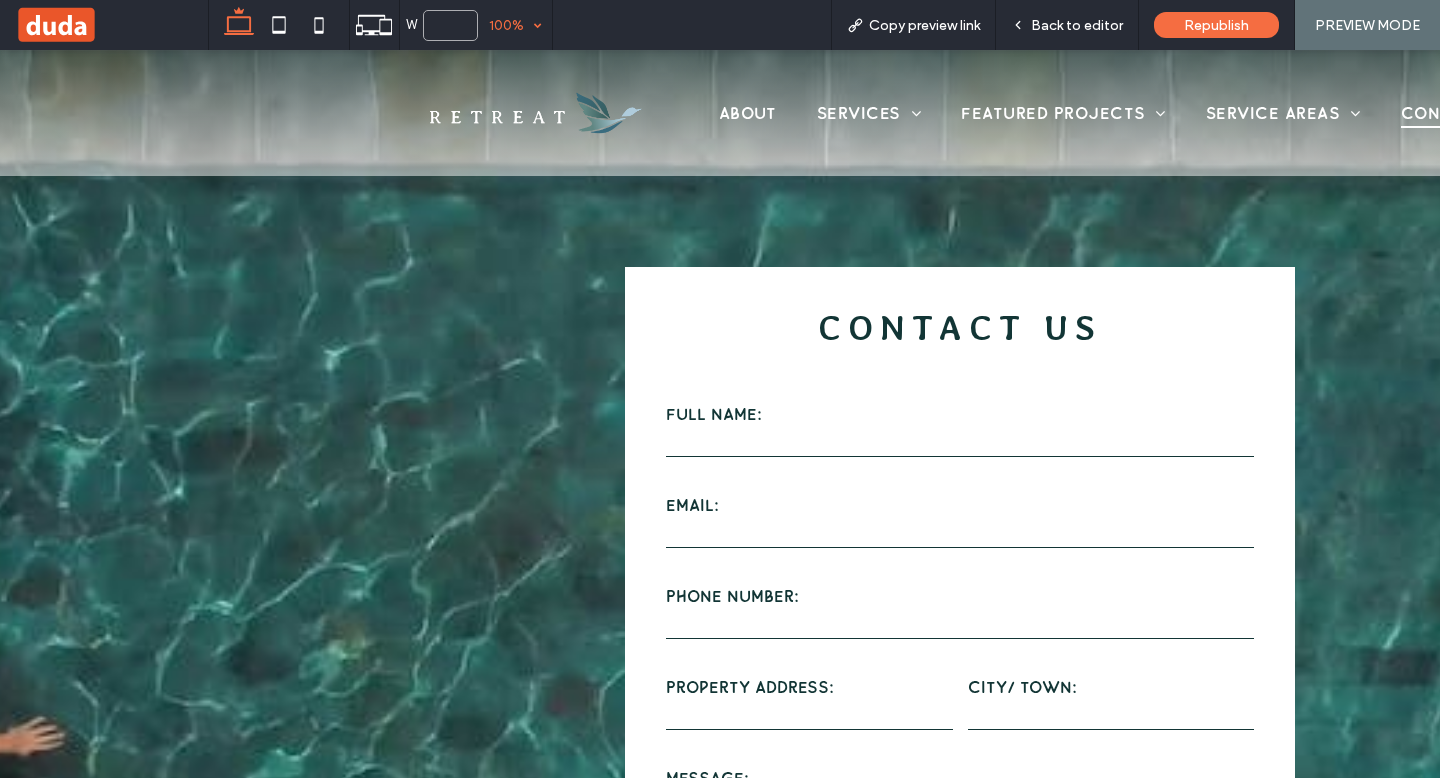 click on "100%" at bounding box center (506, 25) 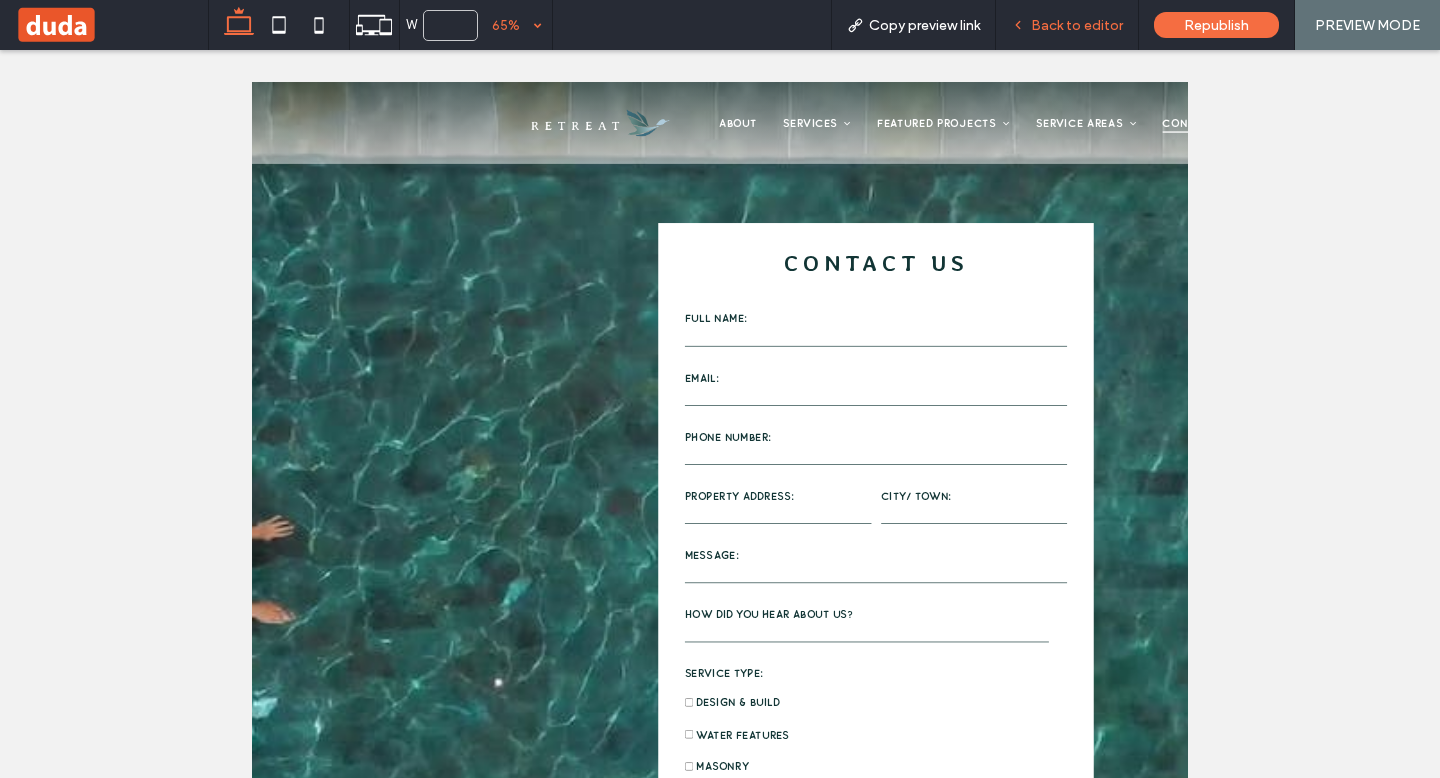 click on "Back to editor" at bounding box center [1077, 25] 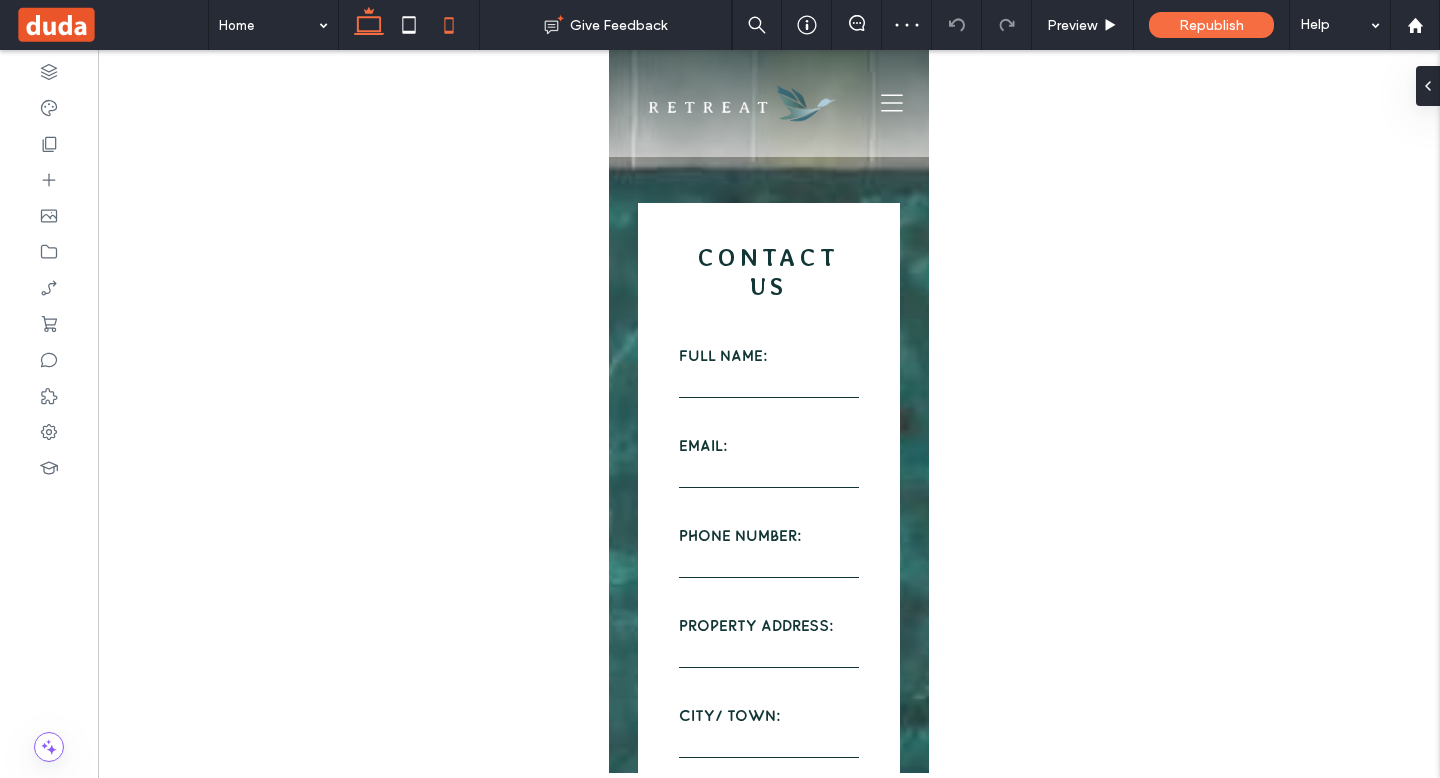 click 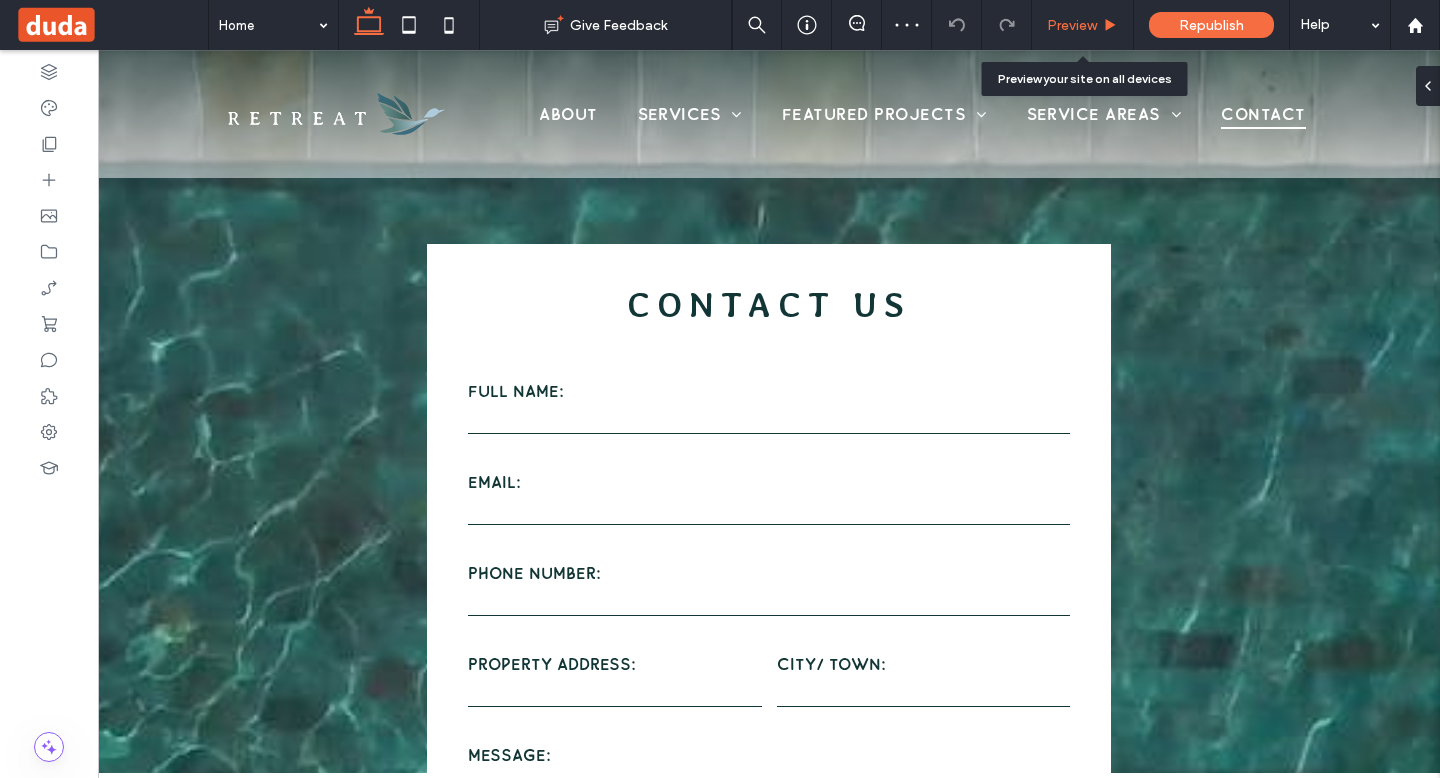 click 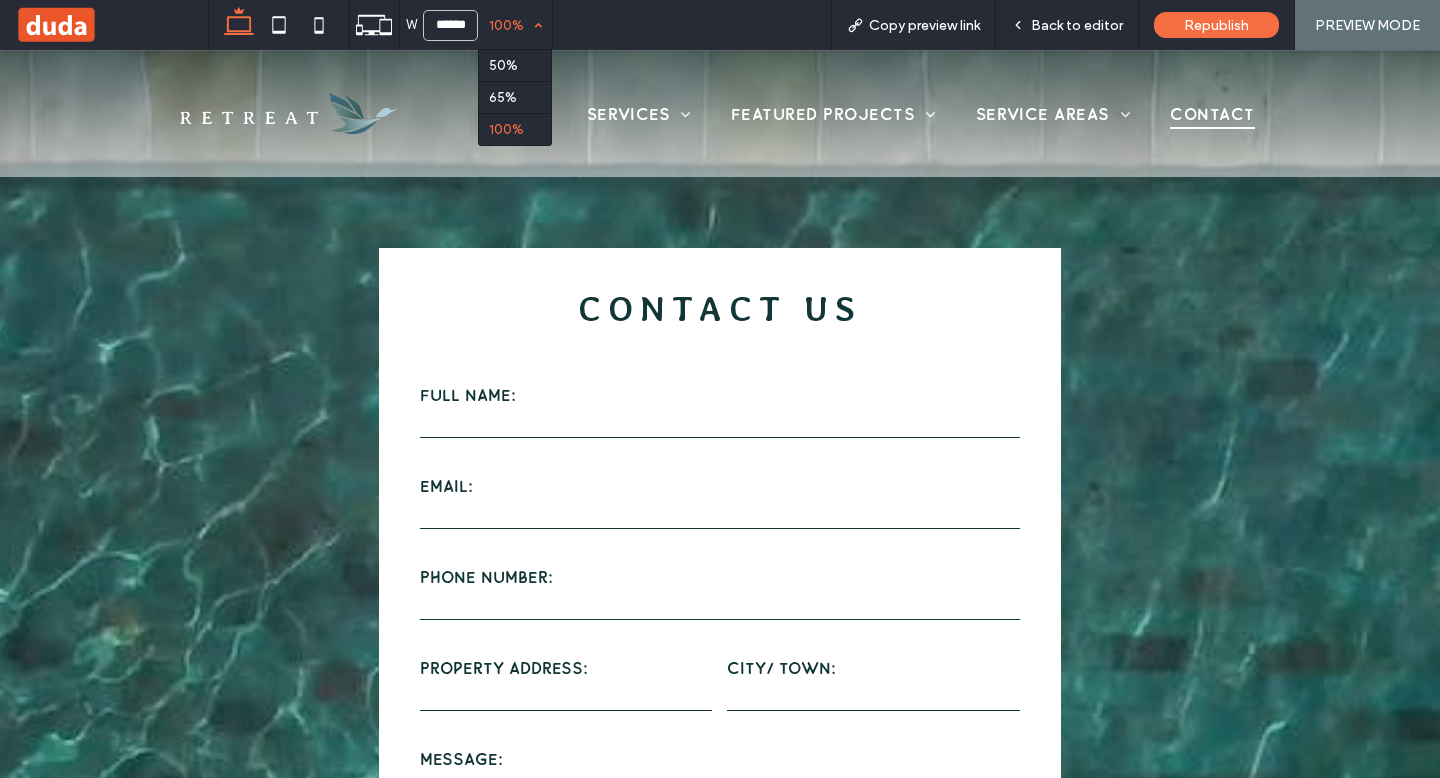 click on "100%" at bounding box center (506, 25) 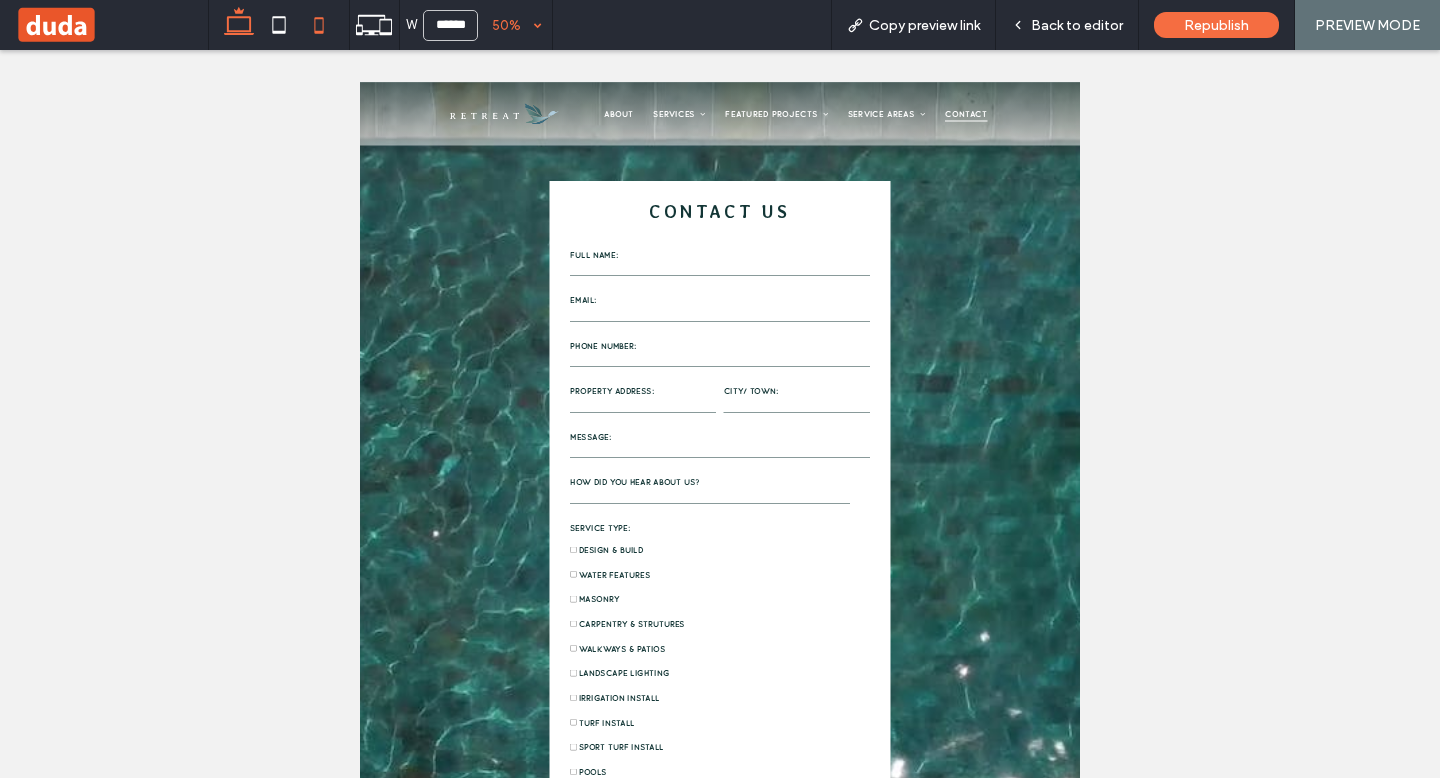 click 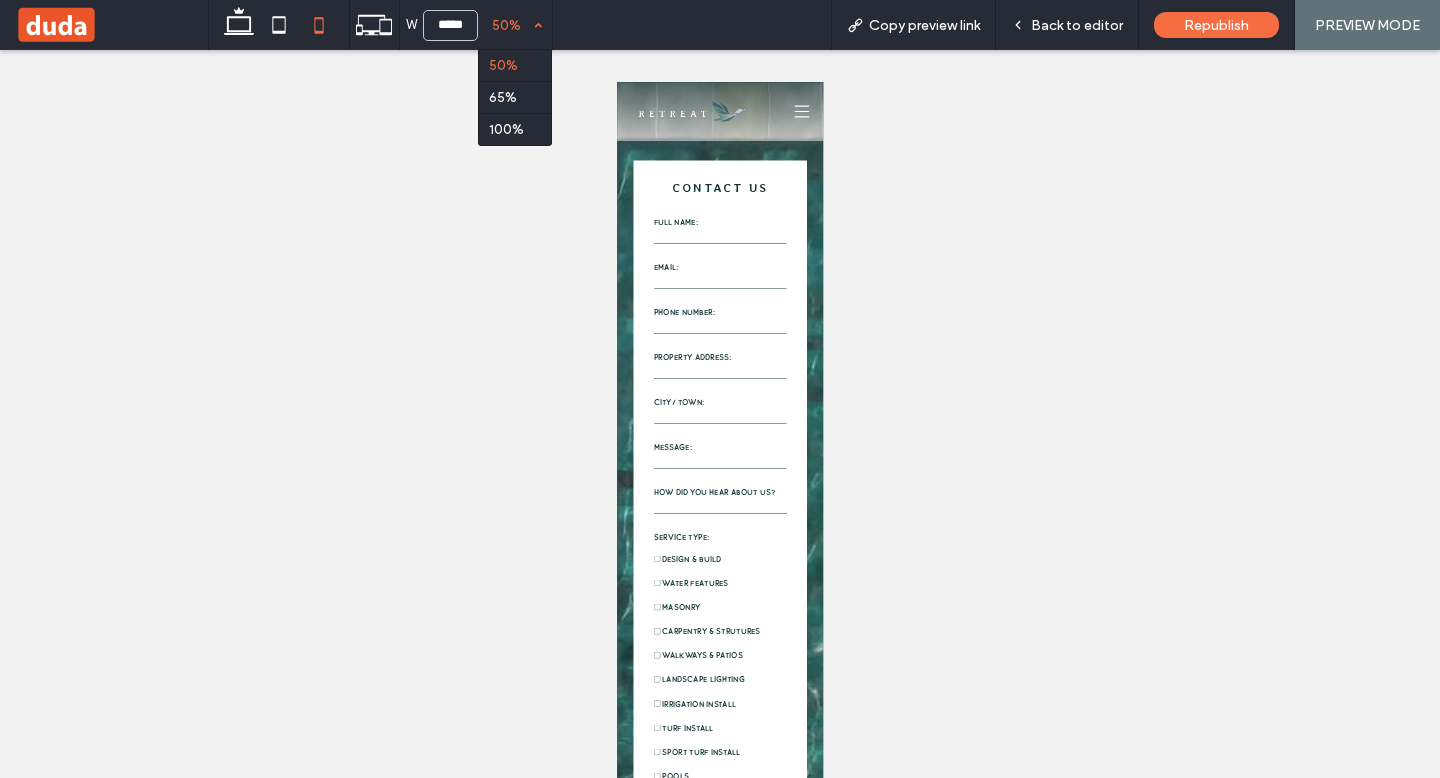 click on "50%" at bounding box center [506, 25] 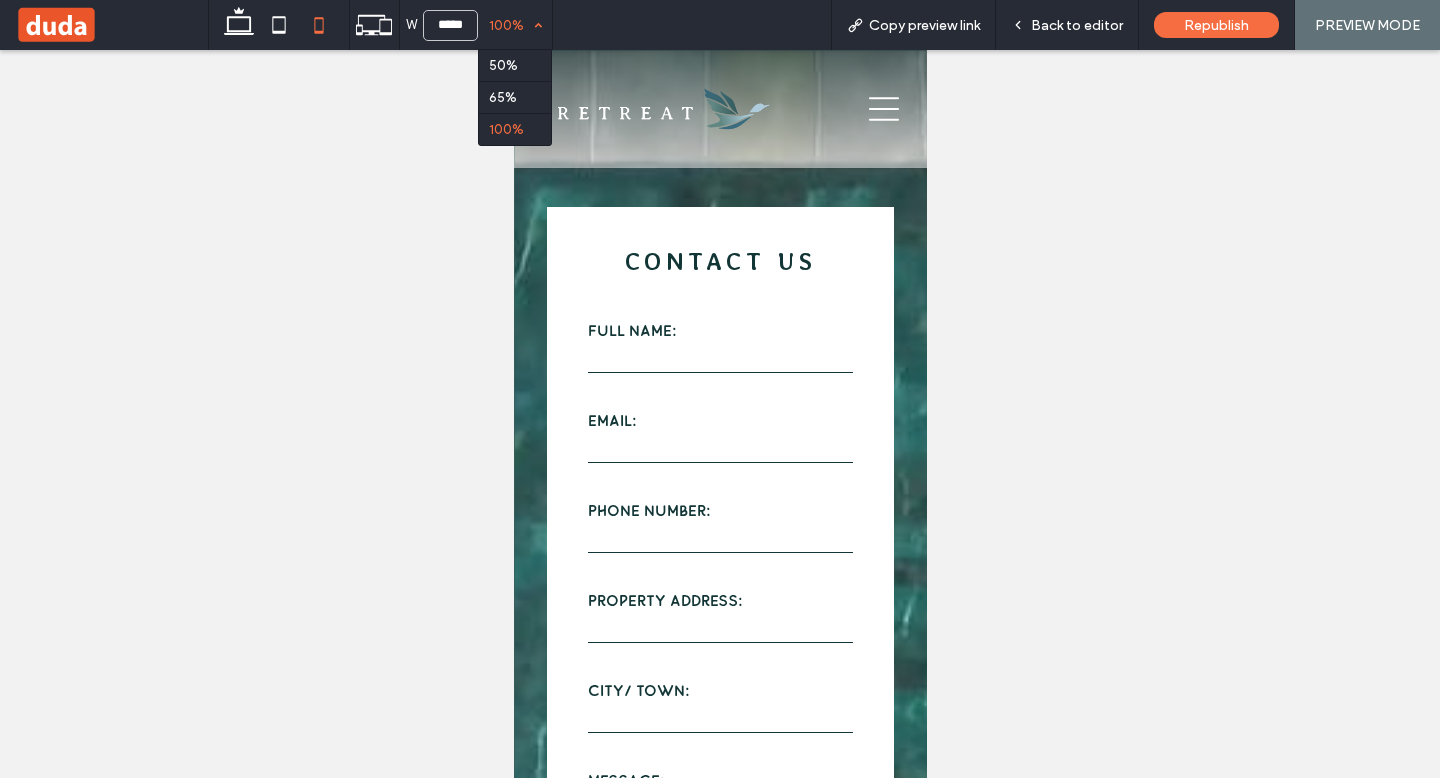 click on "100%" at bounding box center [506, 25] 